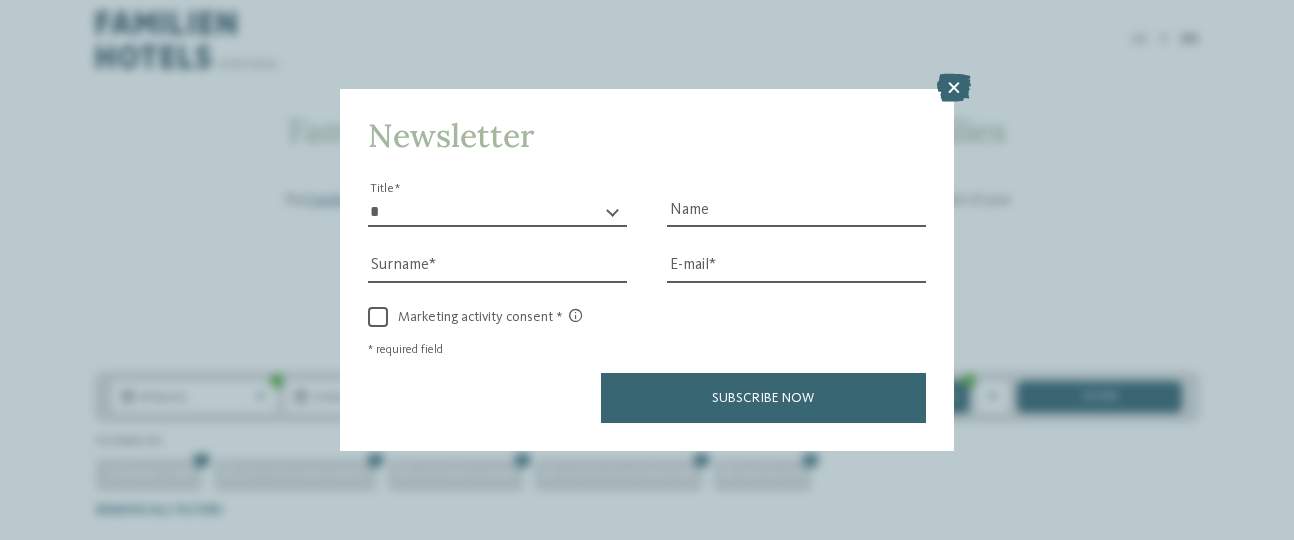 scroll, scrollTop: 456, scrollLeft: 0, axis: vertical 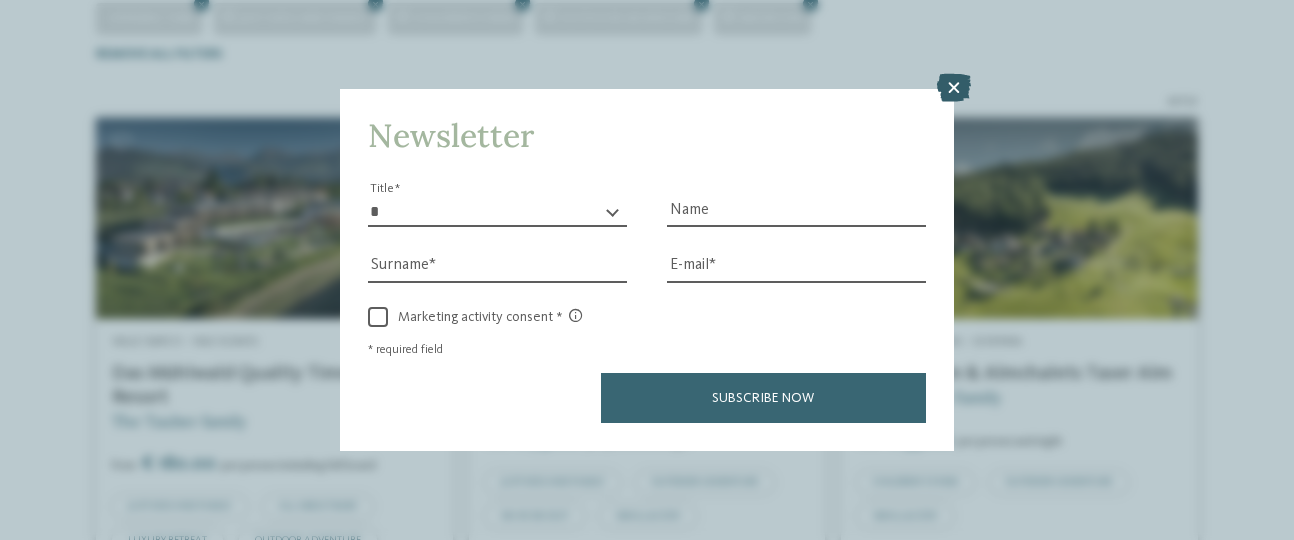 click at bounding box center [954, 88] 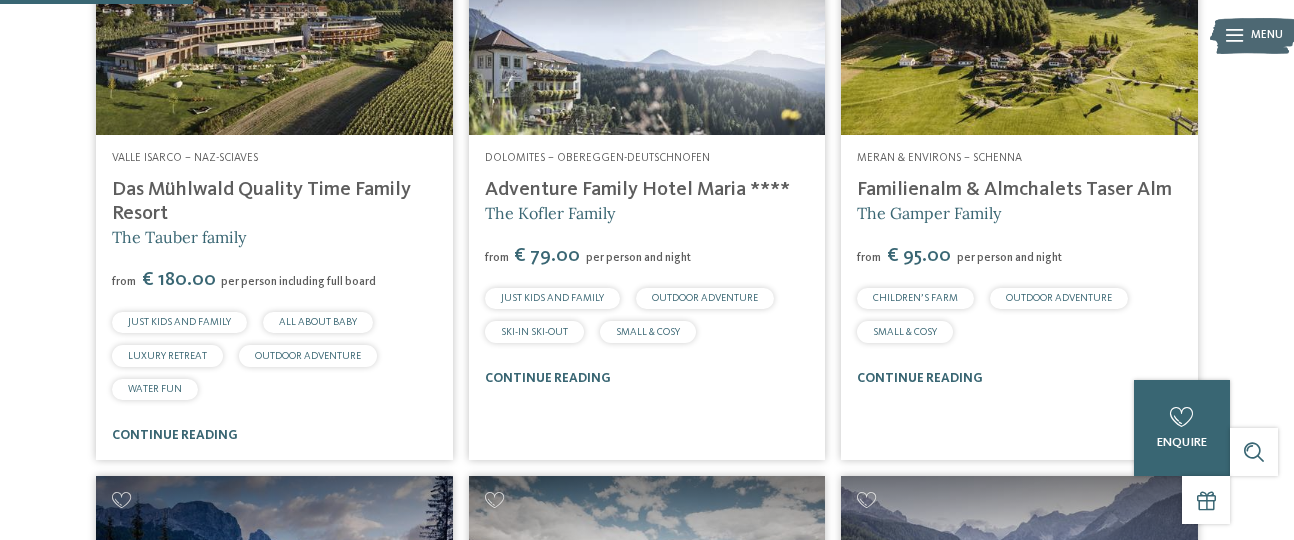 scroll, scrollTop: 612, scrollLeft: 0, axis: vertical 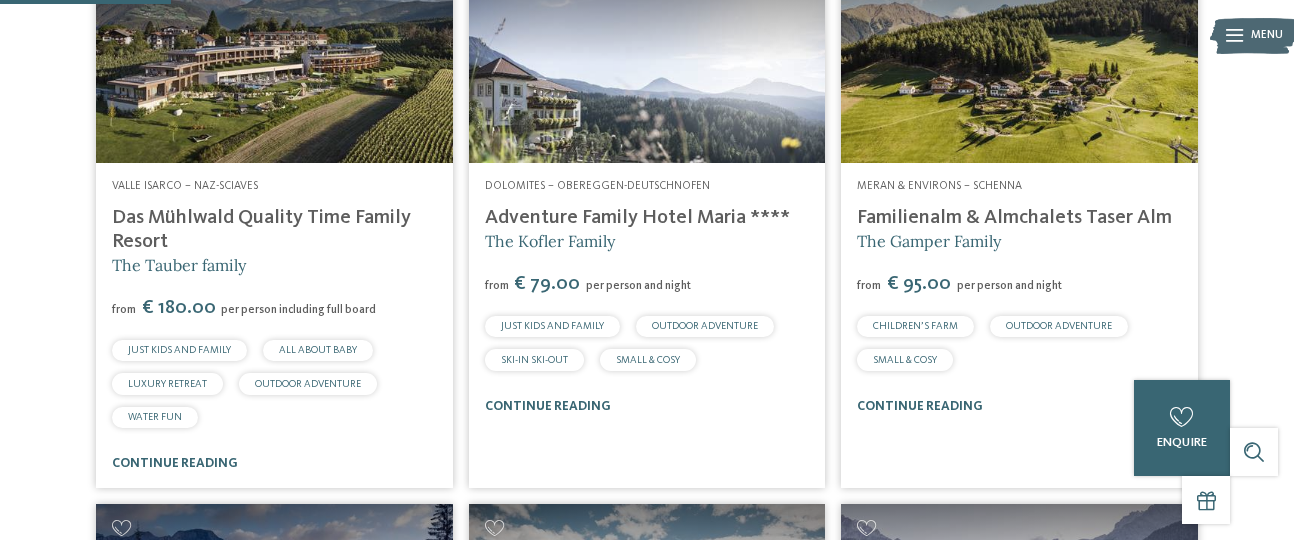 click at bounding box center [647, 62] 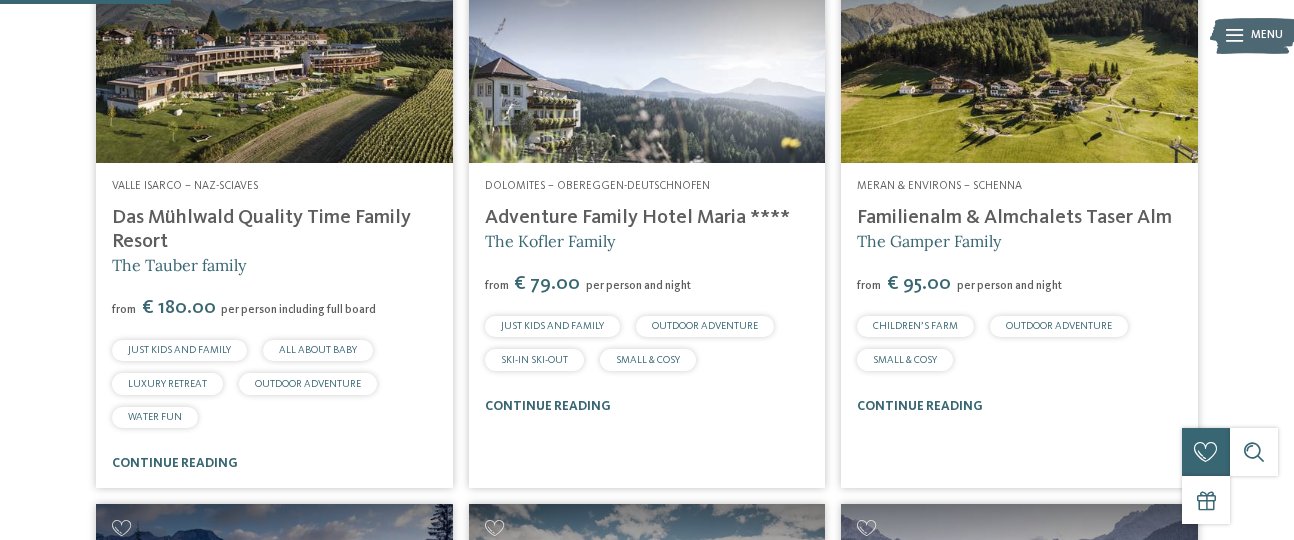 click on "Adventure Family Hotel Maria ****" at bounding box center [637, 218] 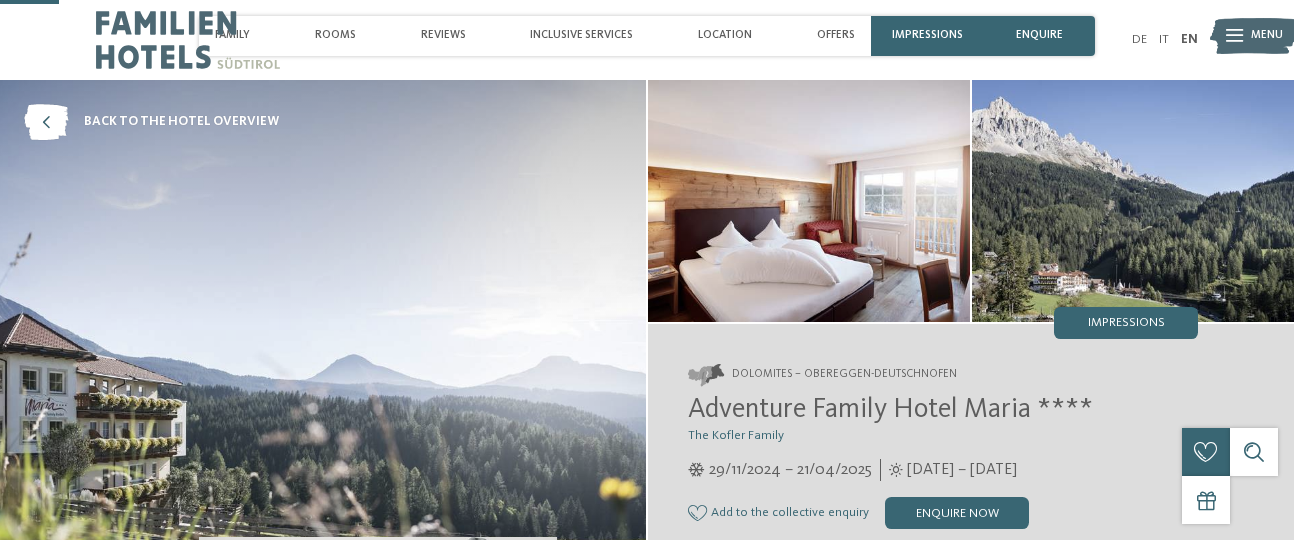 scroll, scrollTop: 265, scrollLeft: 0, axis: vertical 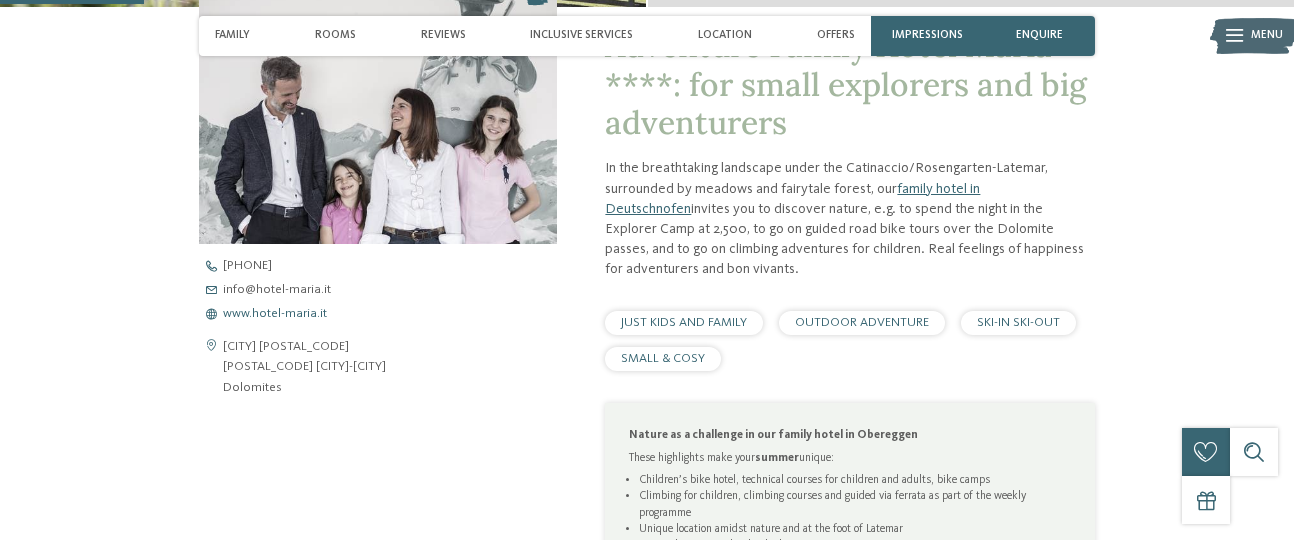 click on "www.hotel-maria.it" at bounding box center [275, 314] 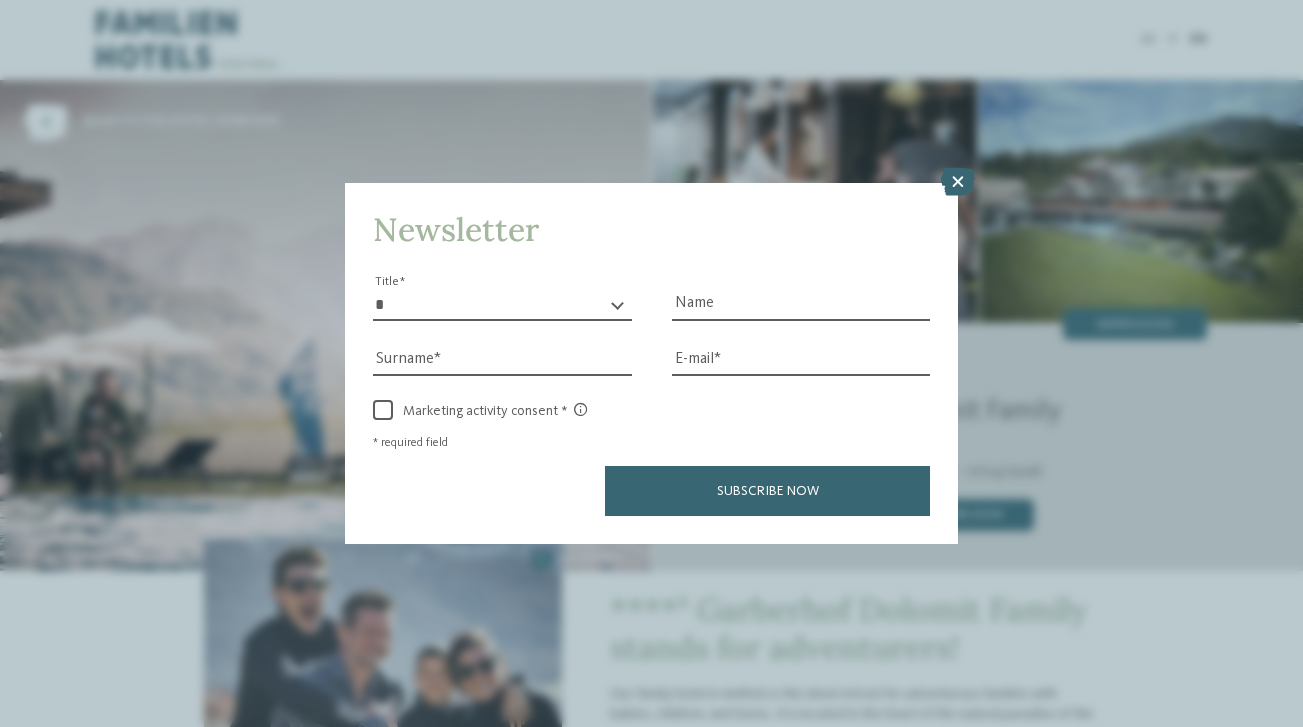 scroll, scrollTop: 3295, scrollLeft: 0, axis: vertical 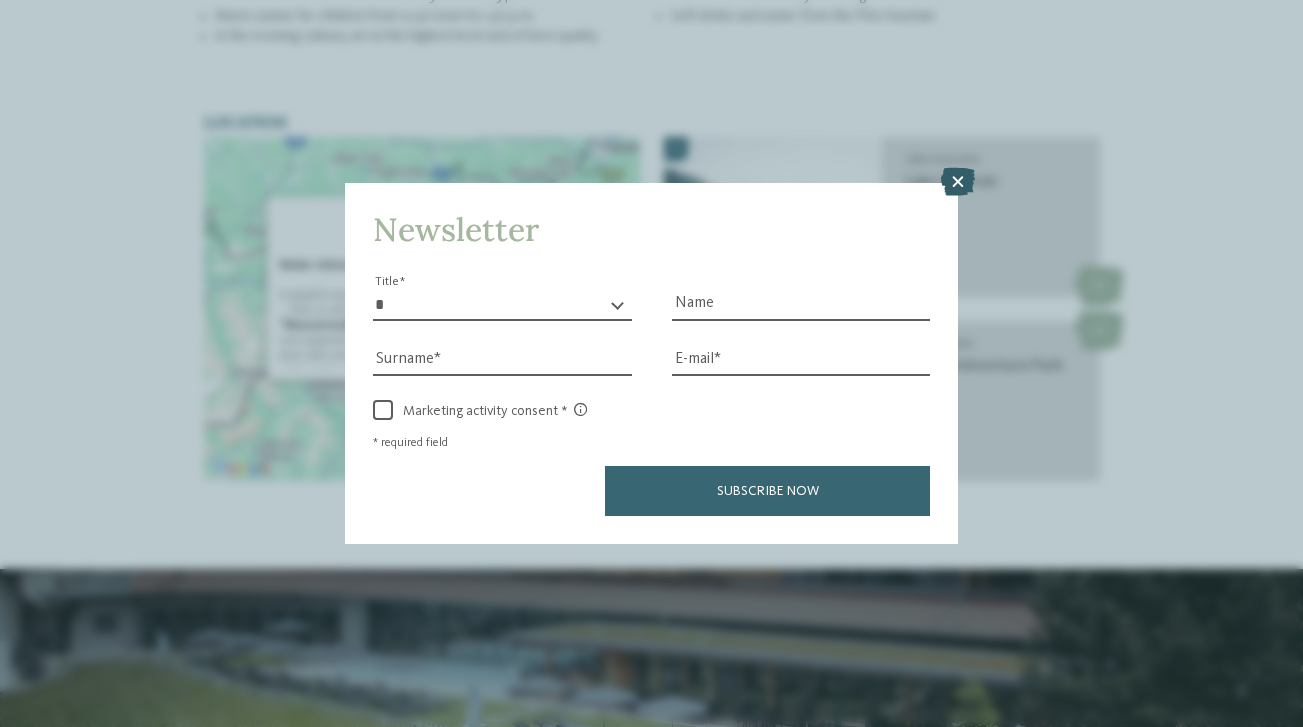 click at bounding box center (958, 182) 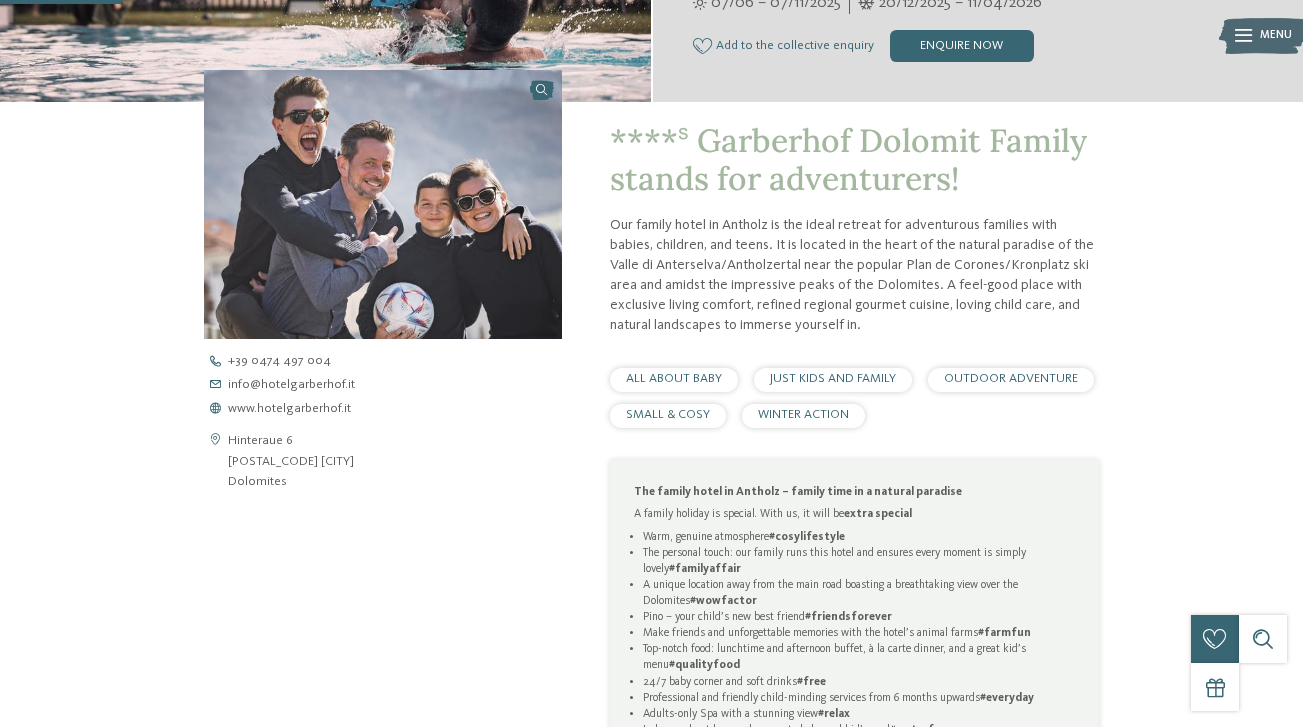 scroll, scrollTop: 568, scrollLeft: 0, axis: vertical 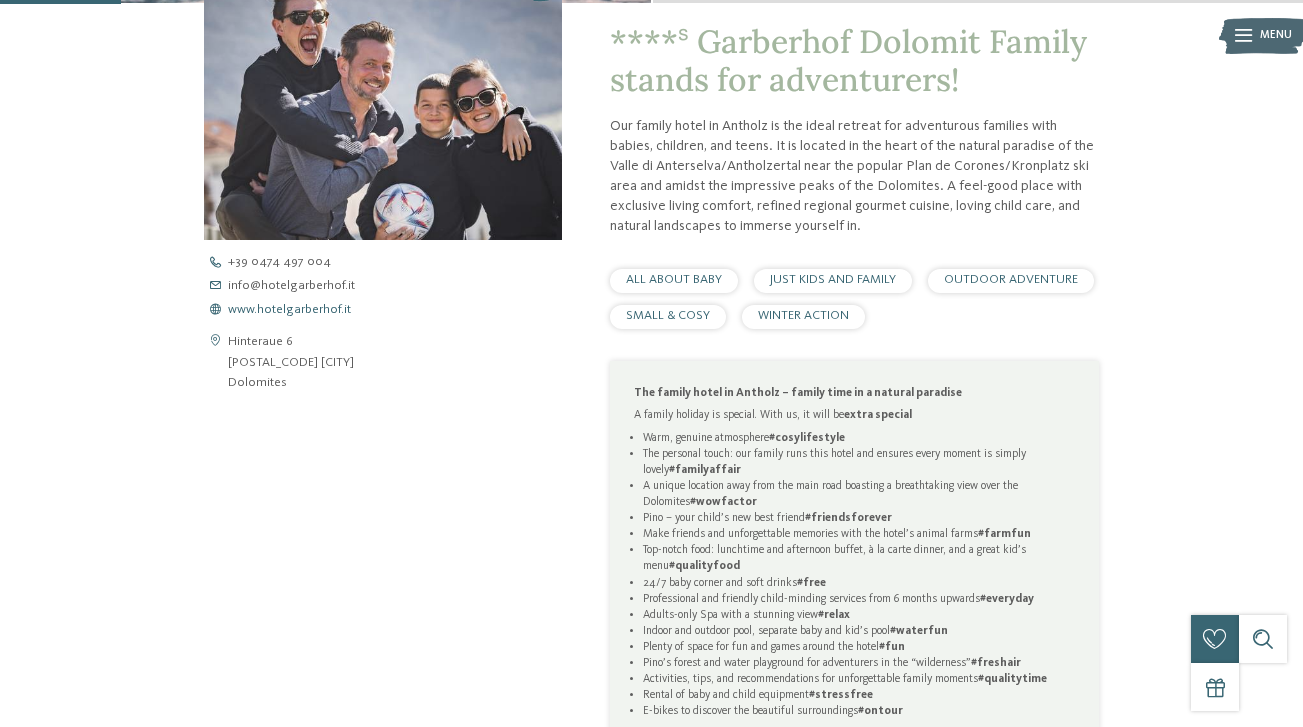 click on "www.hotelgarberhof.it" at bounding box center (289, 310) 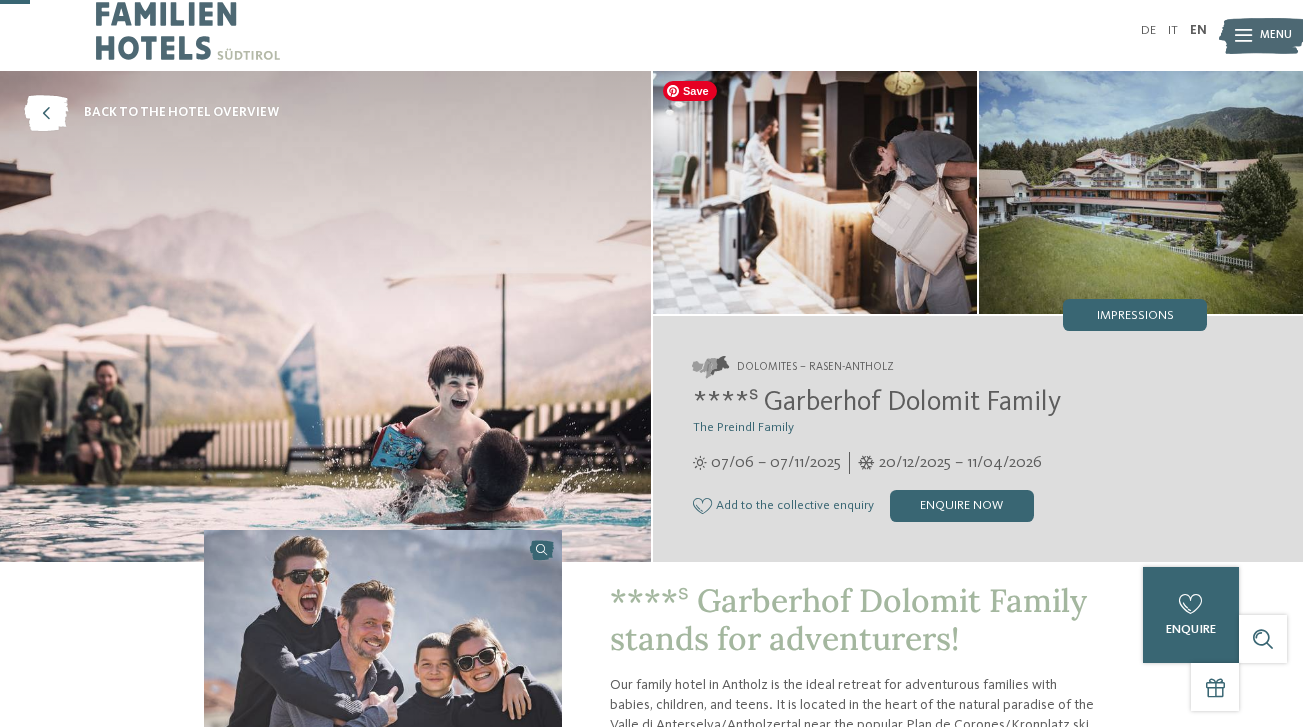 scroll, scrollTop: 0, scrollLeft: 0, axis: both 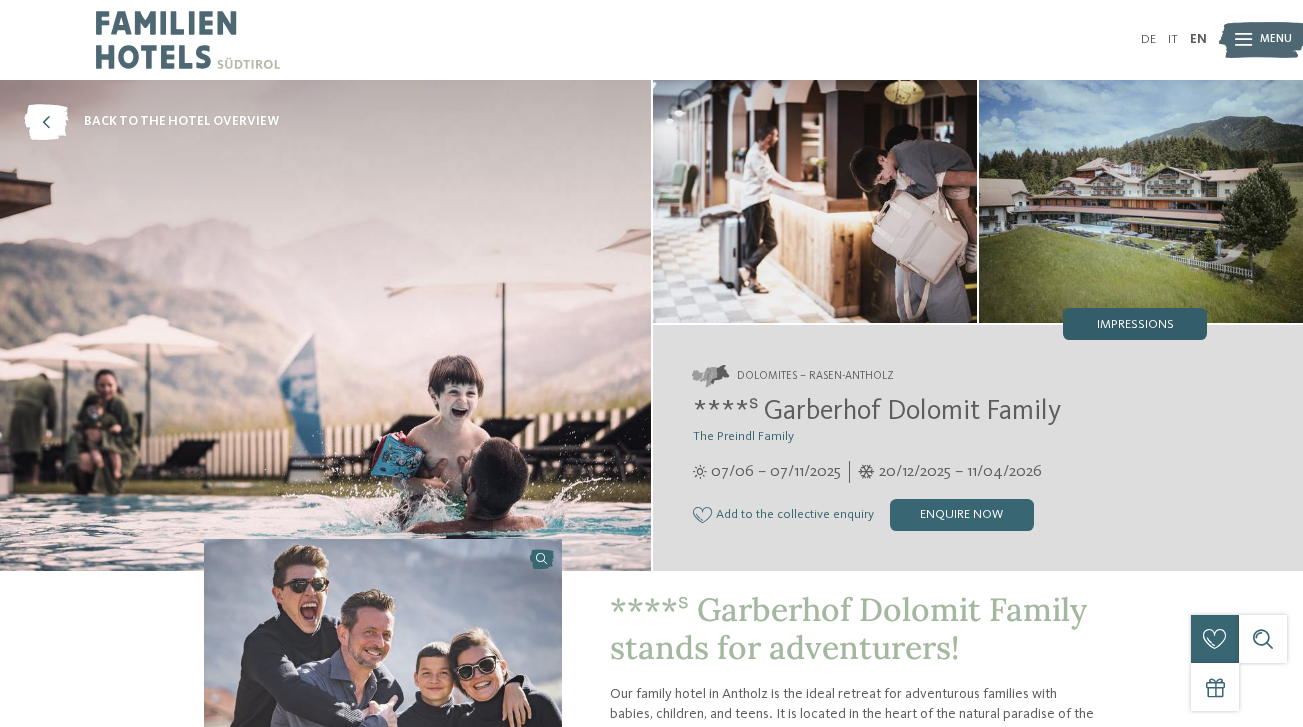 click on "Impressions" at bounding box center [1135, 325] 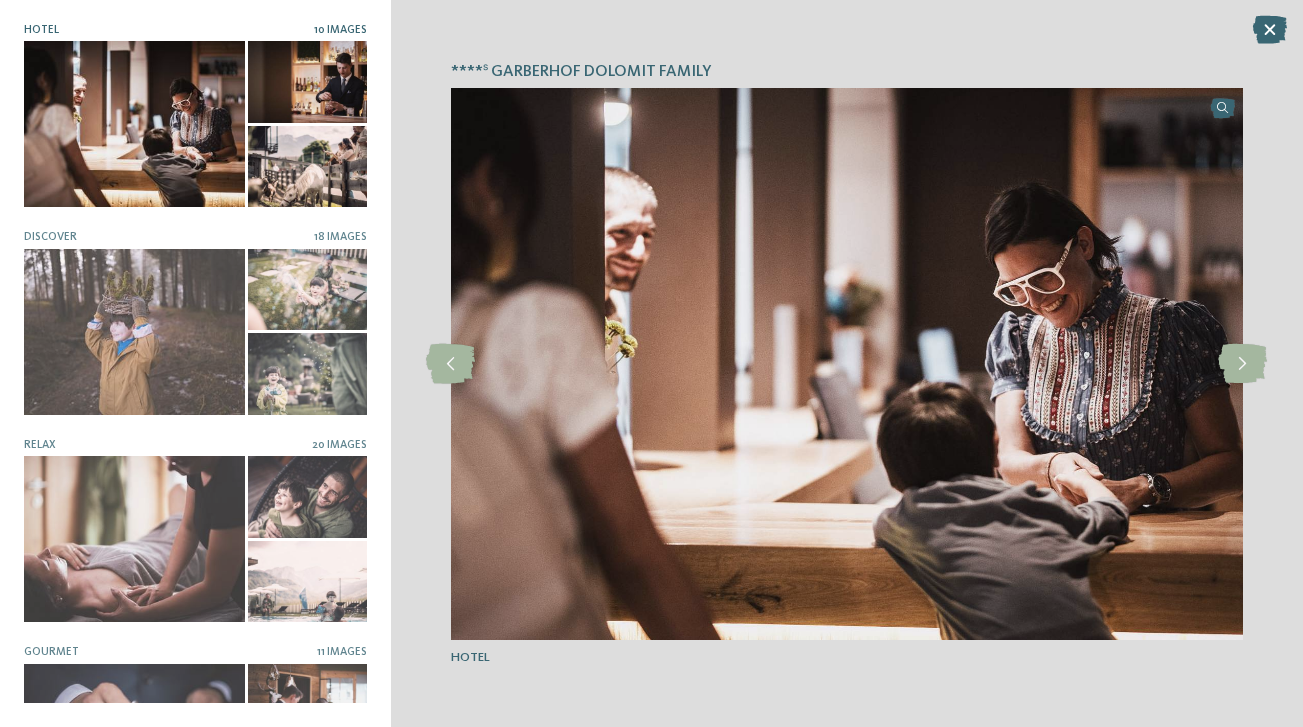 click on "10 Images" at bounding box center [340, 30] 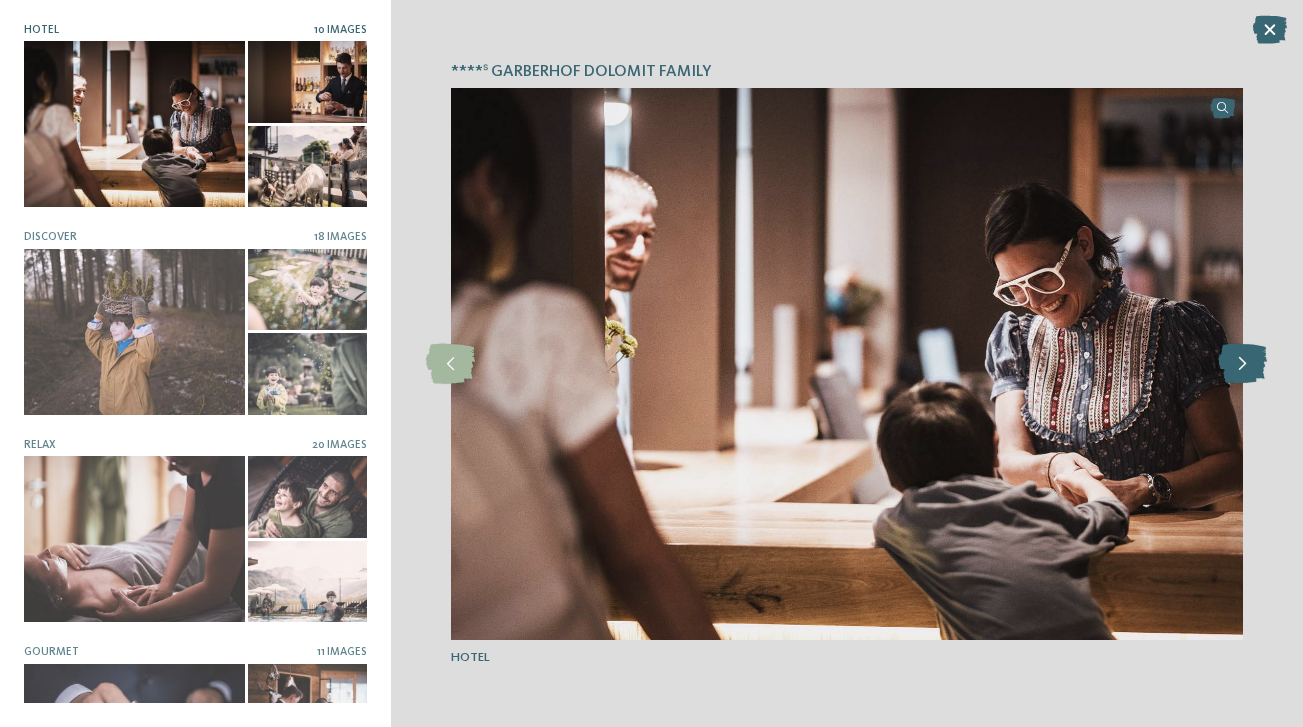 click at bounding box center [1242, 364] 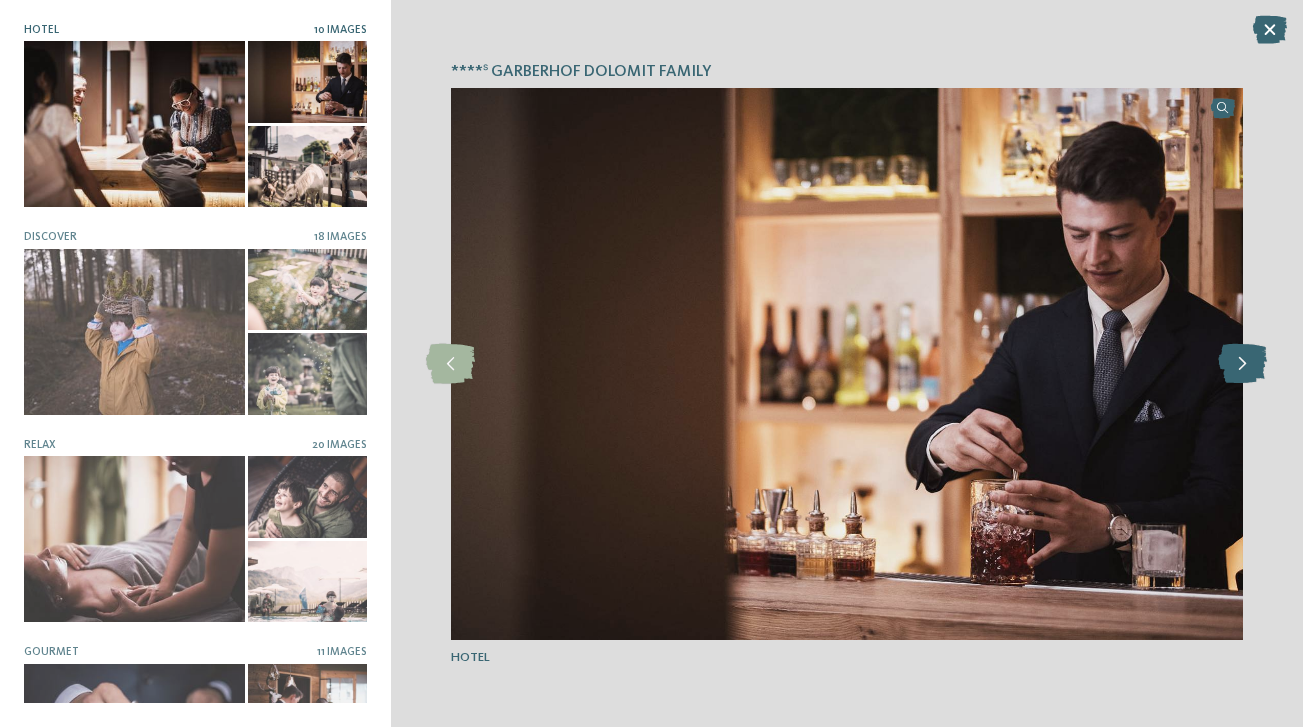 click at bounding box center (1242, 364) 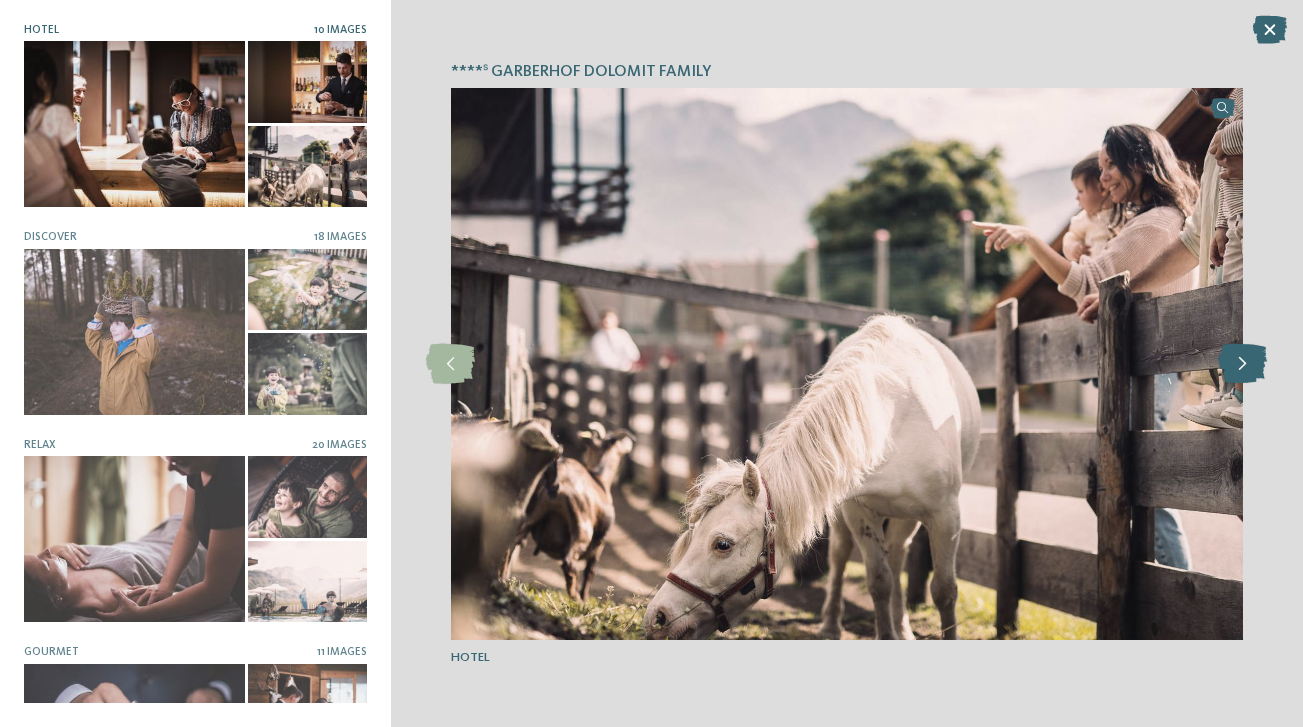 click at bounding box center [1242, 364] 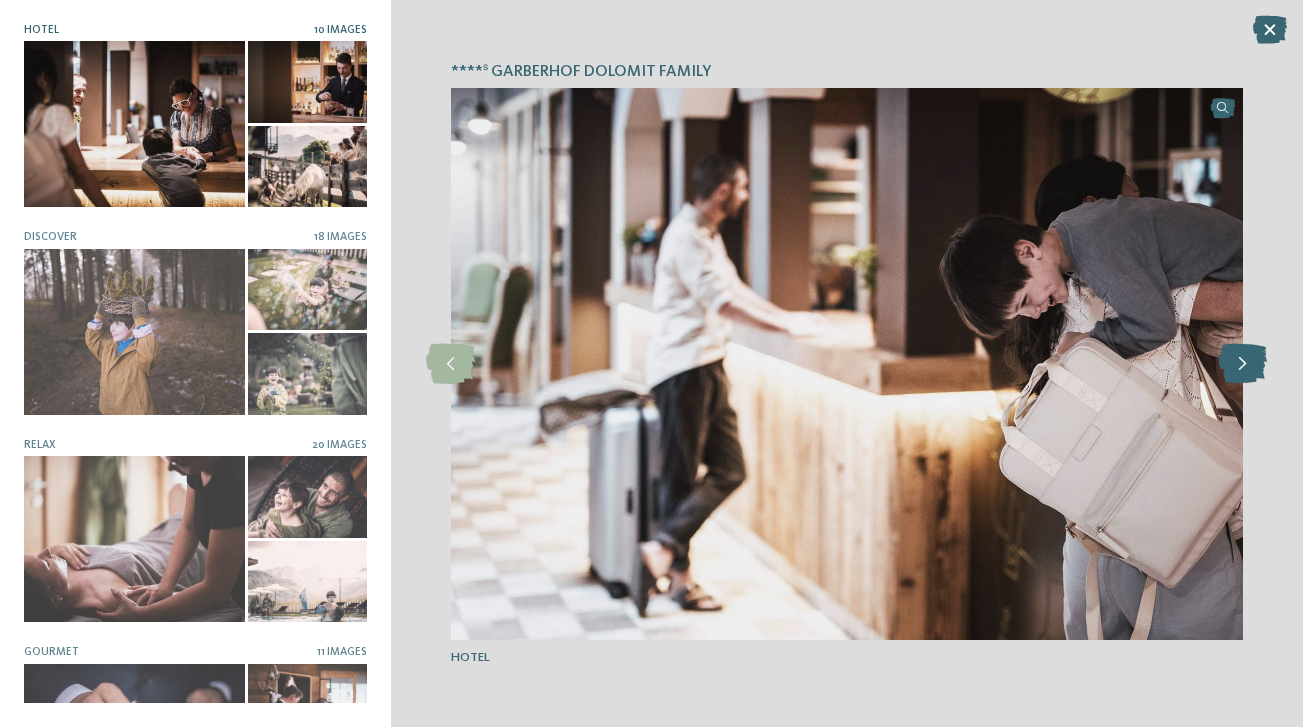 click at bounding box center (1242, 364) 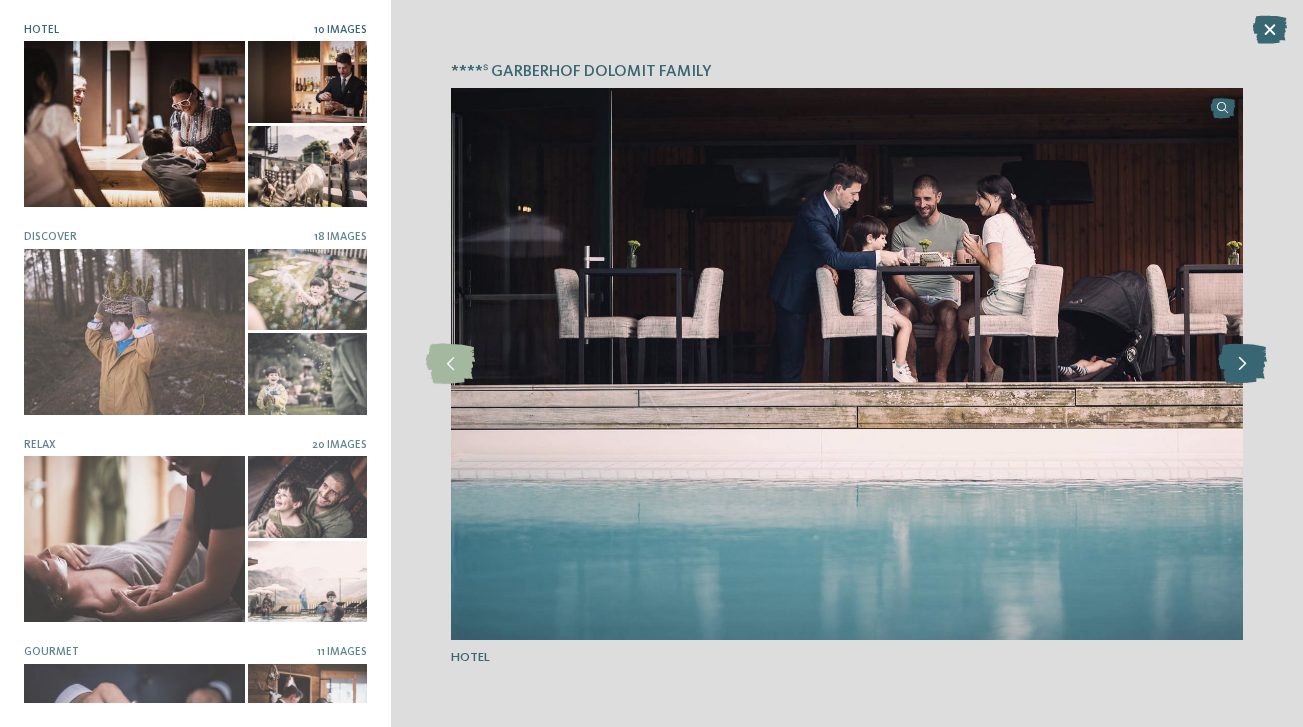 click at bounding box center (1242, 364) 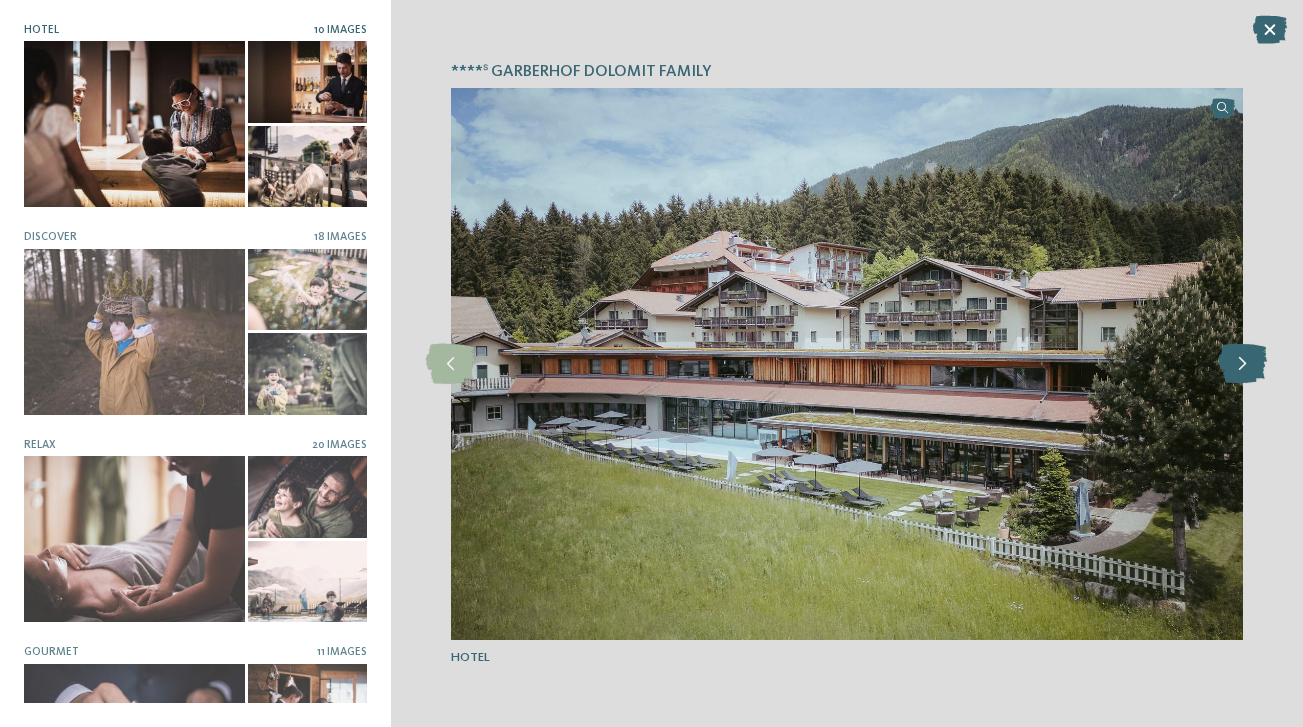 click at bounding box center [1242, 364] 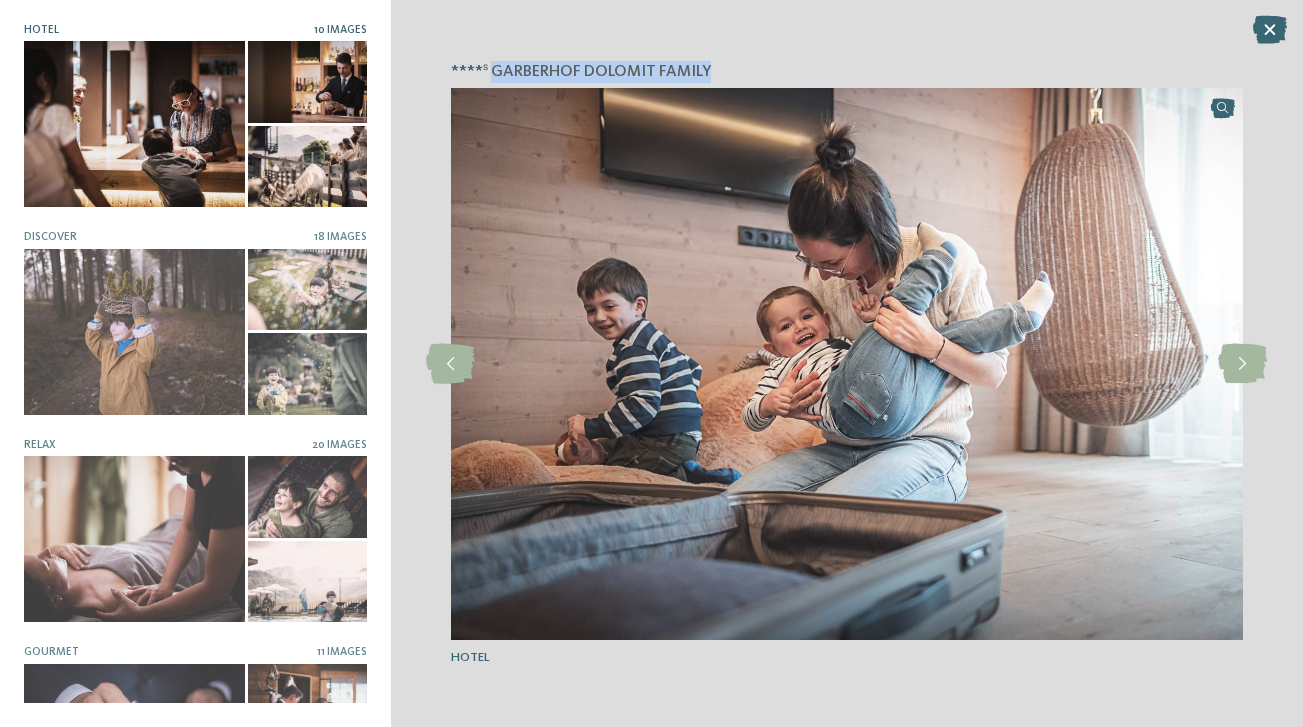 drag, startPoint x: 493, startPoint y: 65, endPoint x: 749, endPoint y: 67, distance: 256.0078 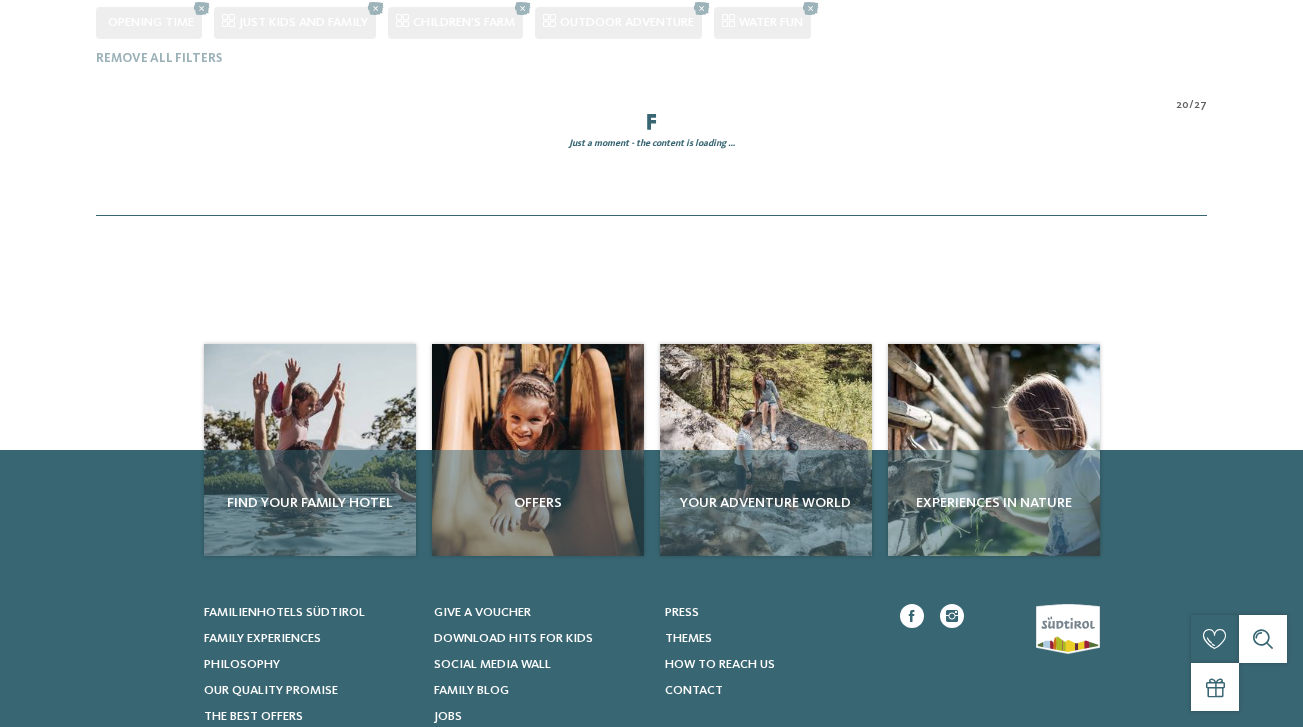 scroll, scrollTop: 0, scrollLeft: 0, axis: both 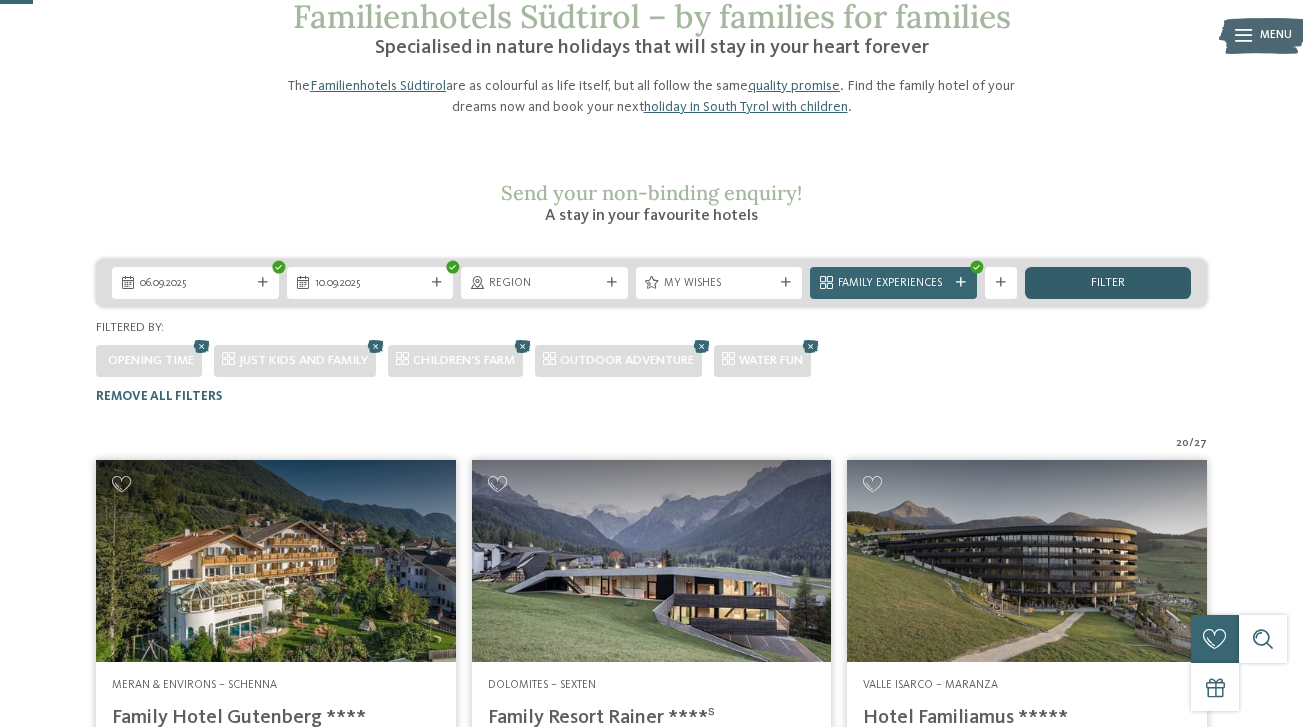 click on "filter" at bounding box center [1108, 283] 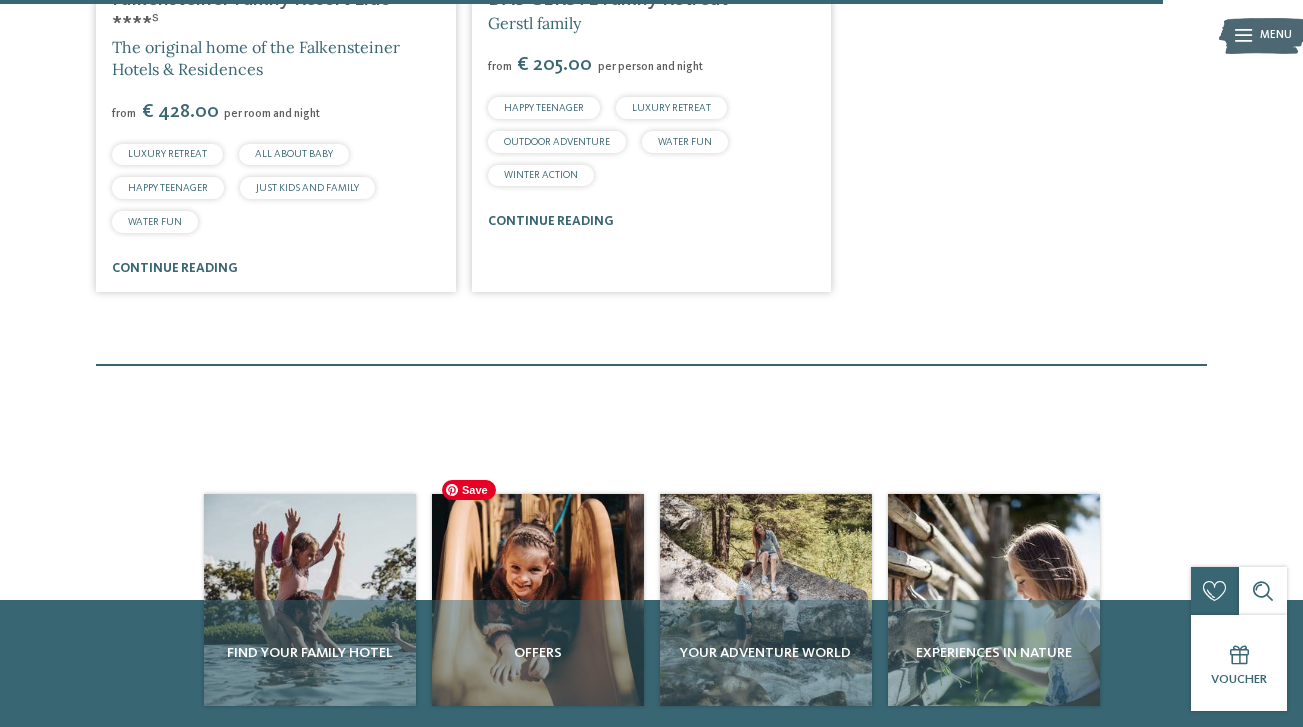 scroll, scrollTop: 3983, scrollLeft: 0, axis: vertical 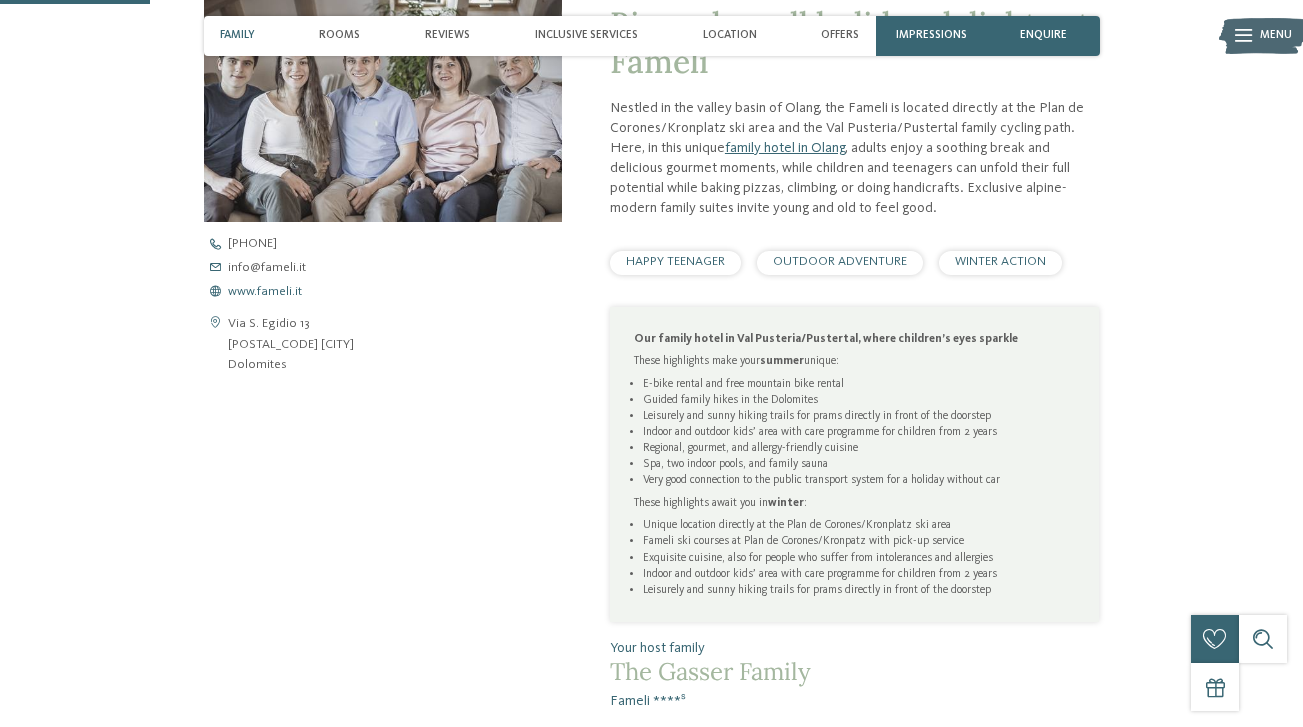 click on "www.fameli.it" at bounding box center (265, 292) 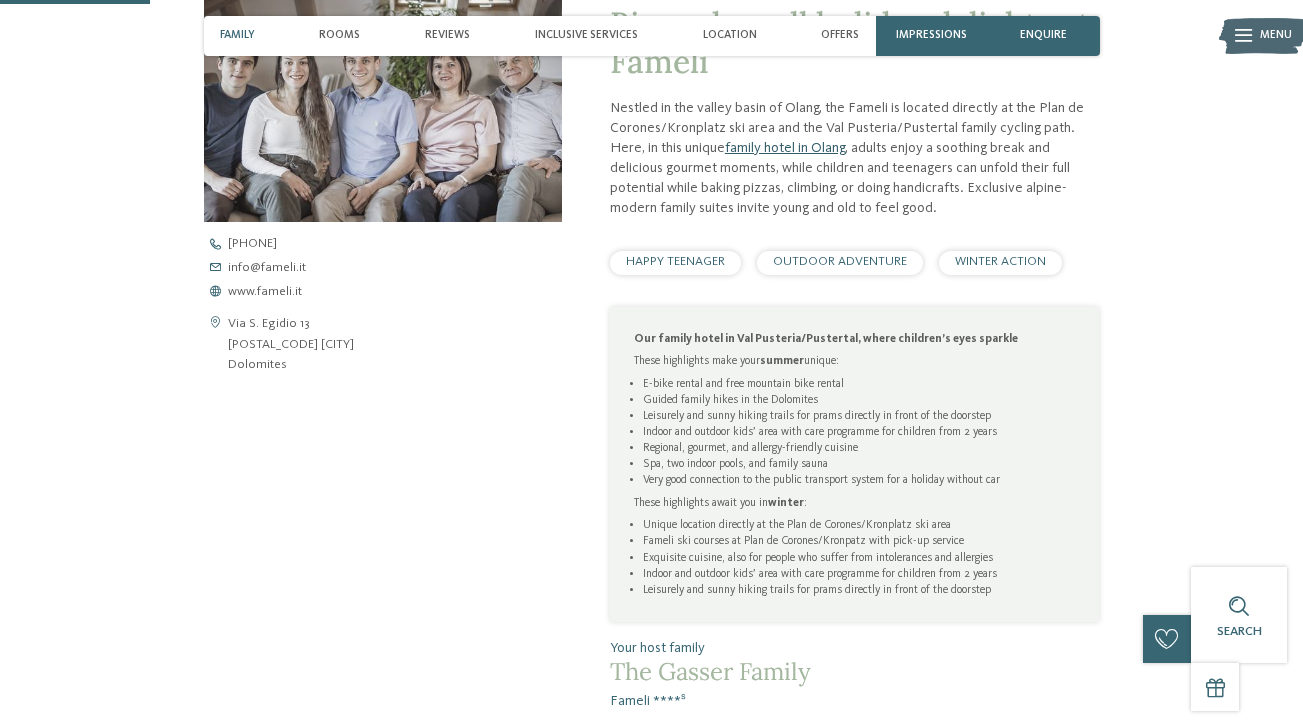 scroll, scrollTop: 0, scrollLeft: 0, axis: both 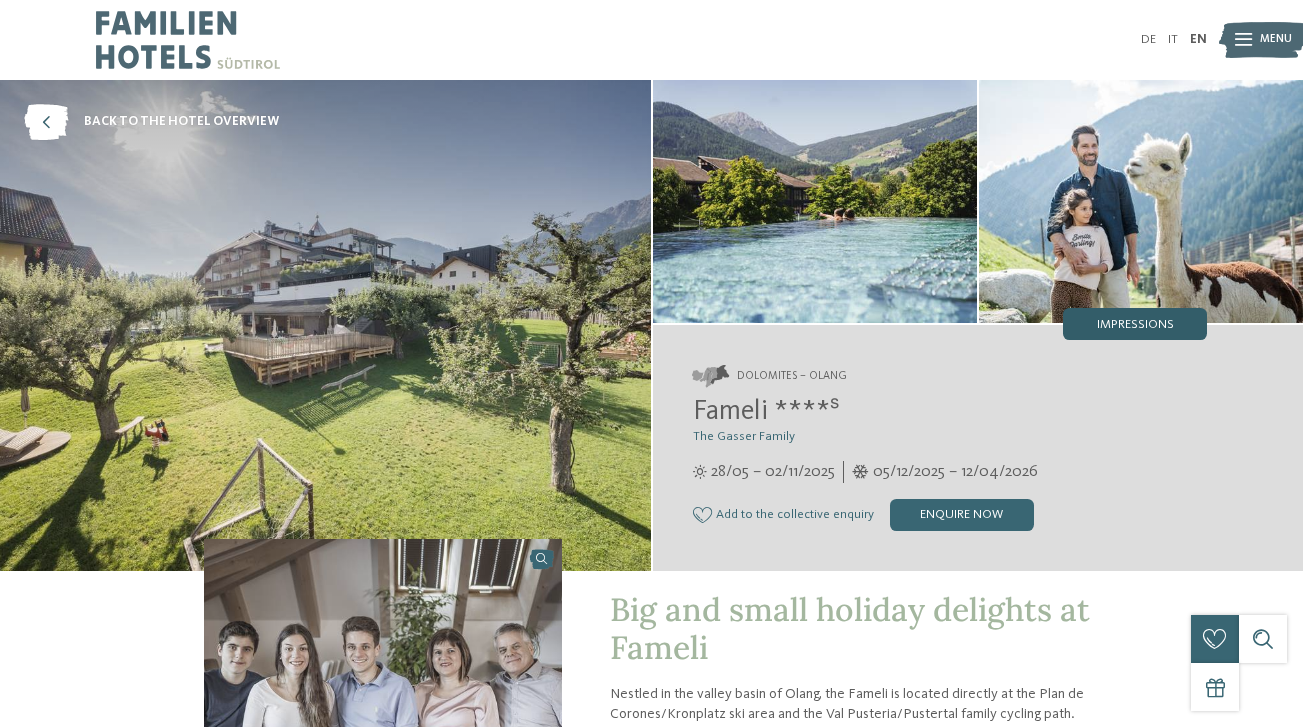 click on "Impressions" at bounding box center (1135, 325) 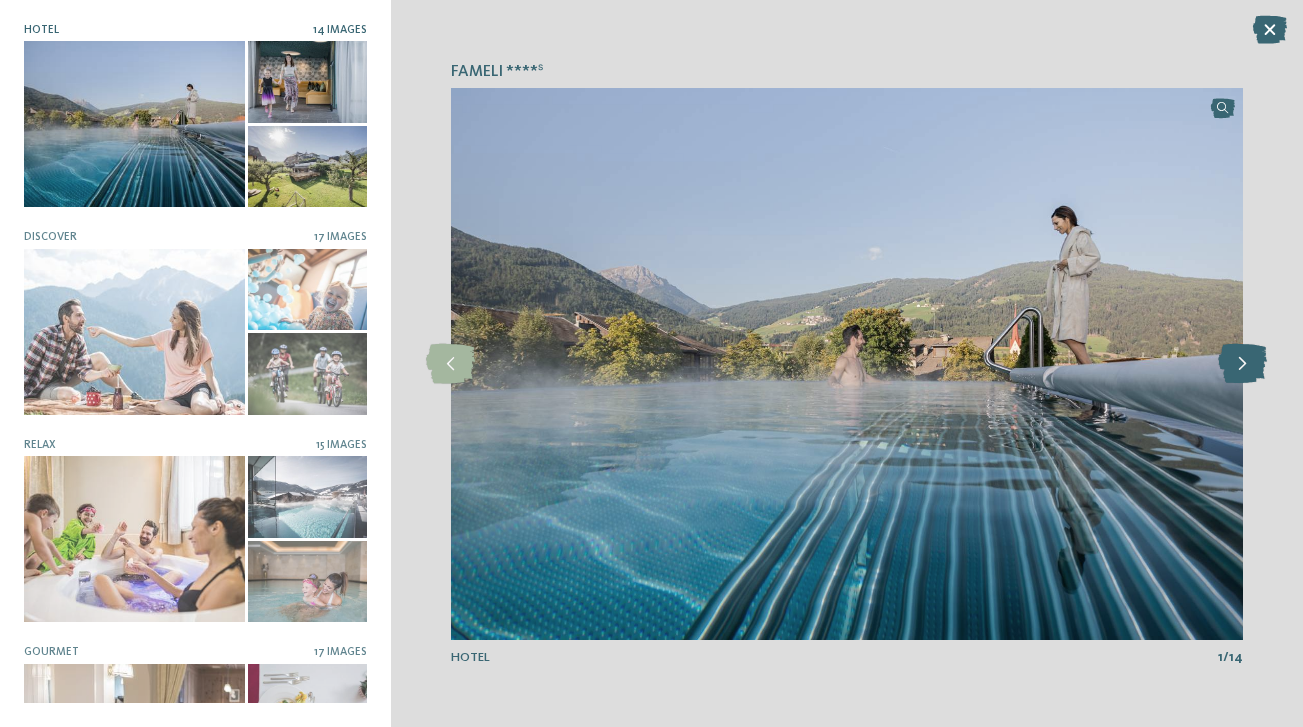 click at bounding box center [1242, 364] 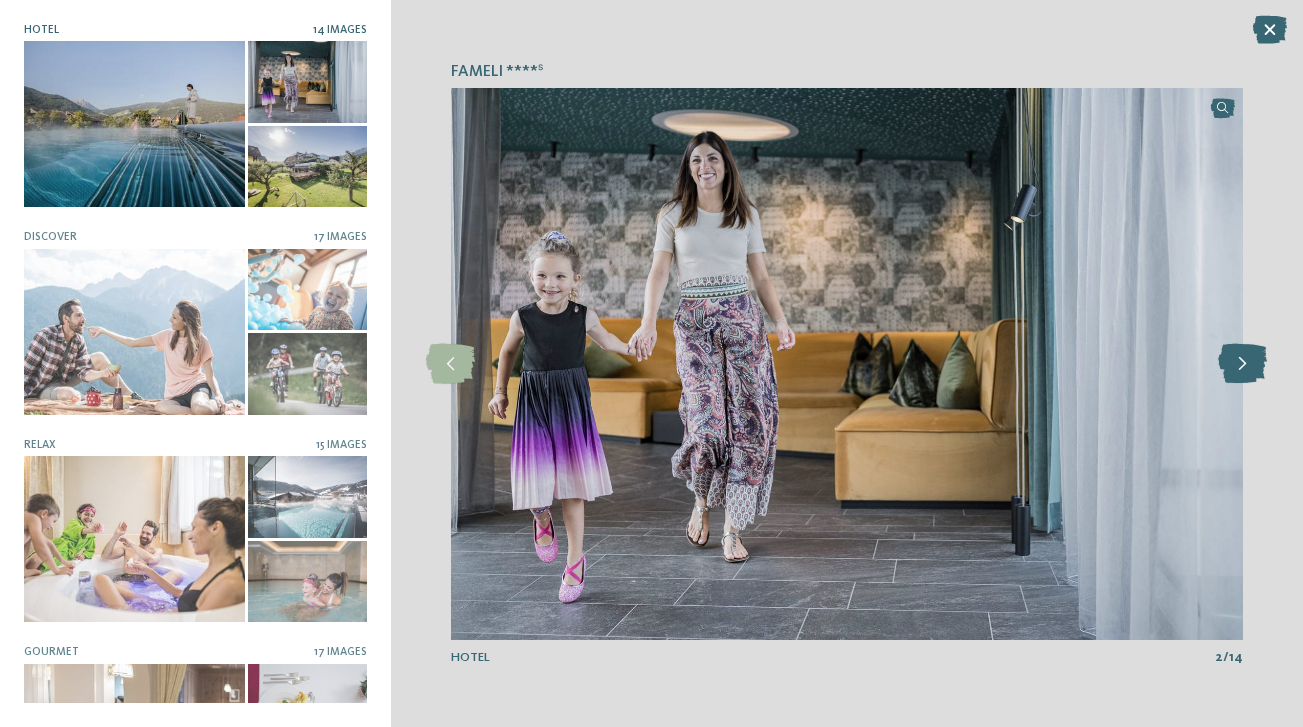 click at bounding box center (1242, 364) 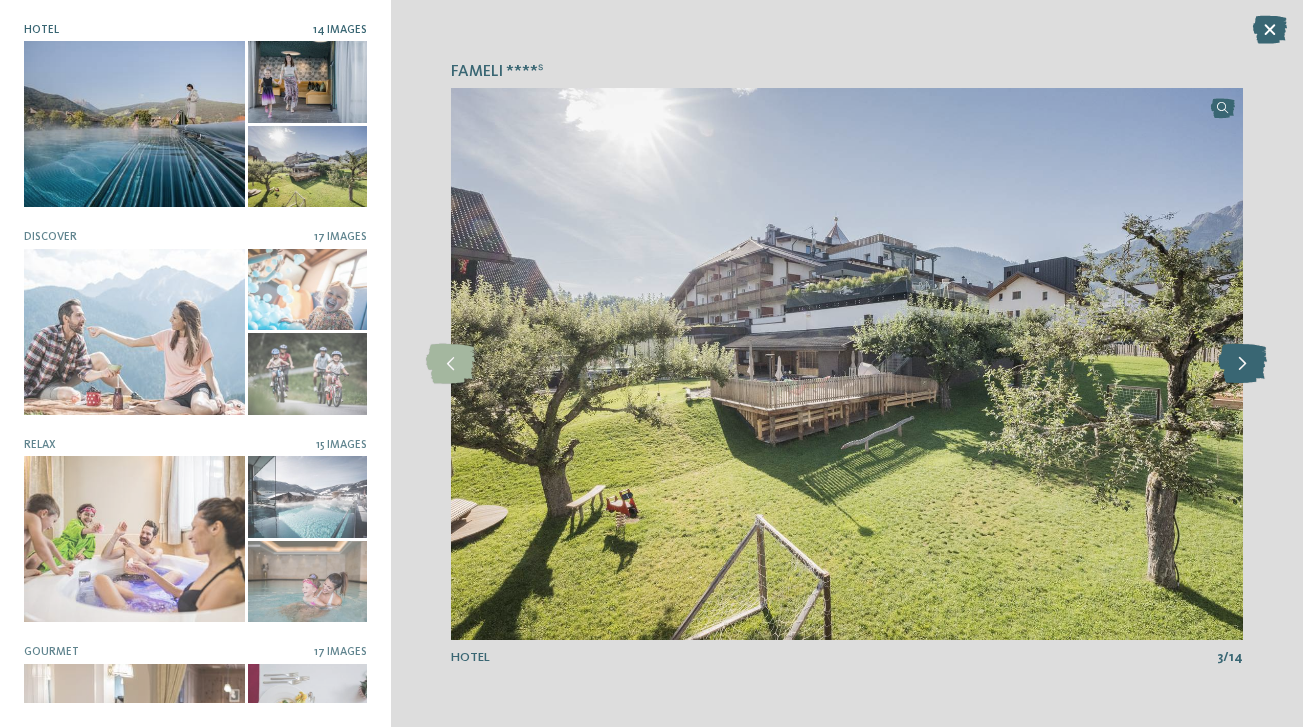 click at bounding box center (1242, 364) 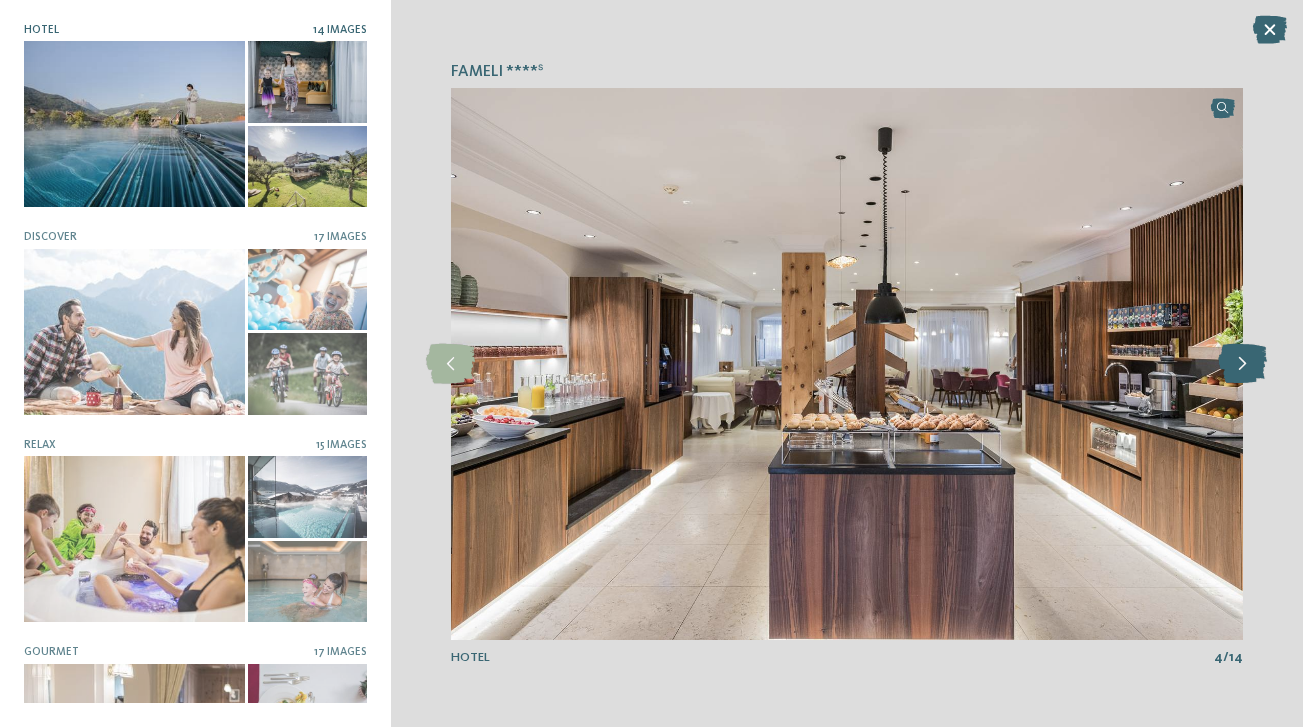 click at bounding box center [1242, 364] 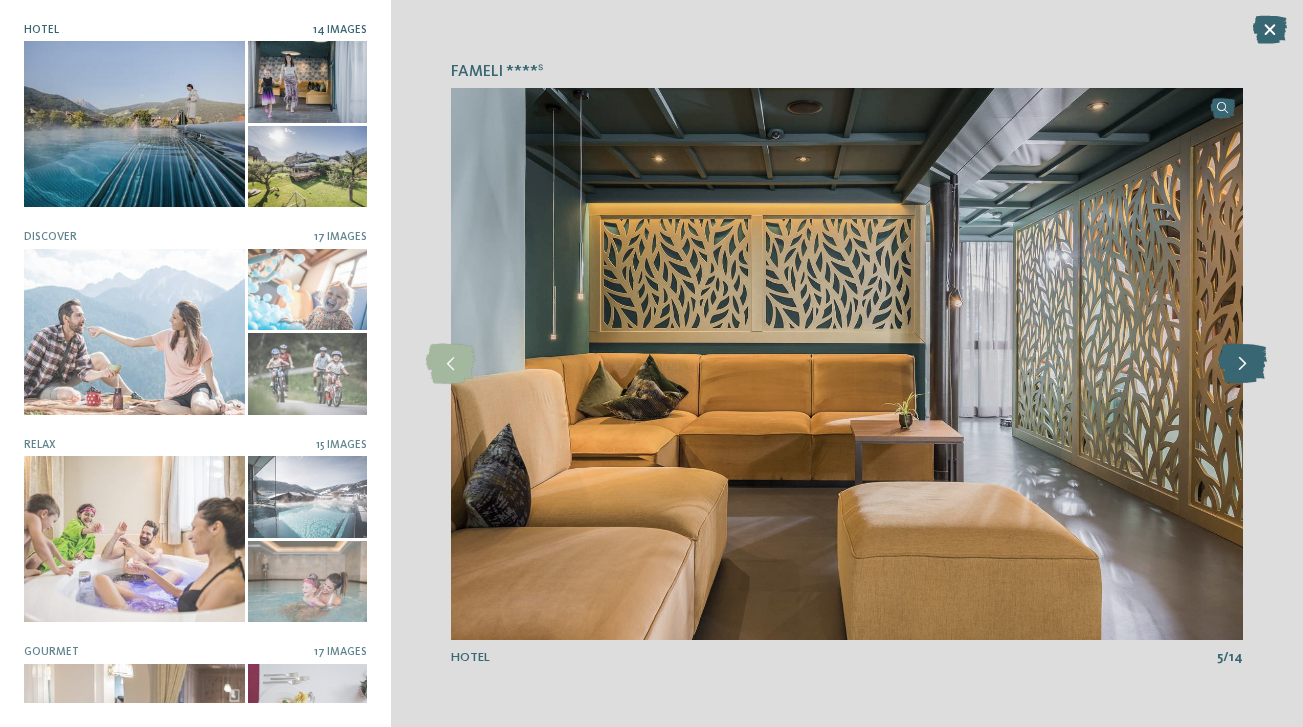 click at bounding box center (1242, 364) 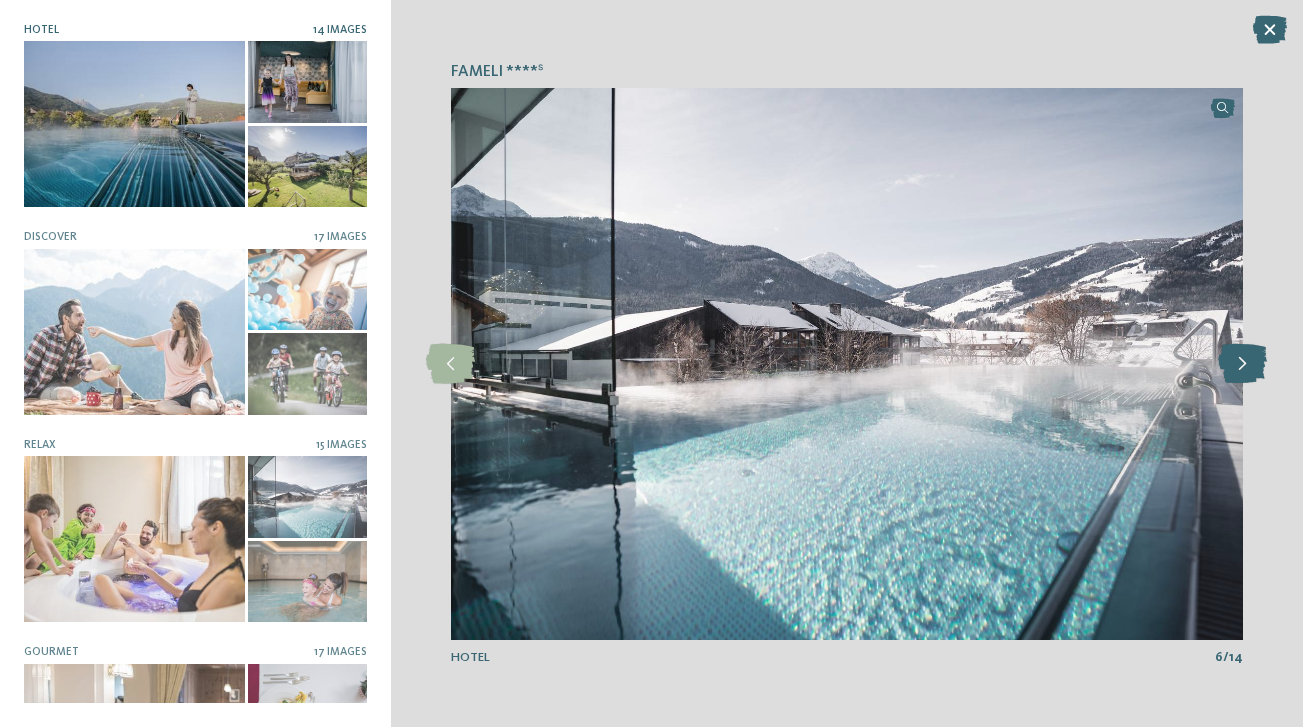 click at bounding box center (1242, 364) 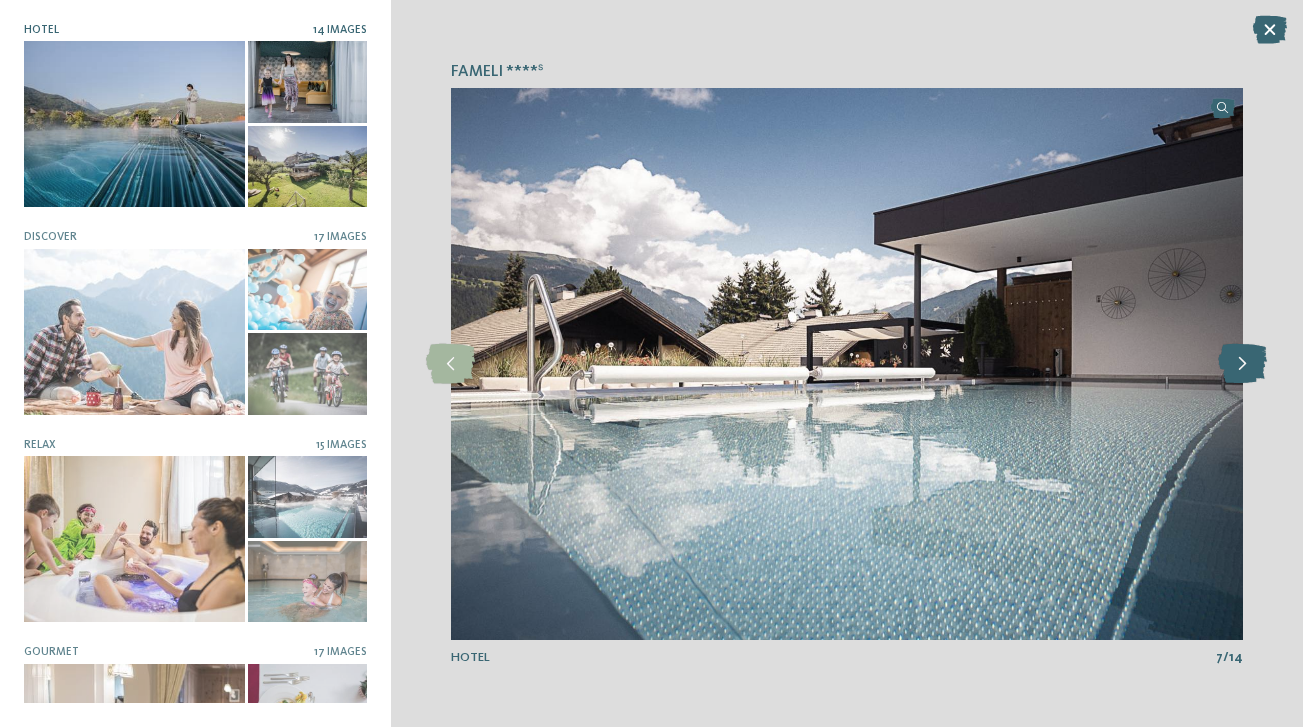 click at bounding box center [1242, 364] 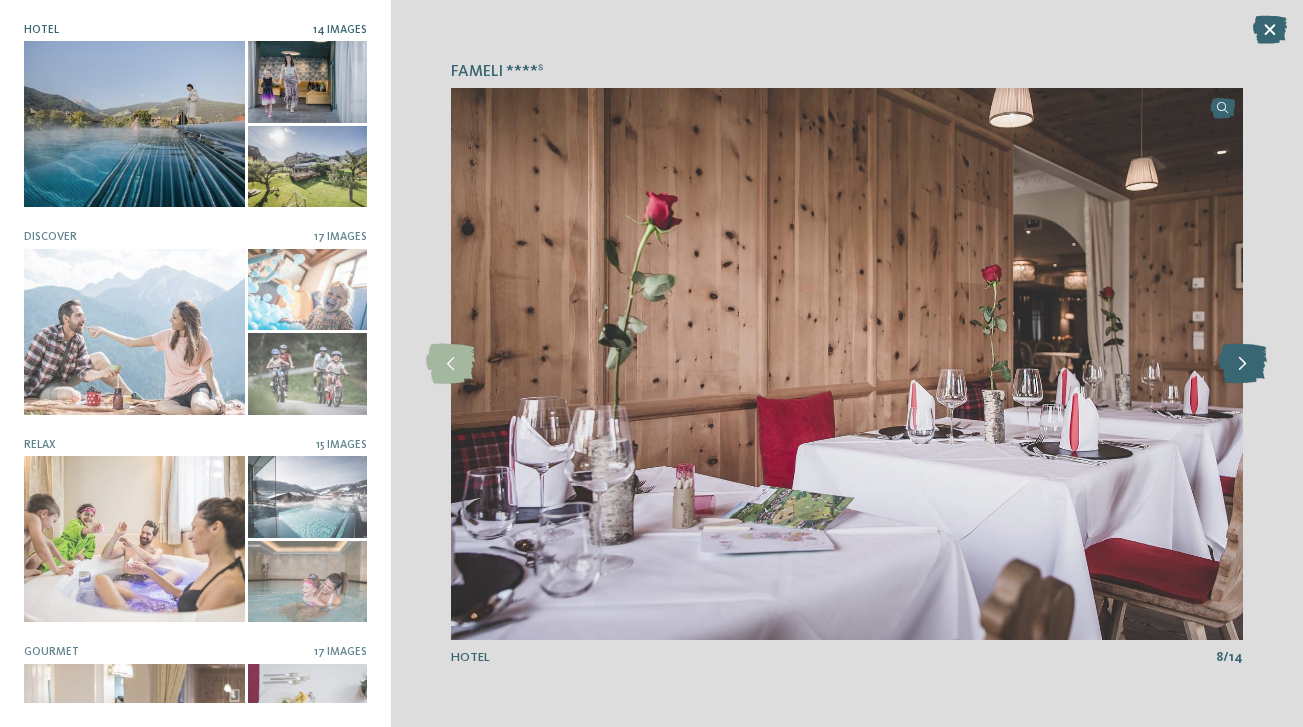 click at bounding box center [1242, 364] 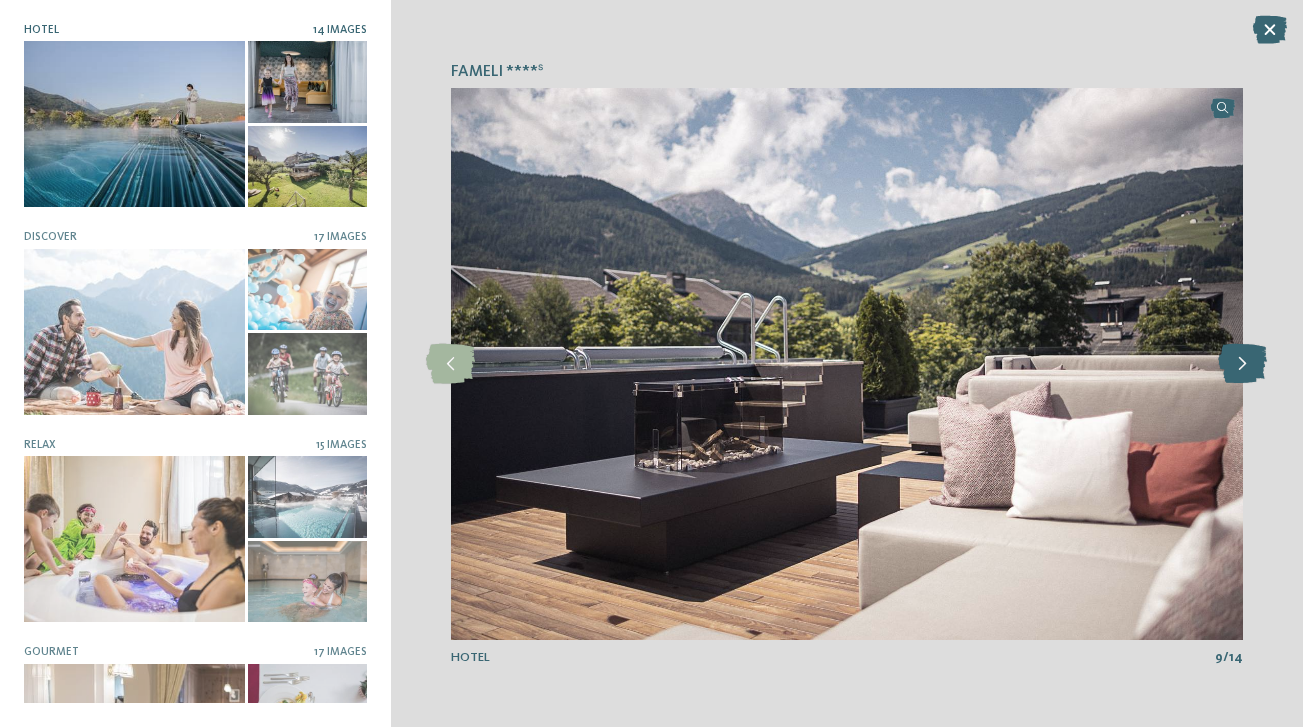 click at bounding box center (1242, 364) 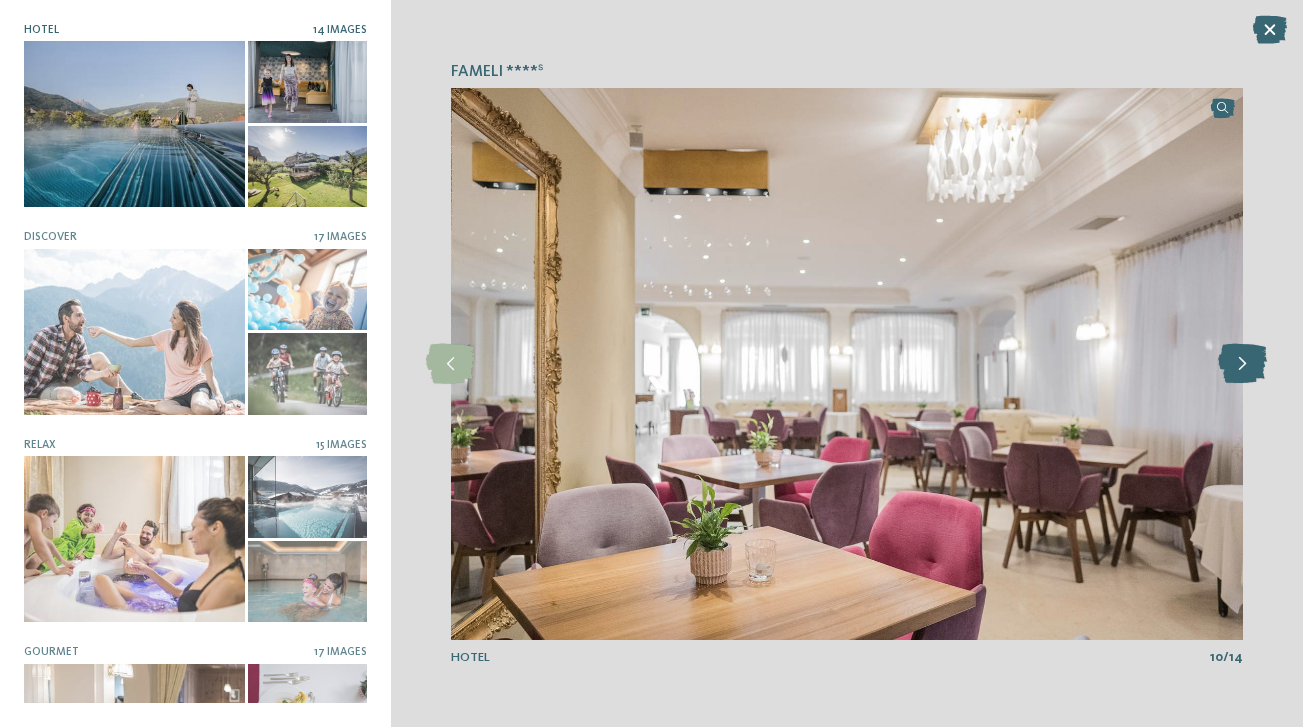 click at bounding box center (1242, 364) 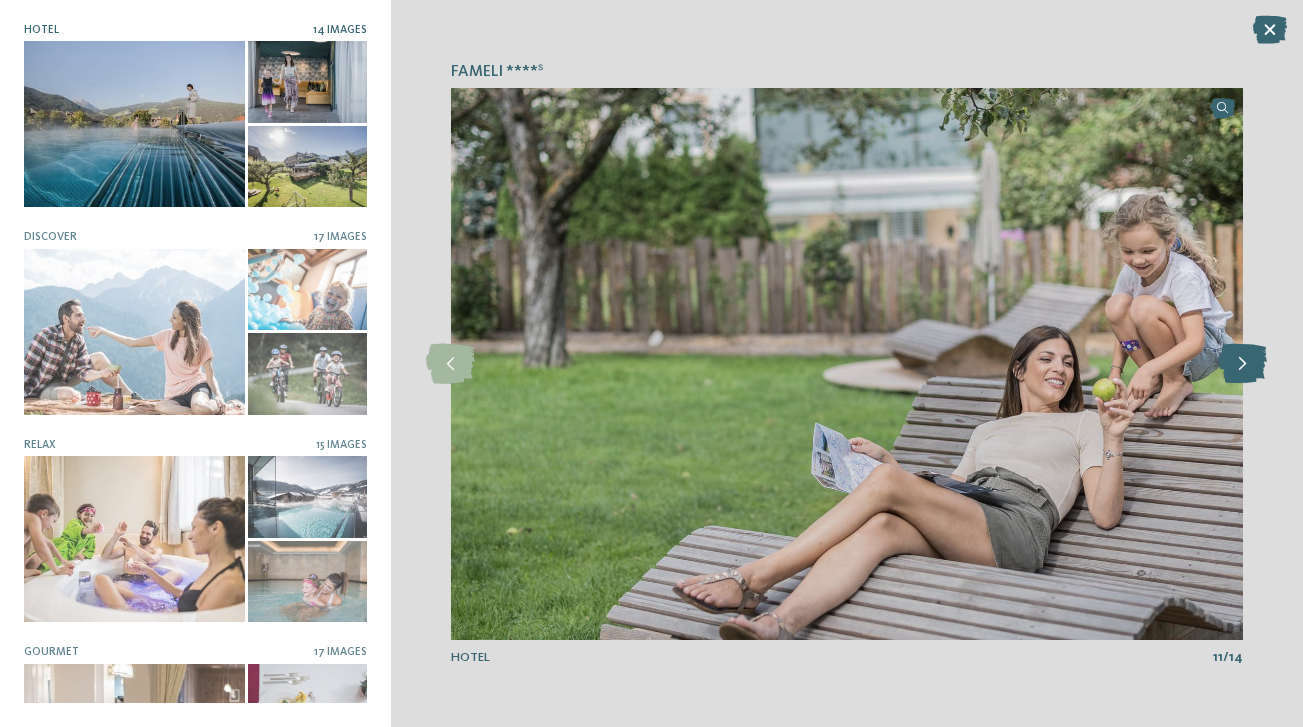 click at bounding box center (1242, 364) 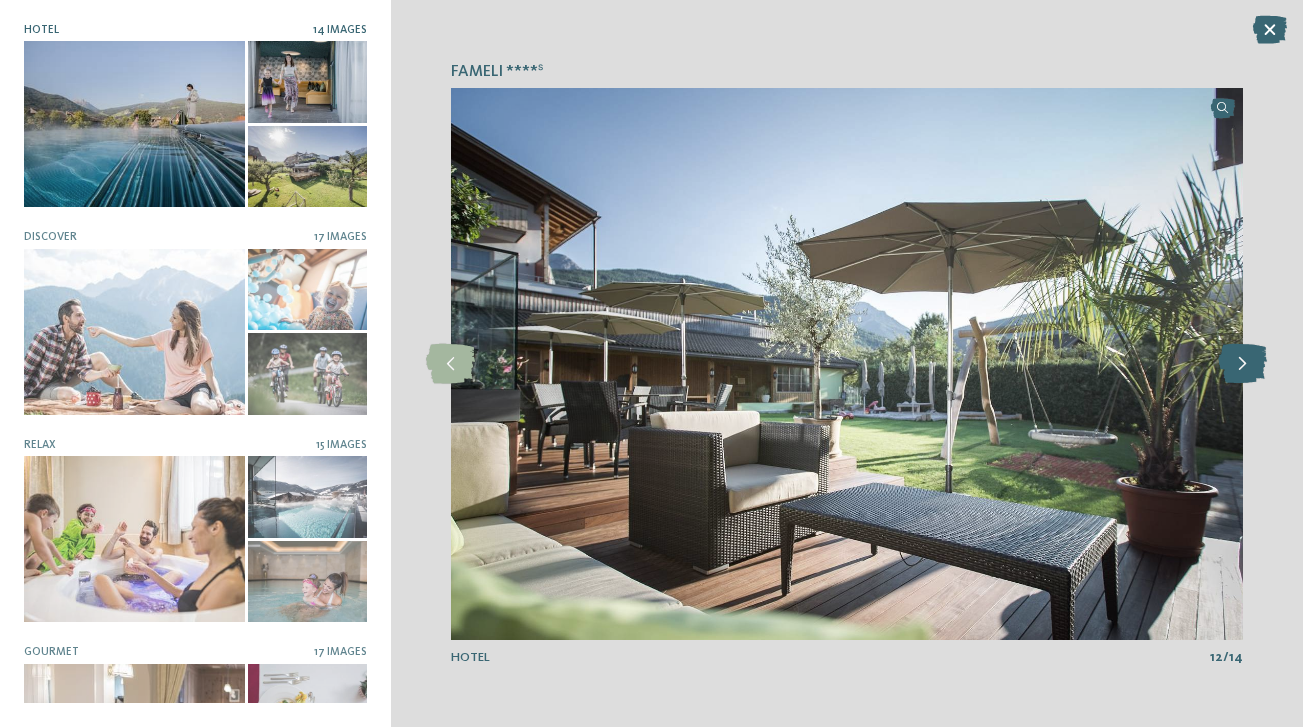 click at bounding box center [1242, 364] 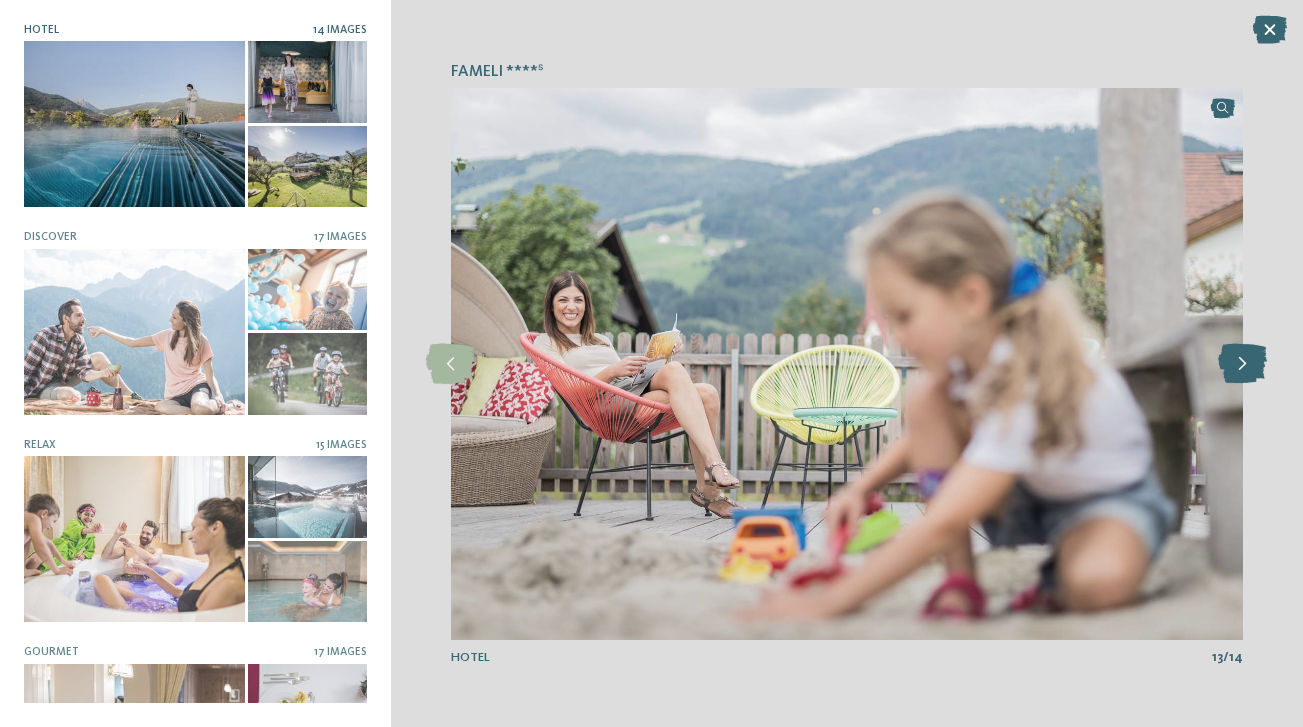 click at bounding box center (1242, 364) 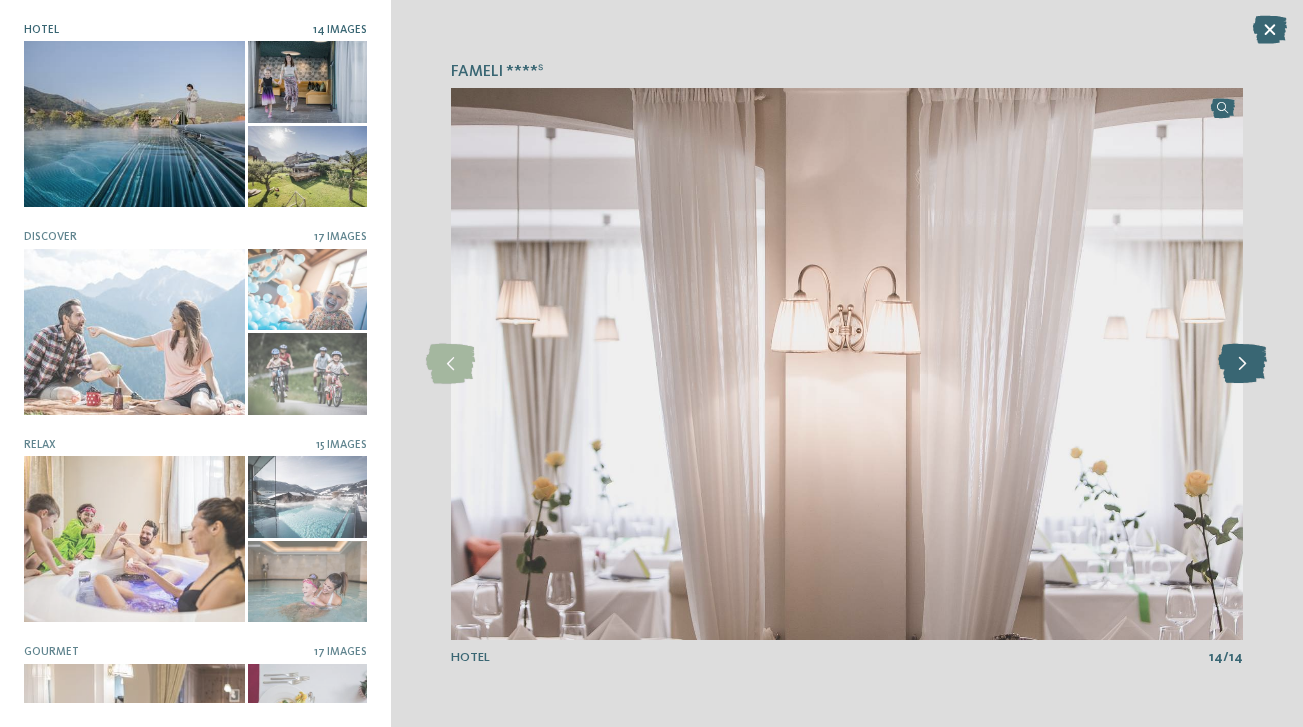 click at bounding box center [1242, 364] 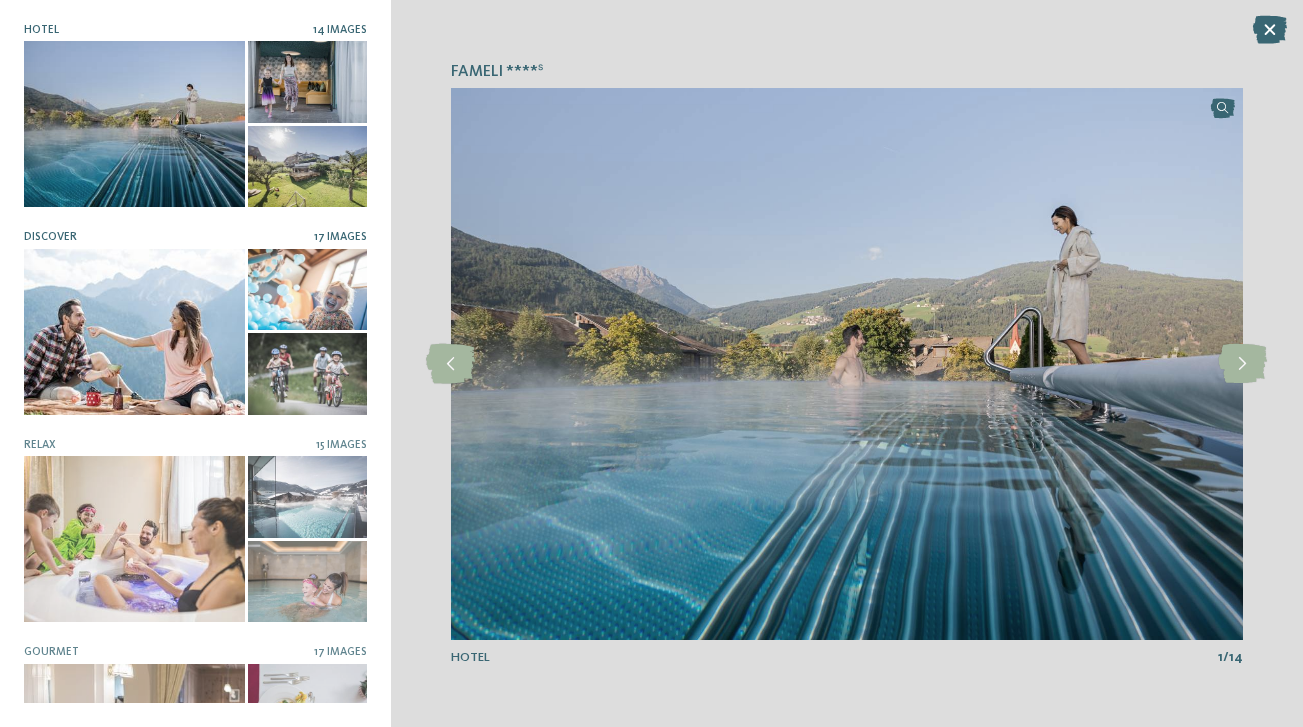 click on "17 Images" at bounding box center [340, 237] 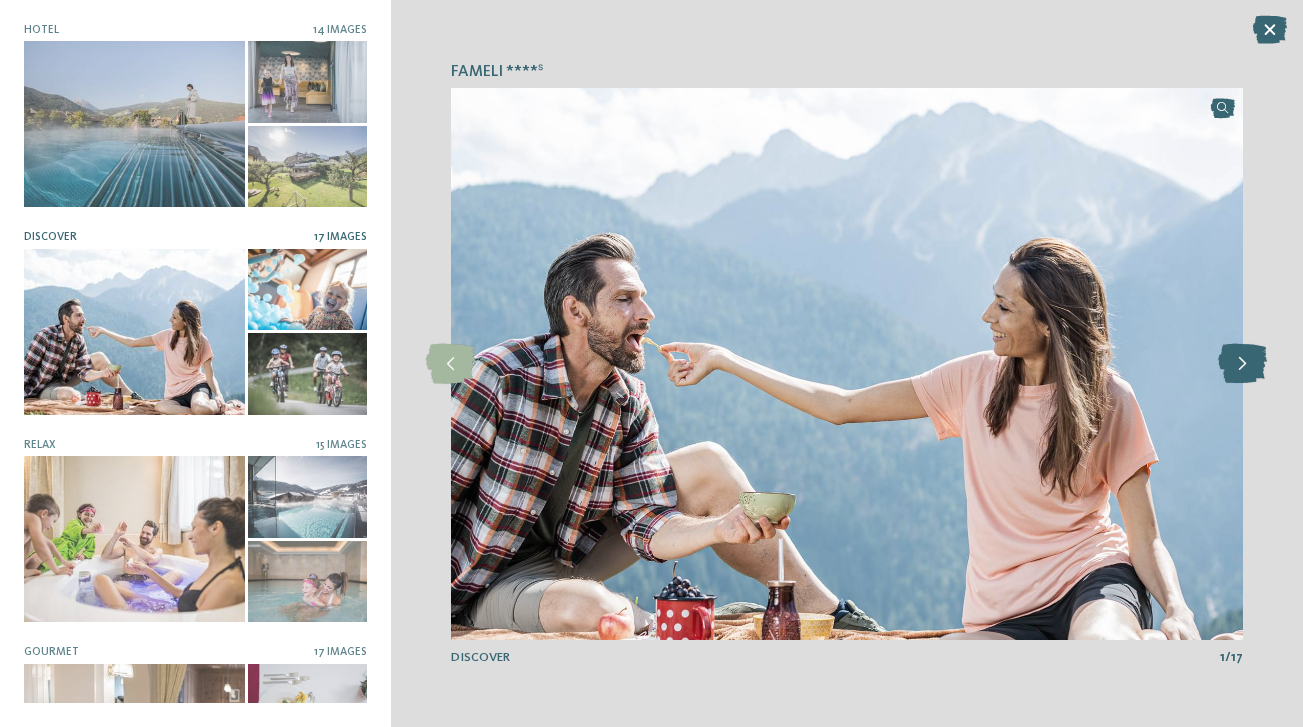click at bounding box center [1242, 364] 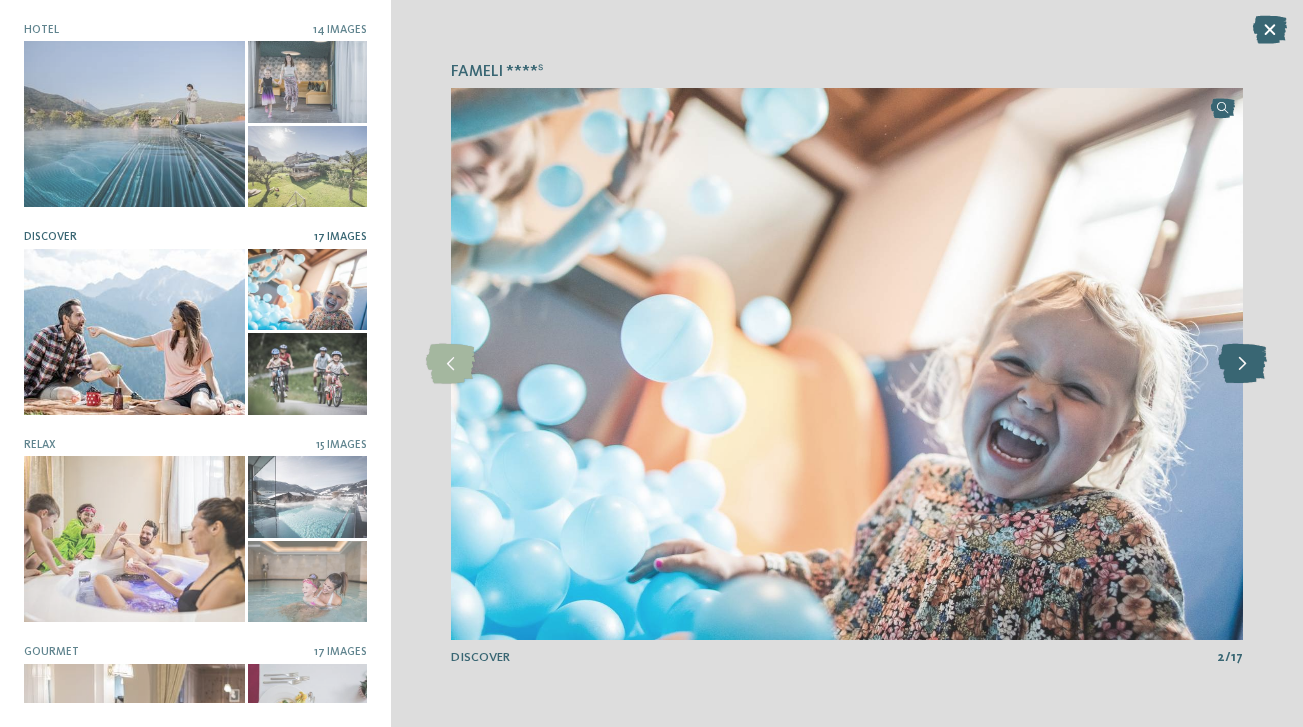 click at bounding box center [1242, 364] 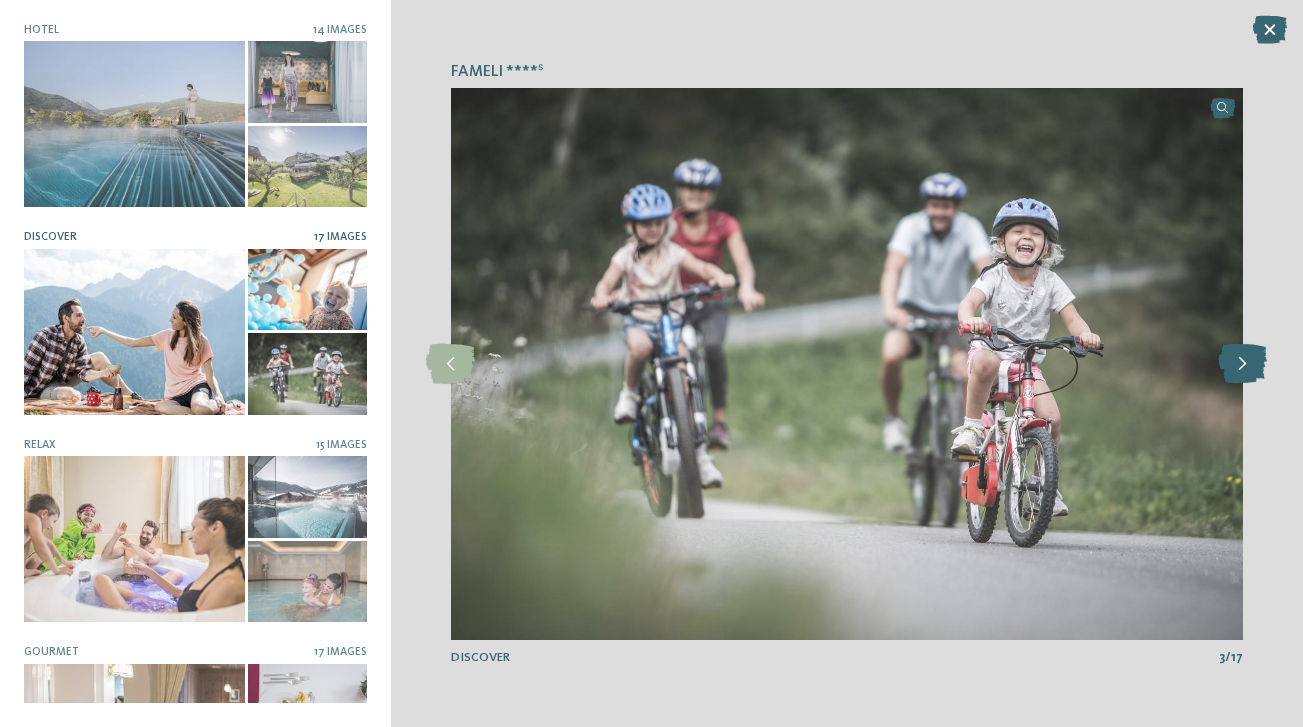 click at bounding box center (1242, 364) 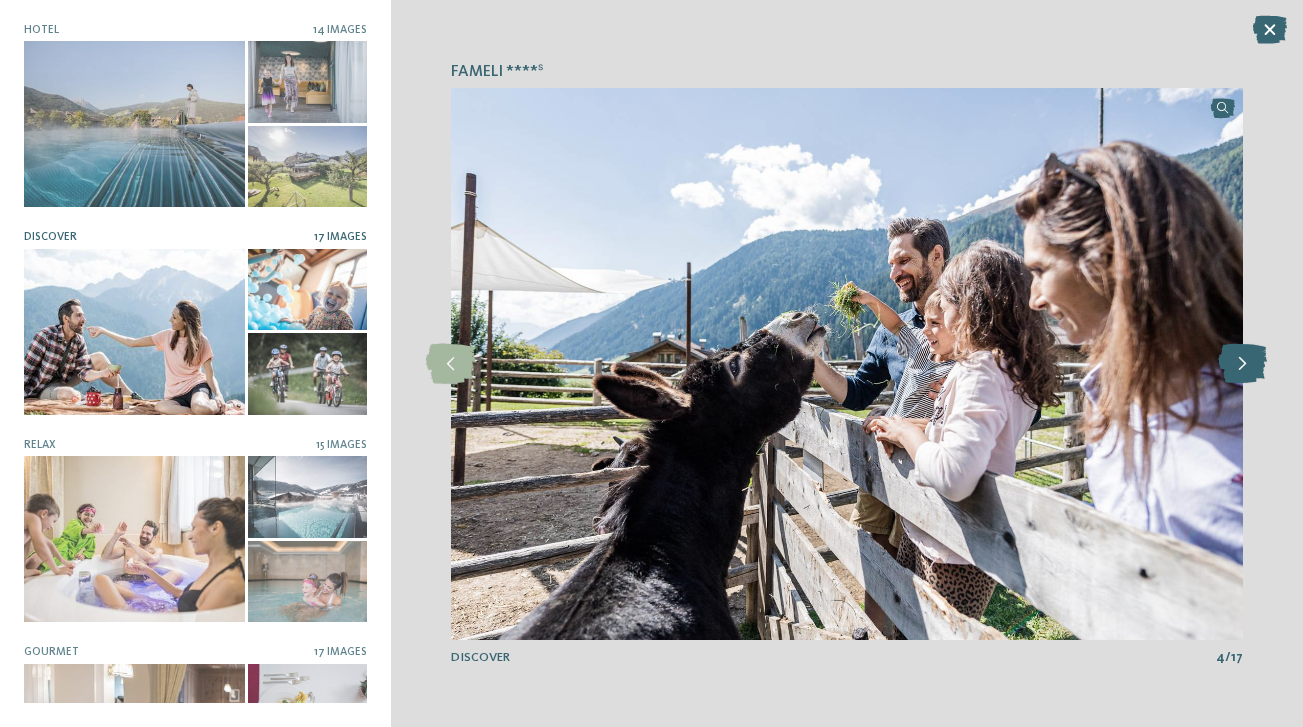 click at bounding box center [1242, 364] 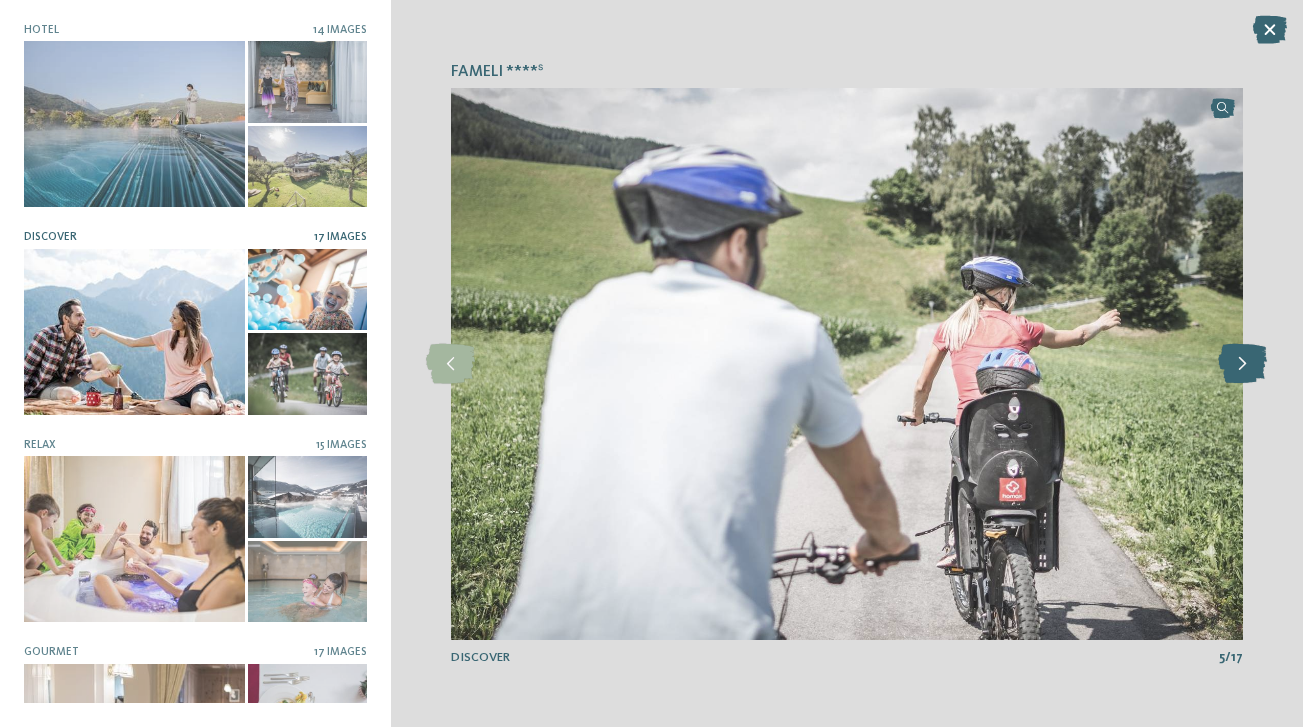 click at bounding box center [1242, 364] 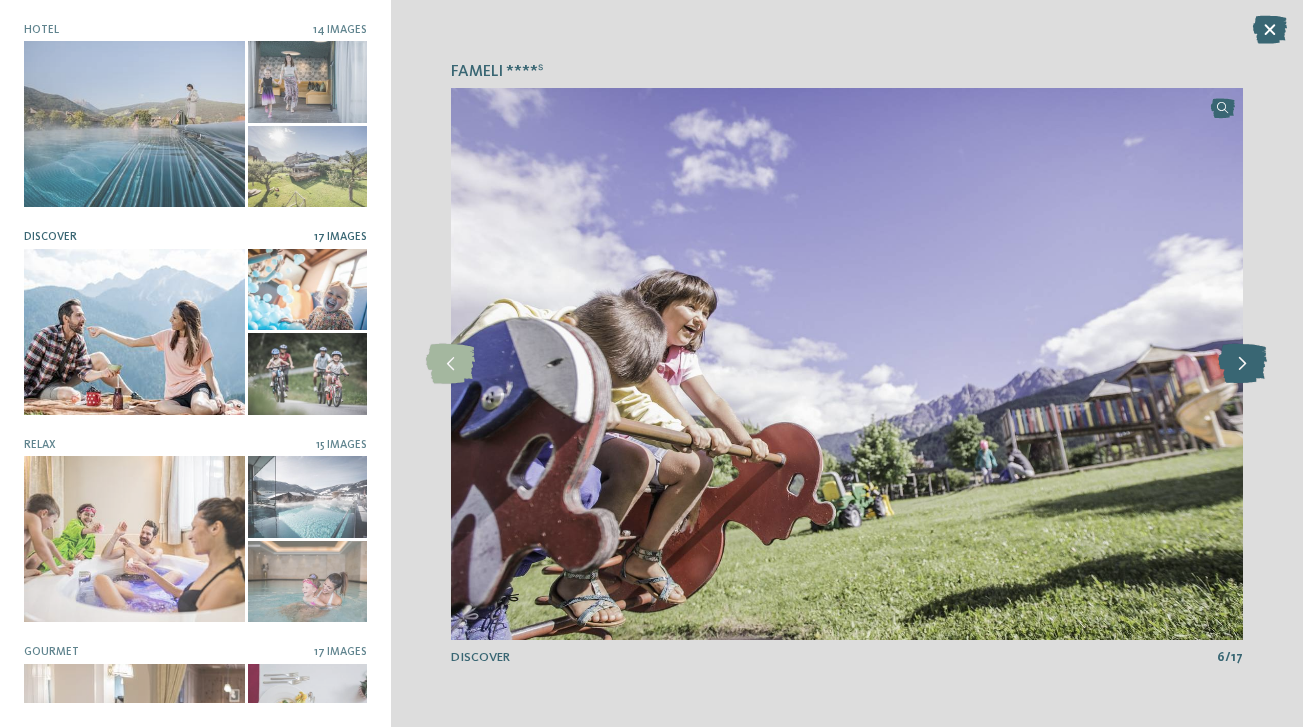 click at bounding box center (1242, 364) 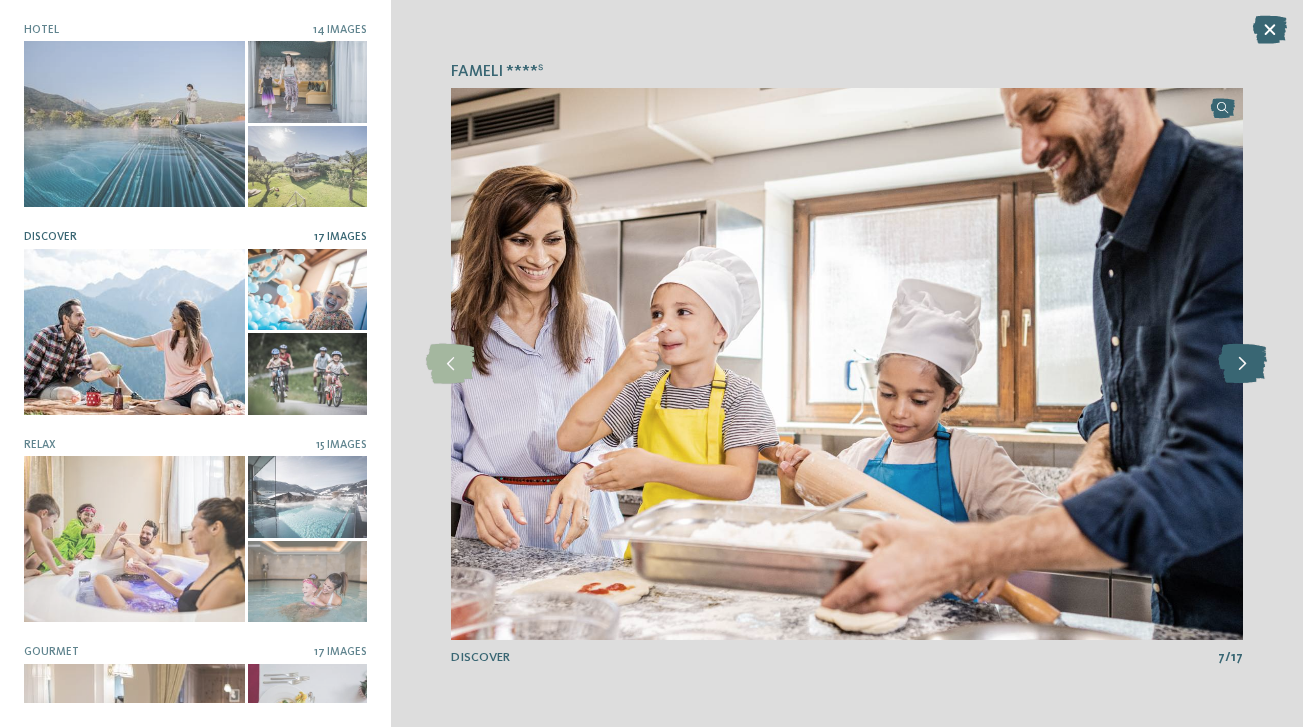 click at bounding box center [1242, 364] 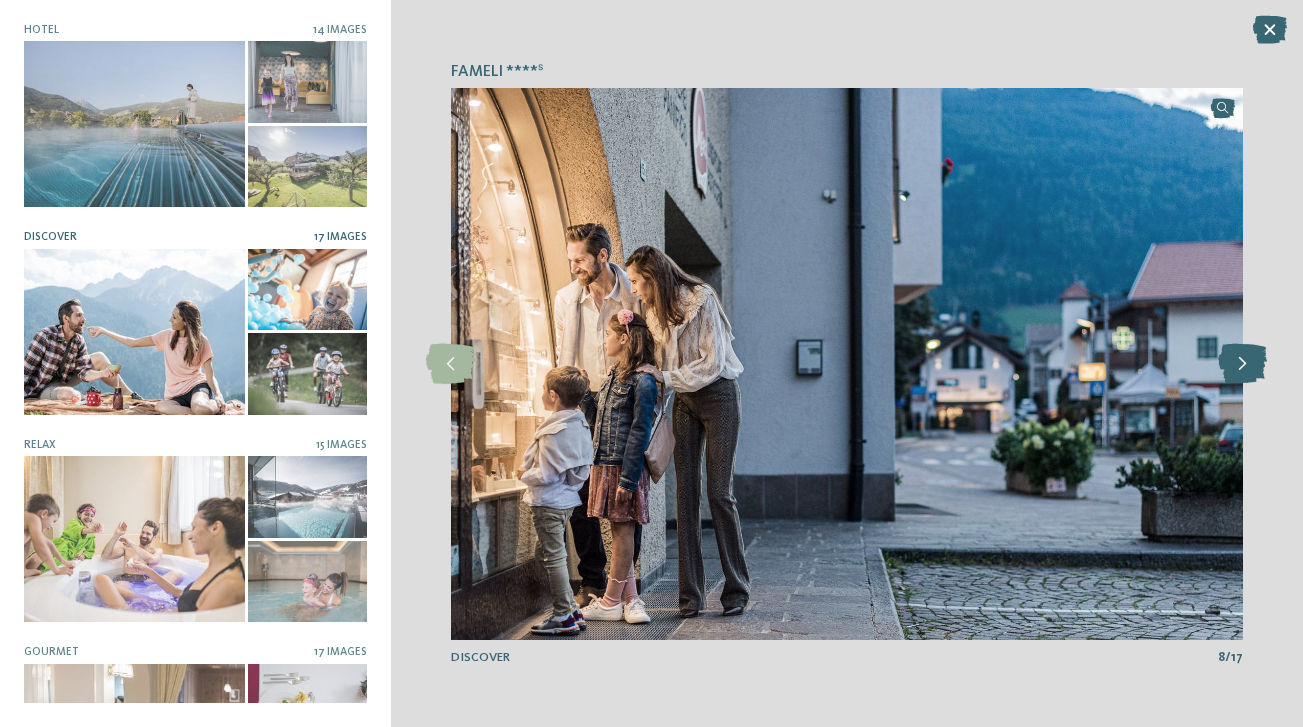 click at bounding box center [1242, 364] 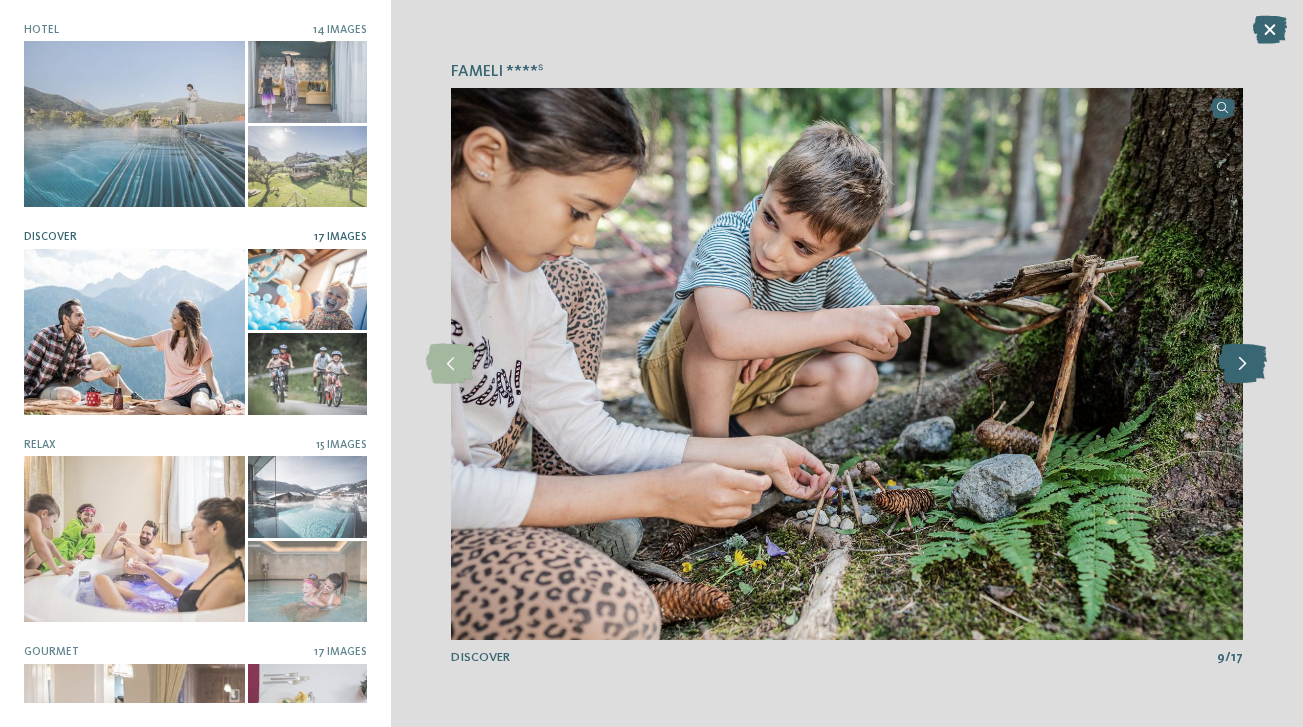 click at bounding box center (1242, 364) 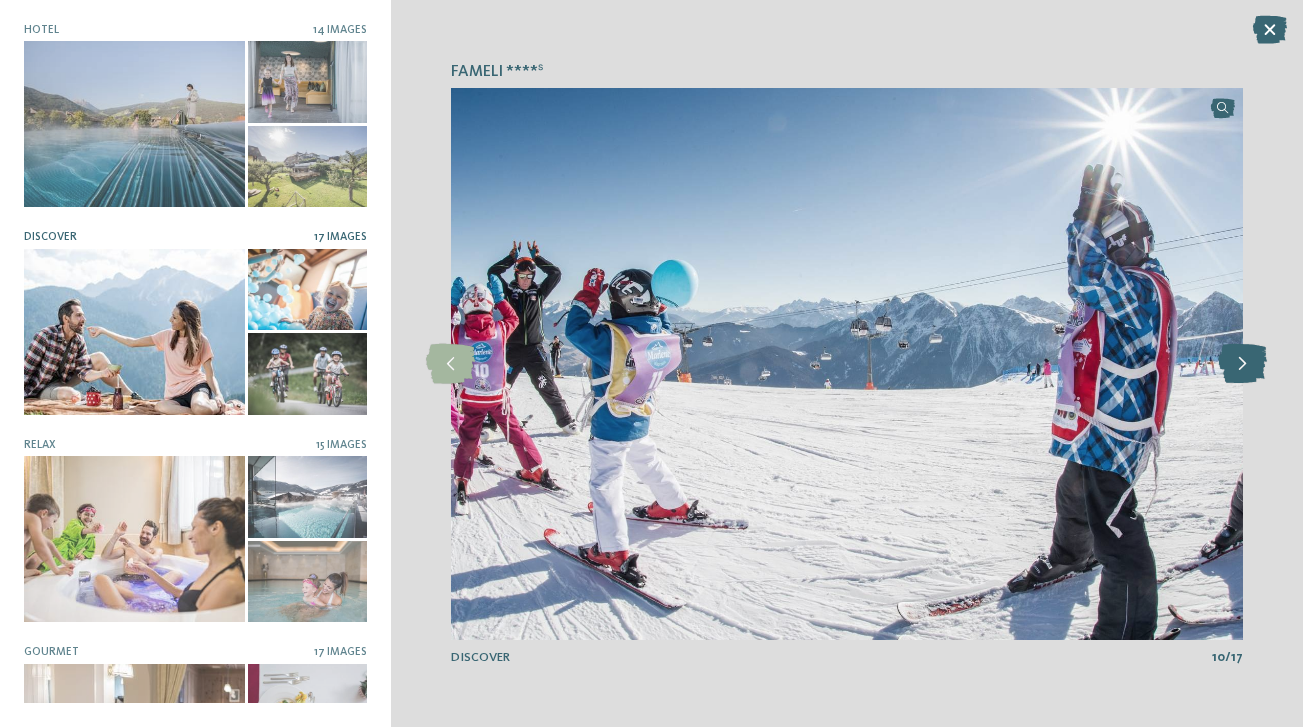 click at bounding box center [1242, 364] 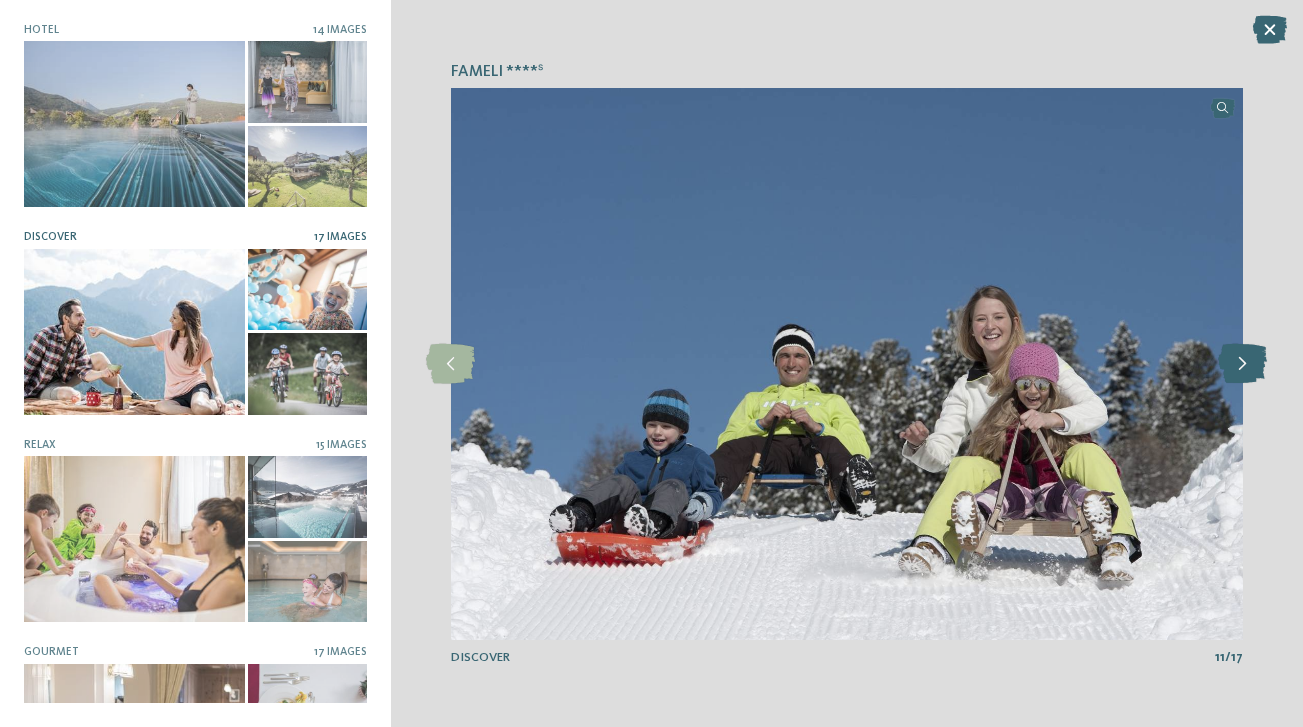 click at bounding box center (1242, 364) 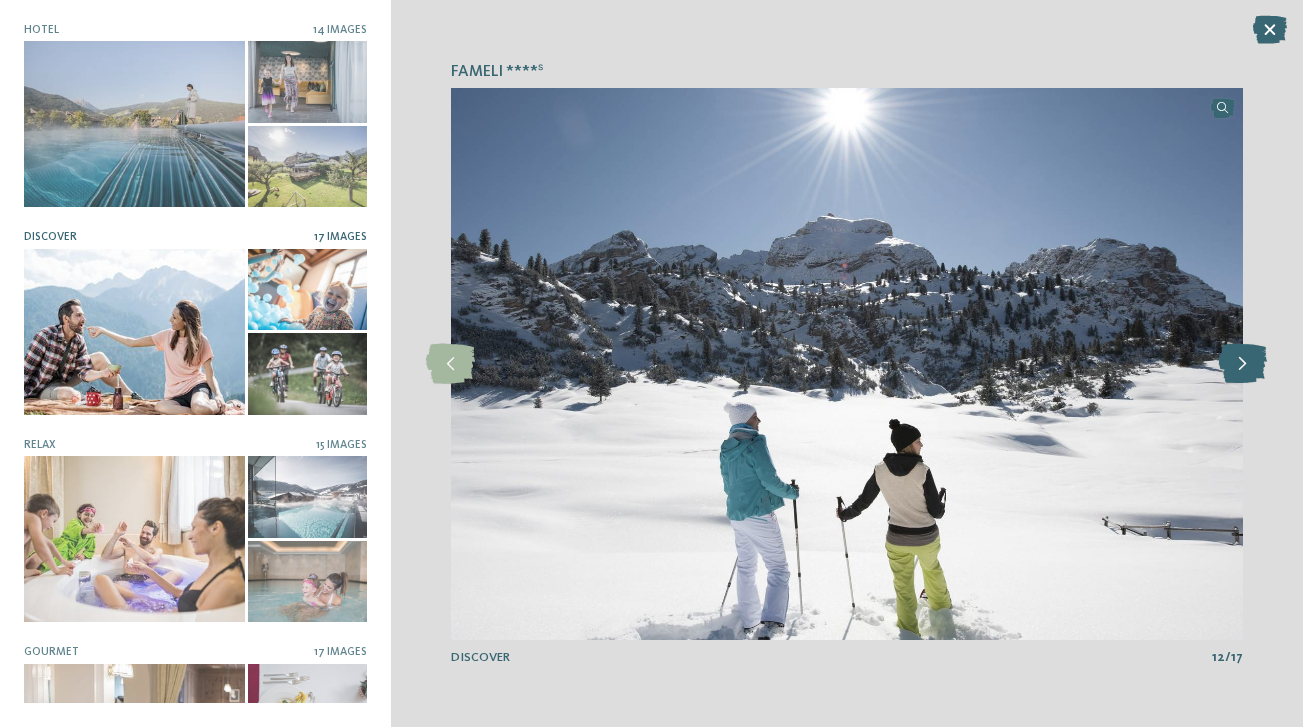 click at bounding box center [1242, 364] 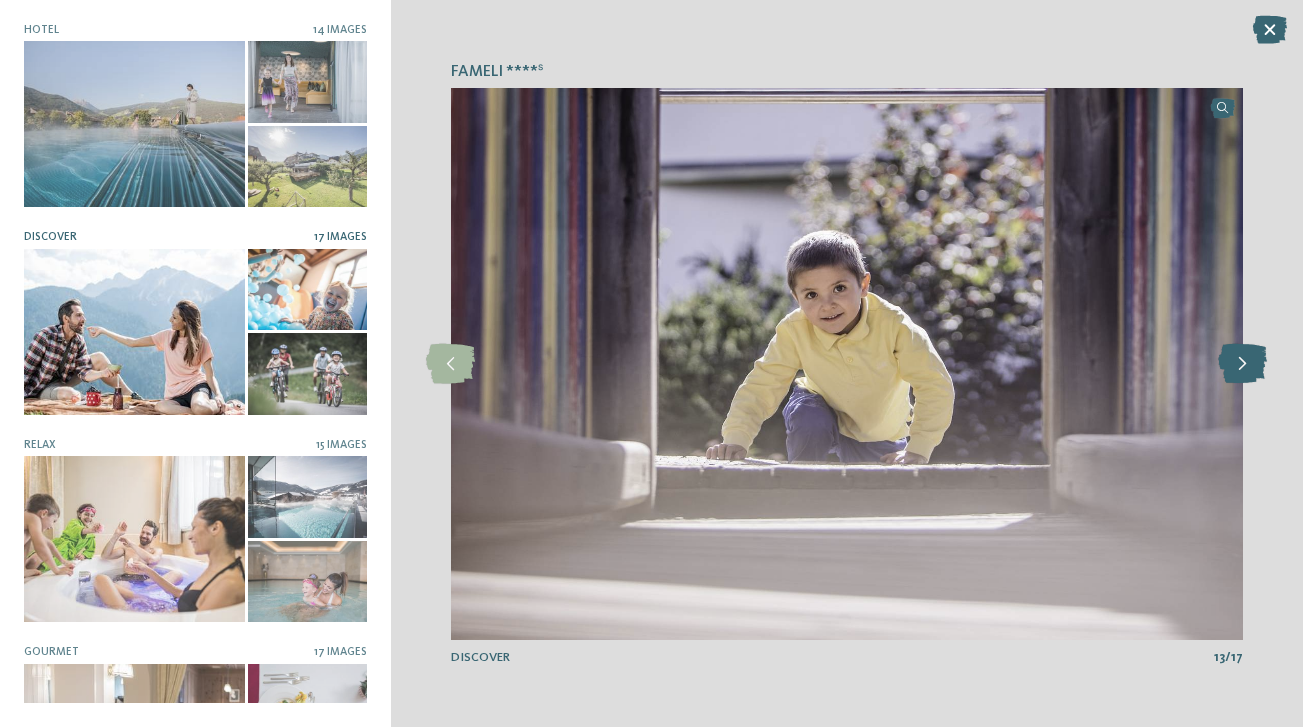 click at bounding box center [1242, 364] 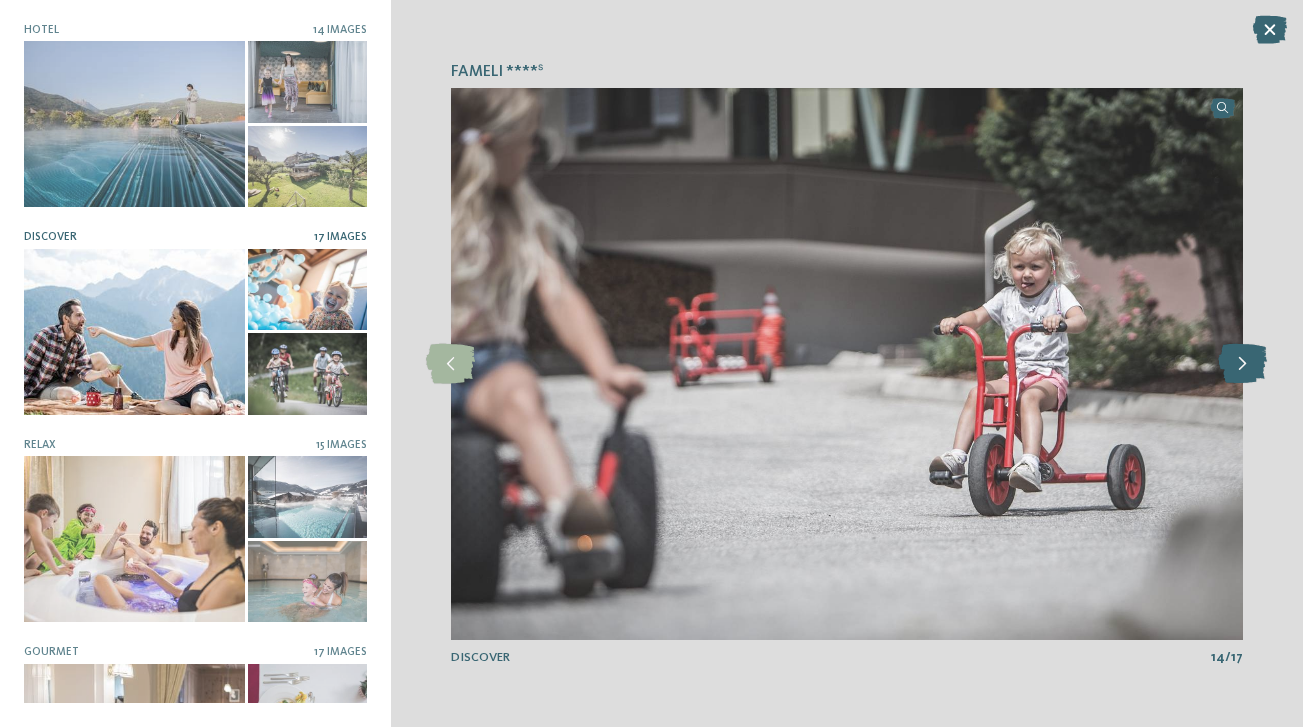 click at bounding box center (1242, 364) 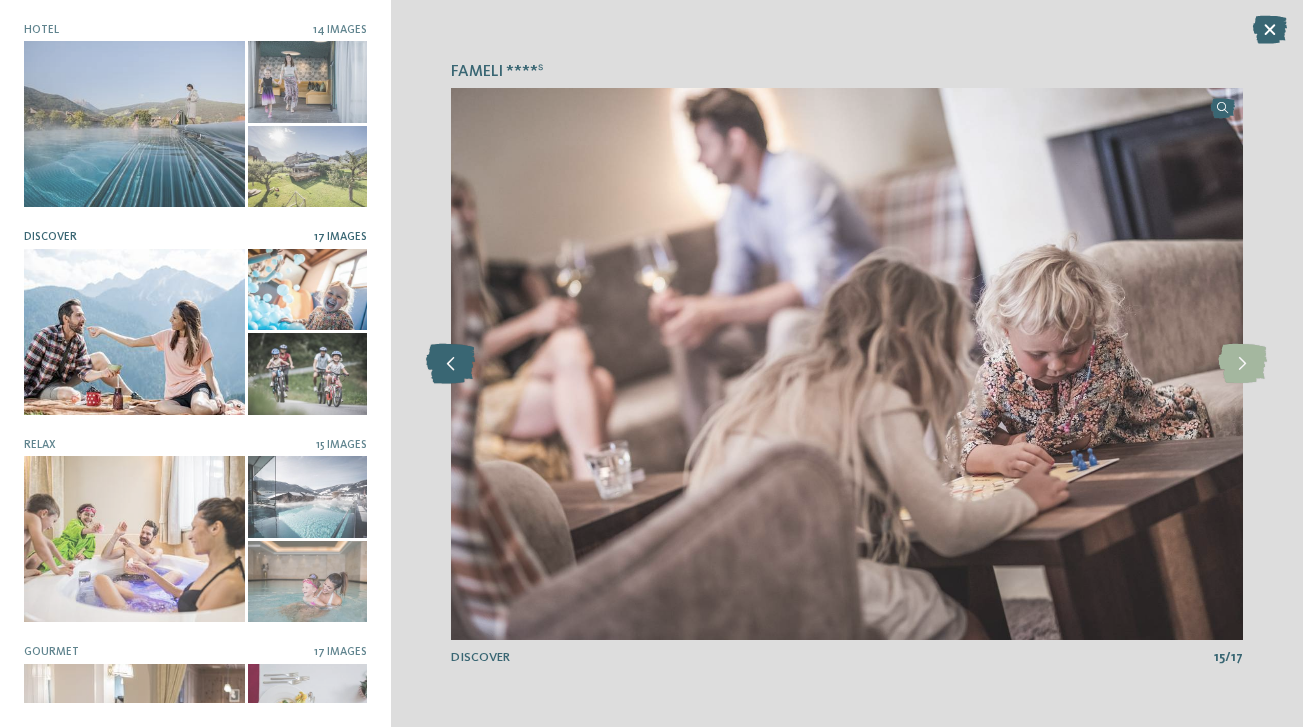 click at bounding box center [450, 364] 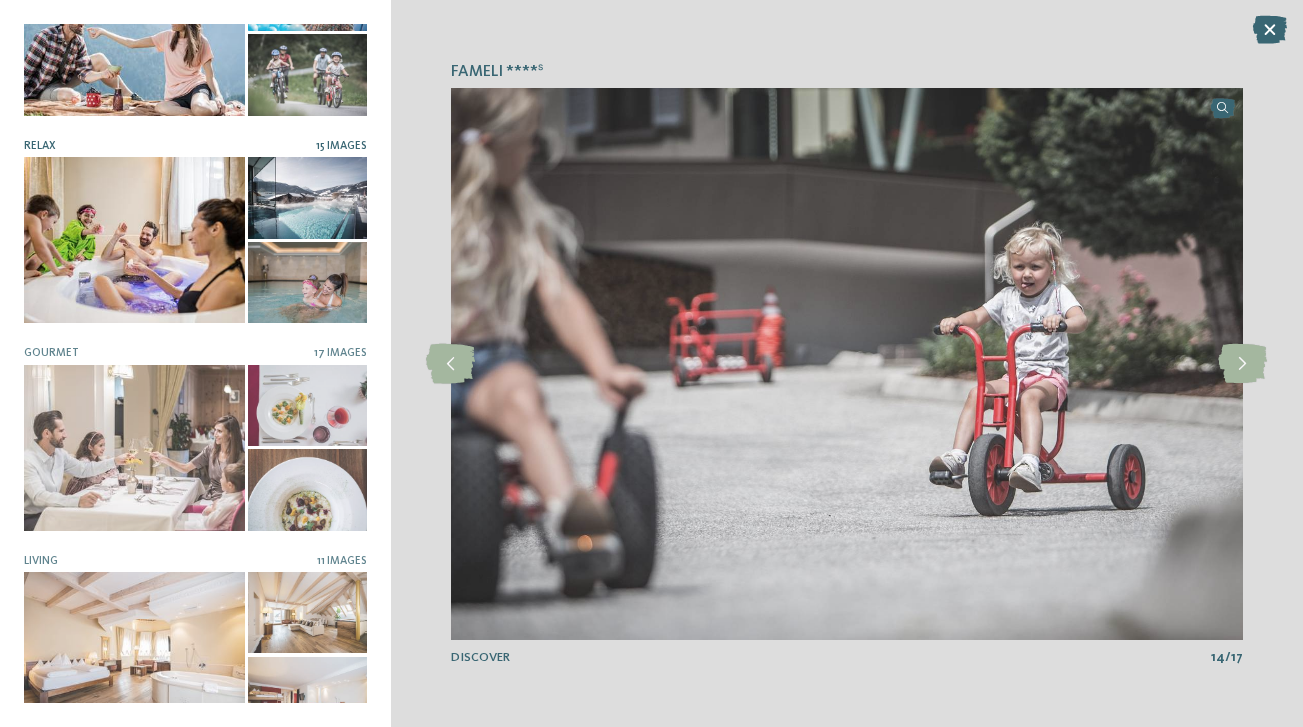 scroll, scrollTop: 334, scrollLeft: 0, axis: vertical 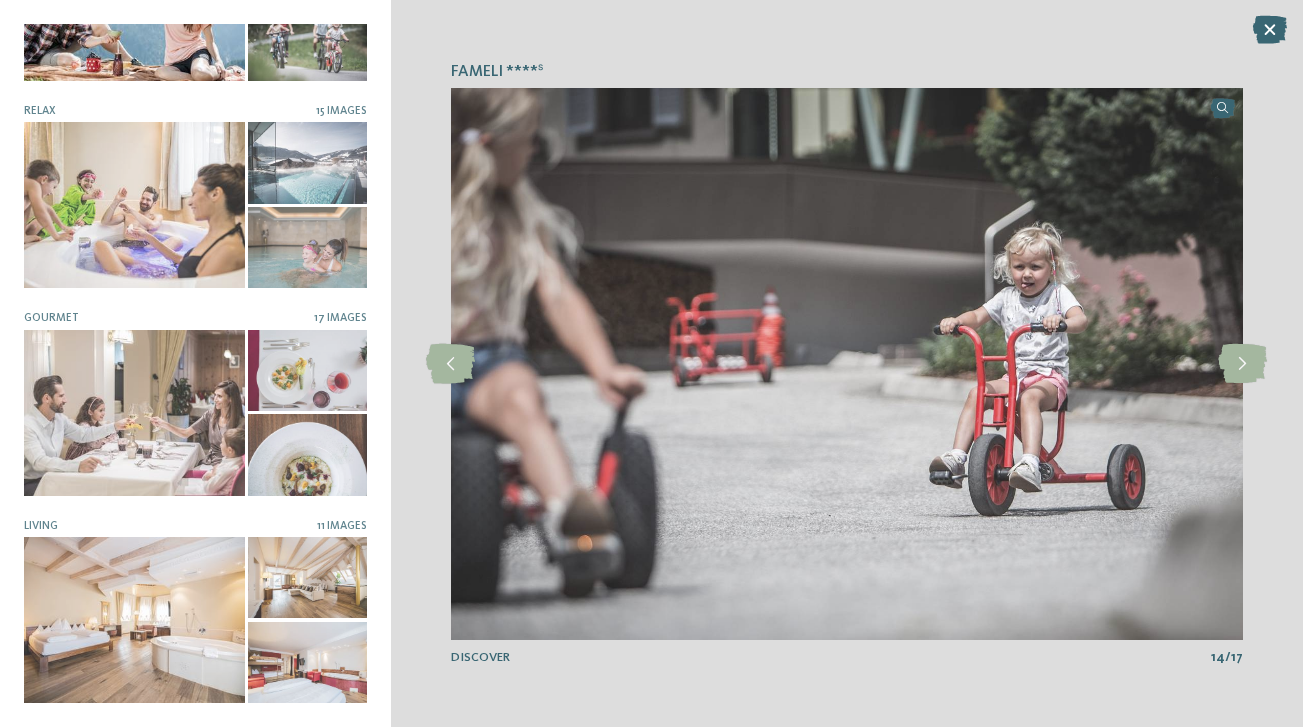 click on "Hotel
14 Images" at bounding box center (195, 363) 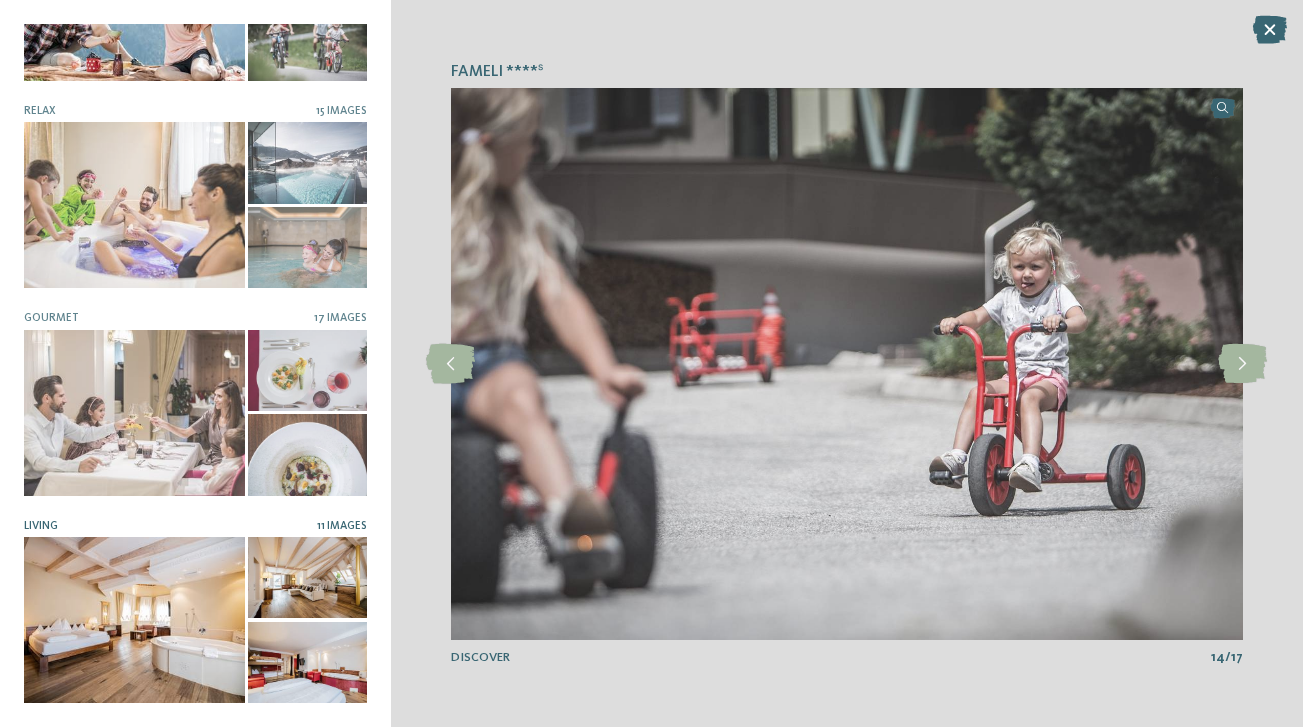 click on "11 Images" at bounding box center [342, 526] 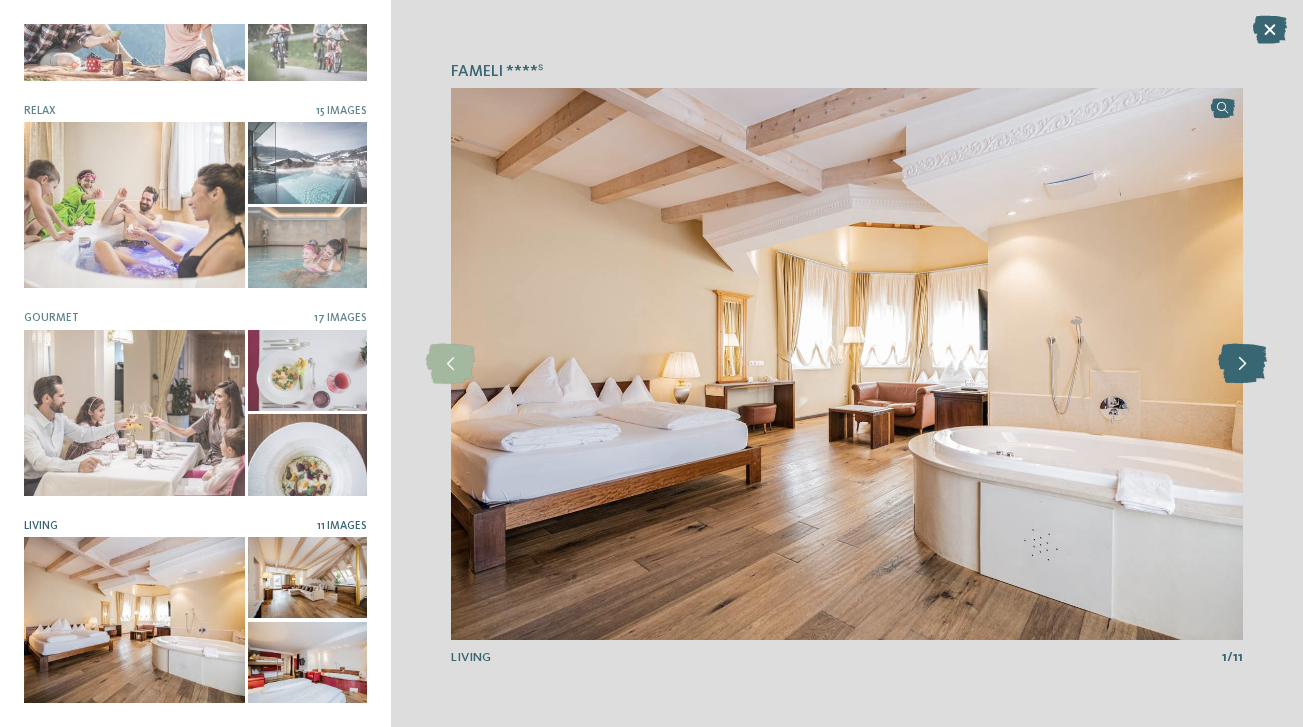 click at bounding box center [1242, 364] 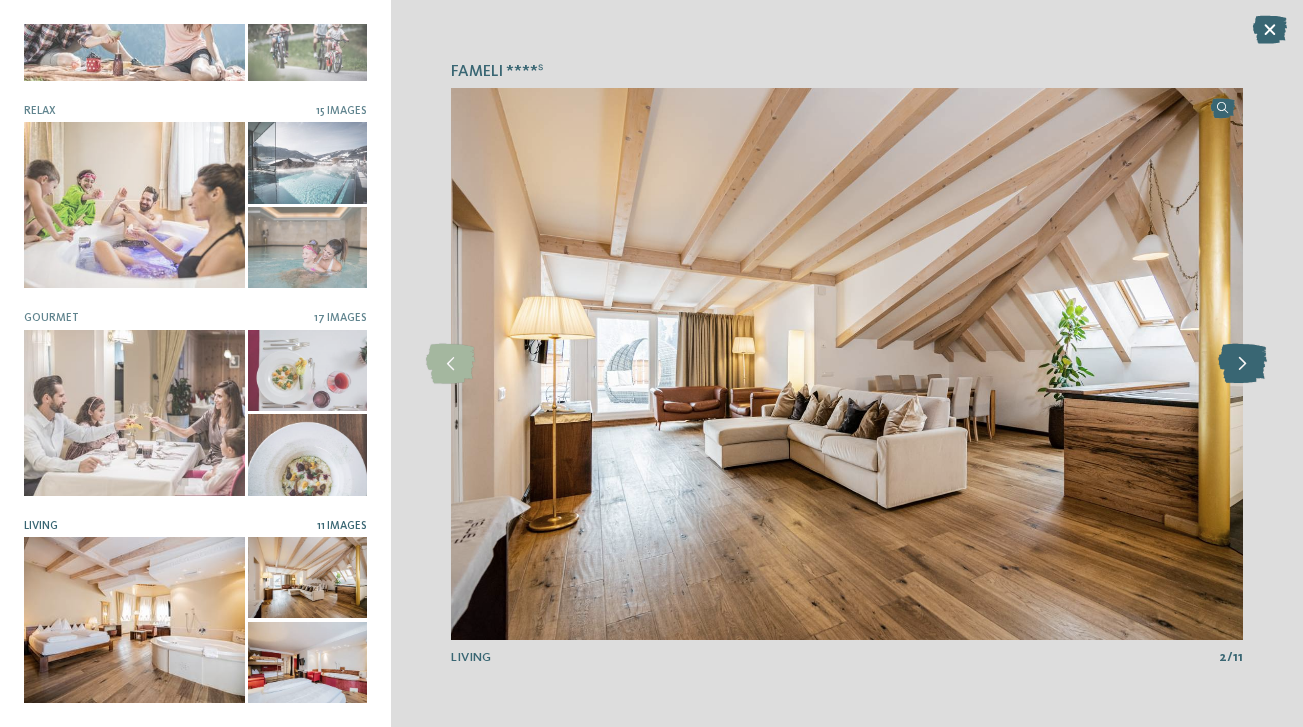 click at bounding box center (1242, 364) 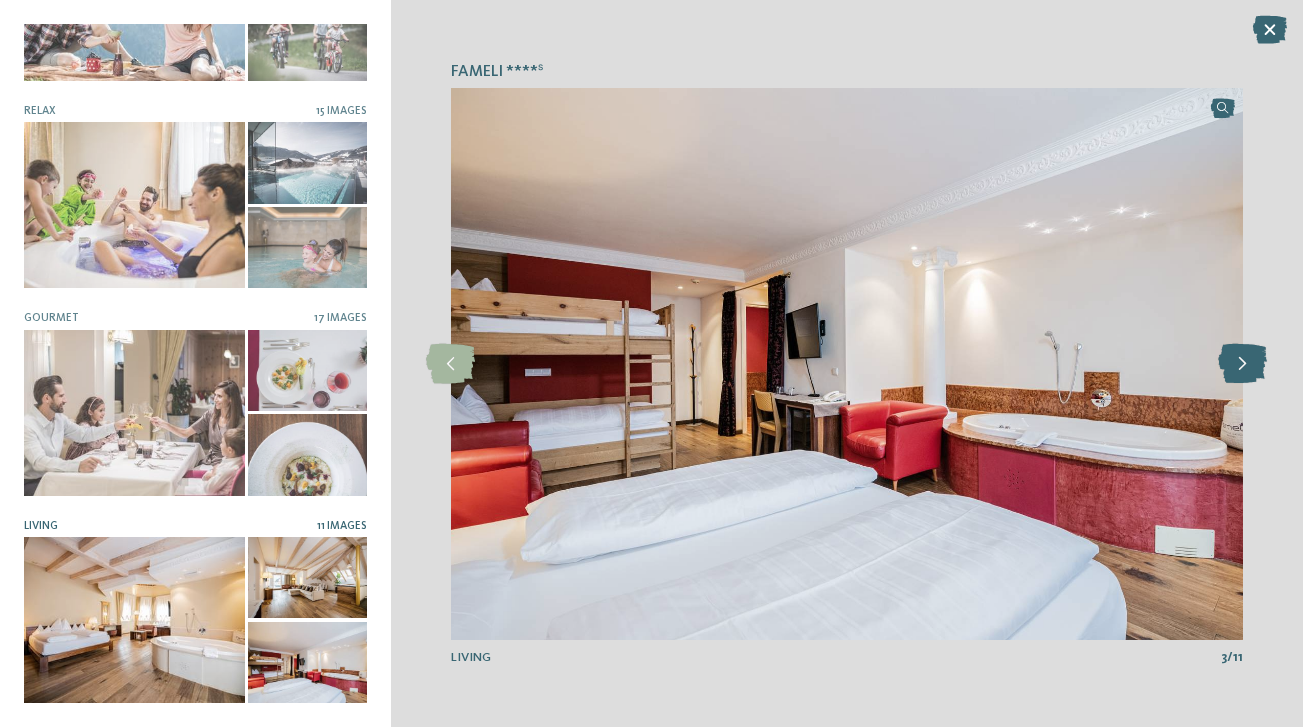 click at bounding box center [1242, 364] 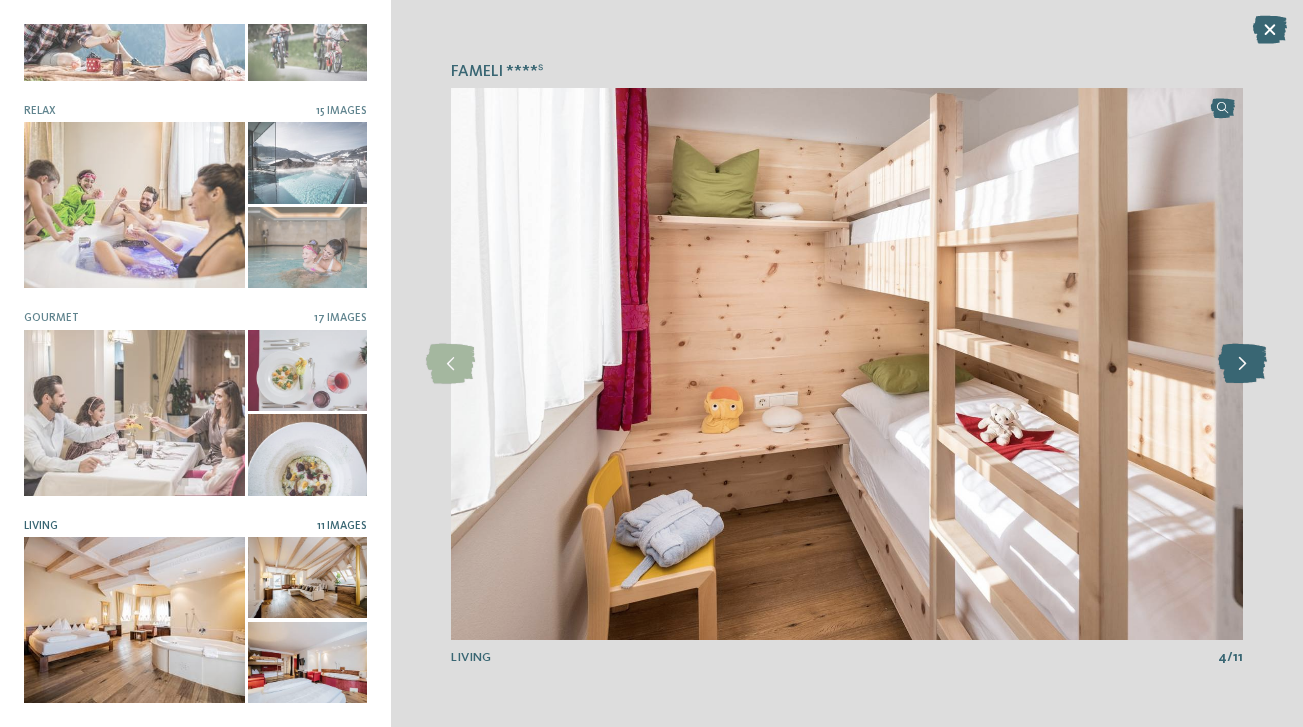 click at bounding box center [1242, 364] 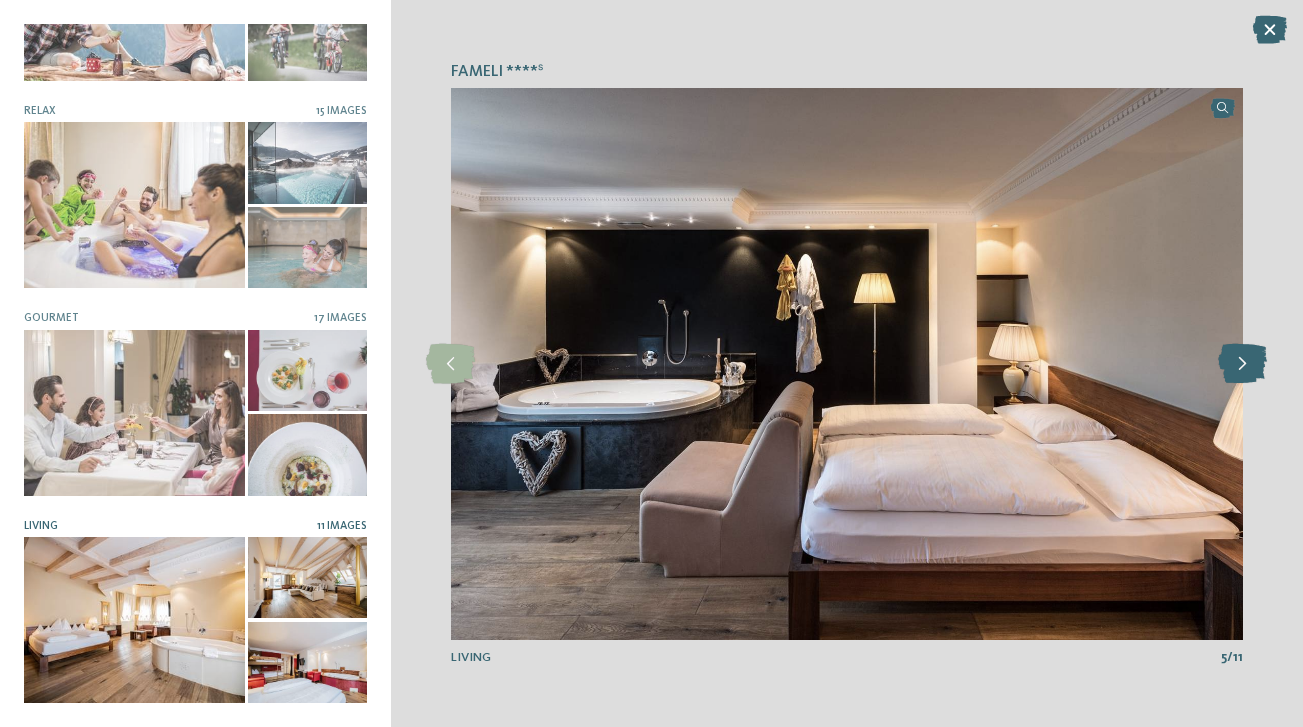 click at bounding box center (1242, 364) 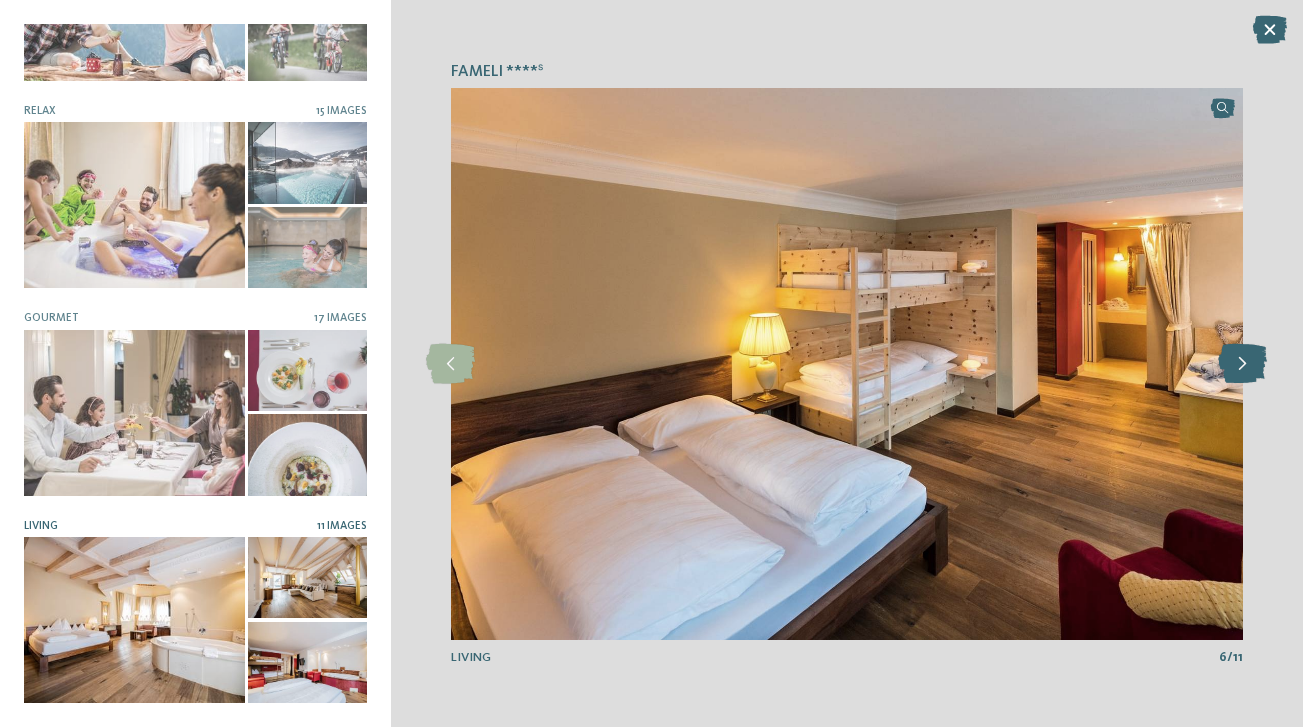 click at bounding box center [1242, 364] 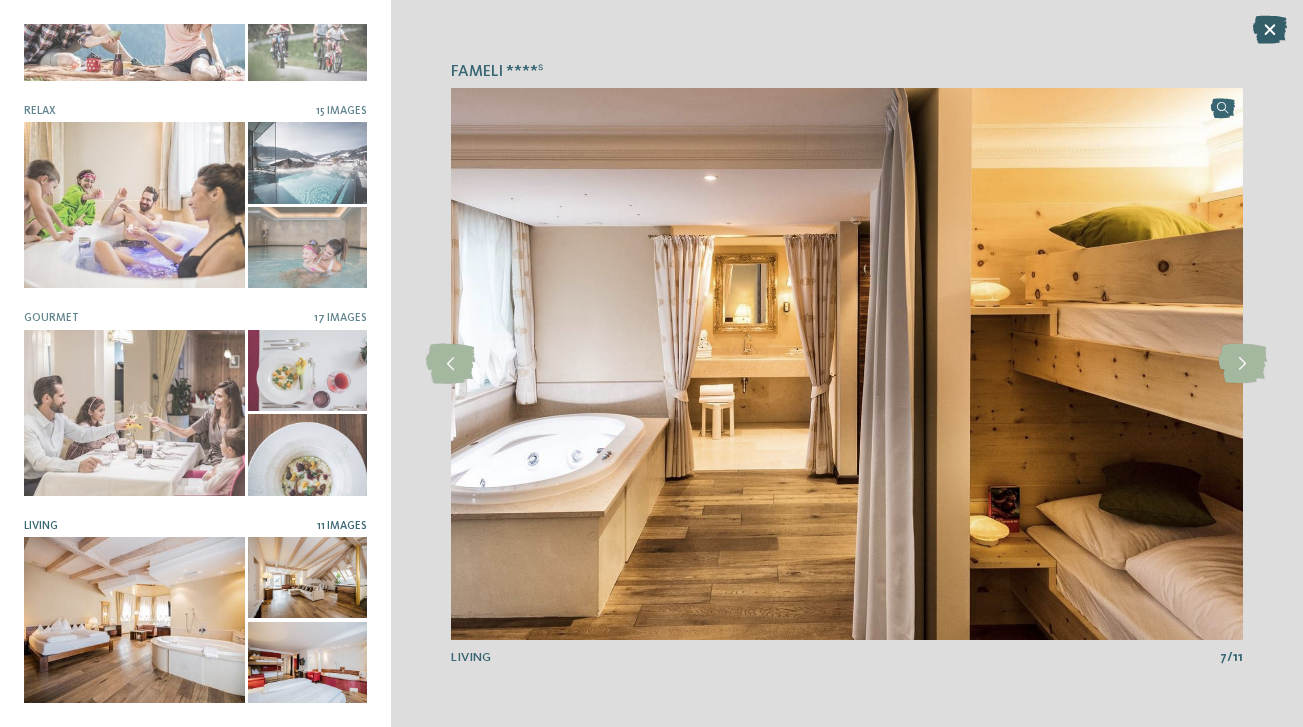 click at bounding box center [1270, 30] 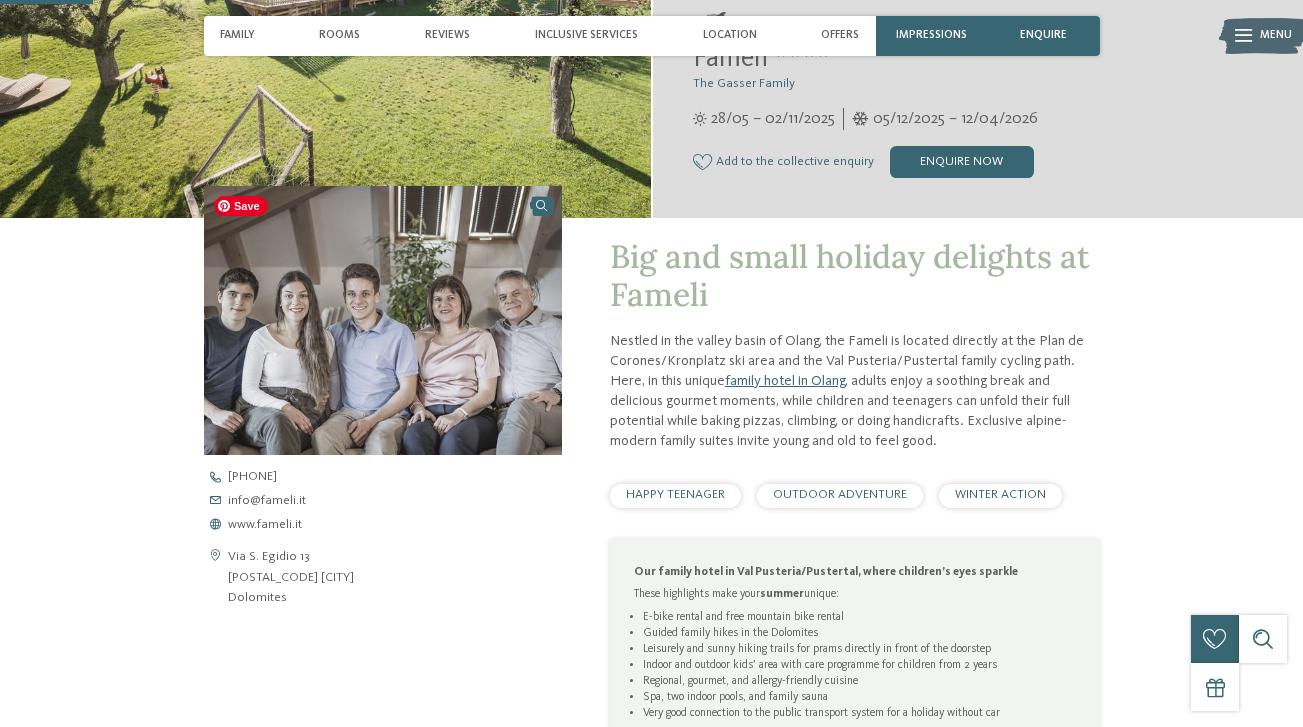 scroll, scrollTop: 365, scrollLeft: 0, axis: vertical 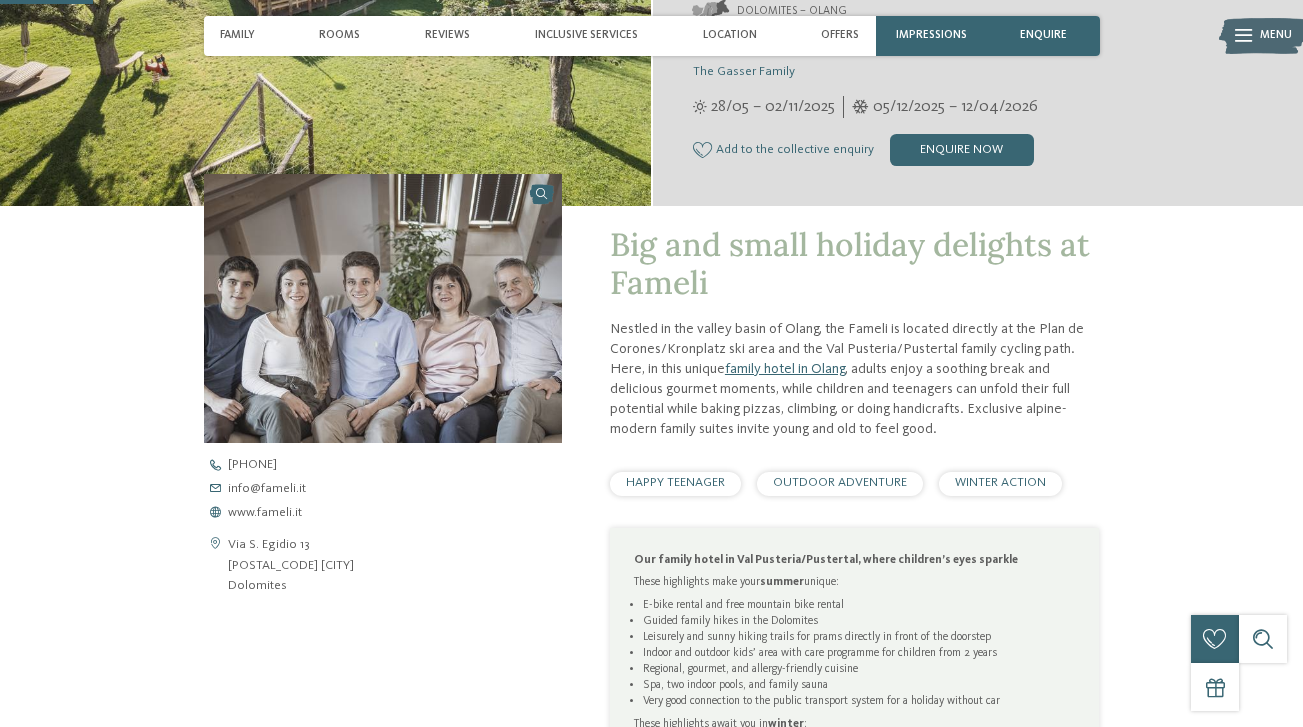 click on "Via S. Egidio 13
39030 Olang
Dolomites" at bounding box center [291, 565] 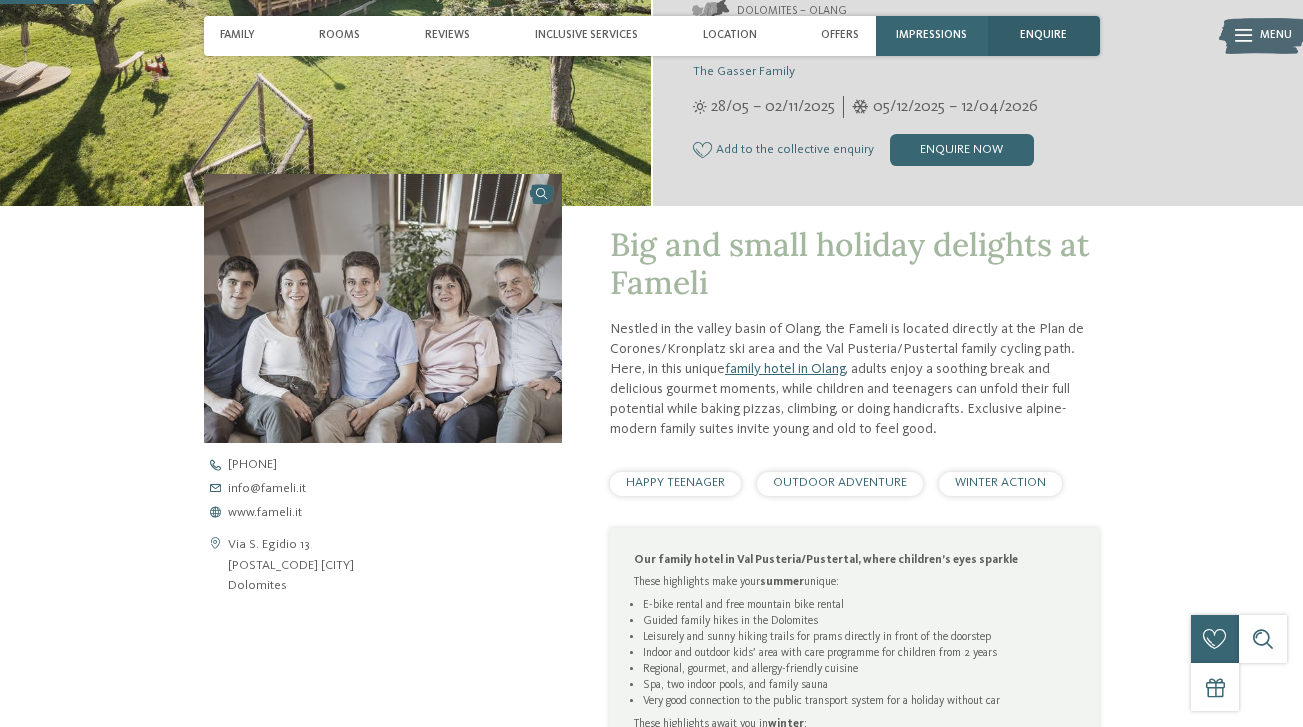 copy on "Olang" 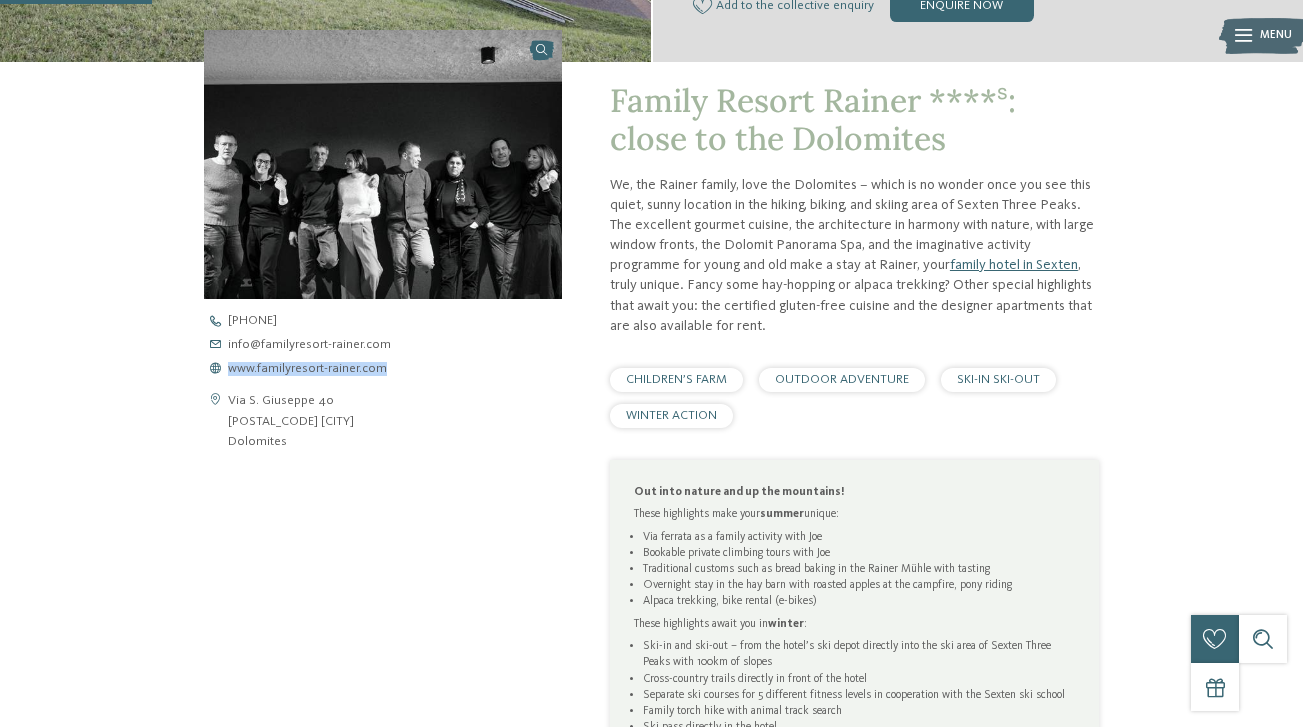 scroll, scrollTop: 509, scrollLeft: 0, axis: vertical 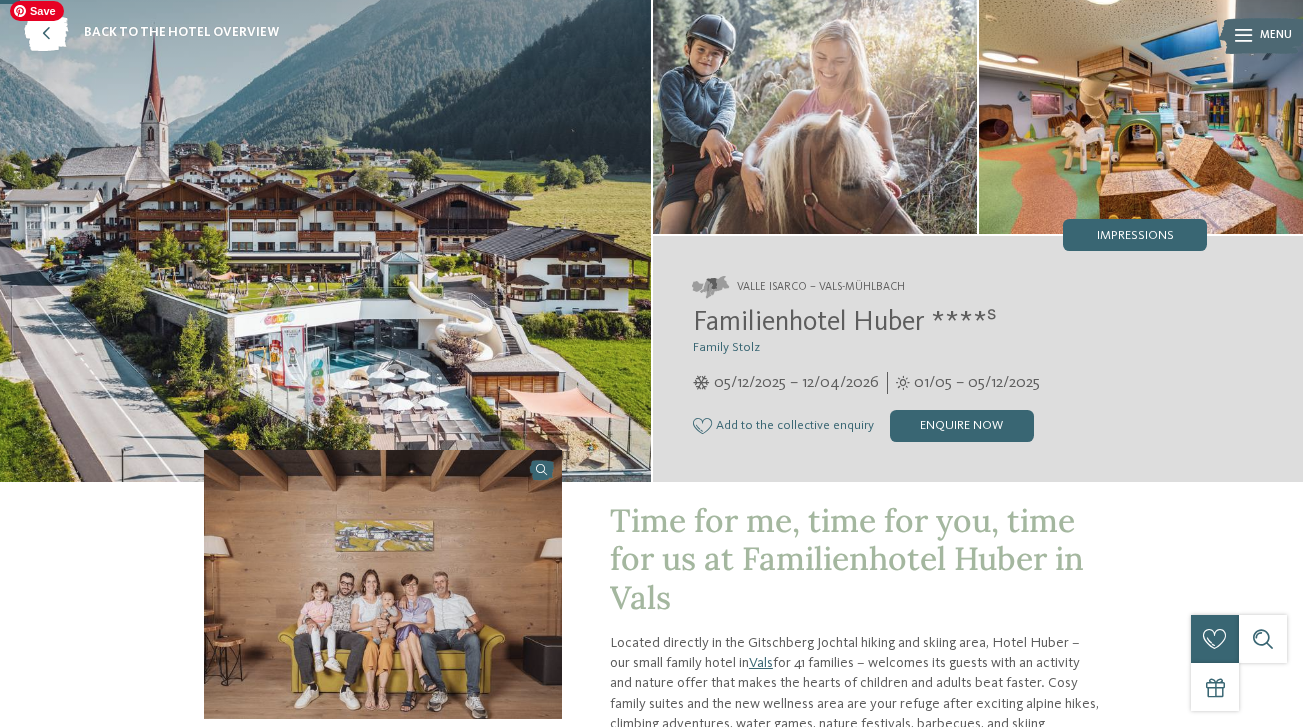 click at bounding box center (325, 236) 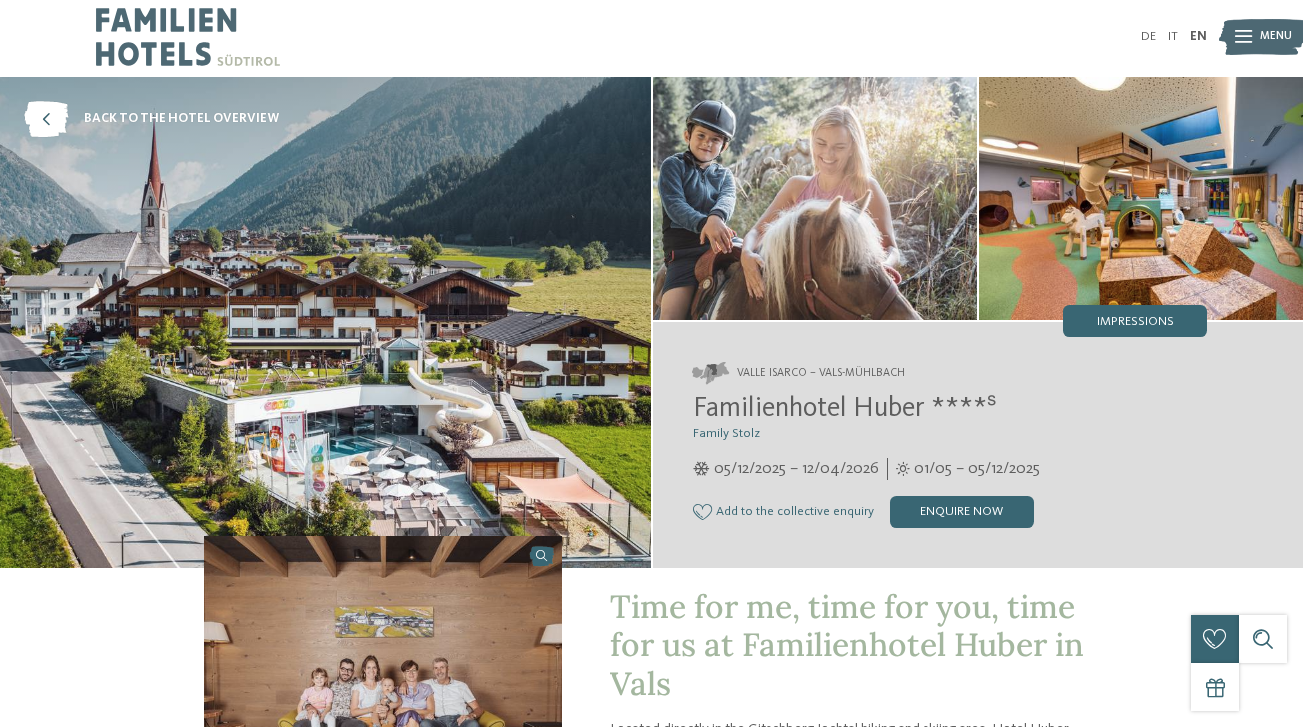 scroll, scrollTop: 0, scrollLeft: 0, axis: both 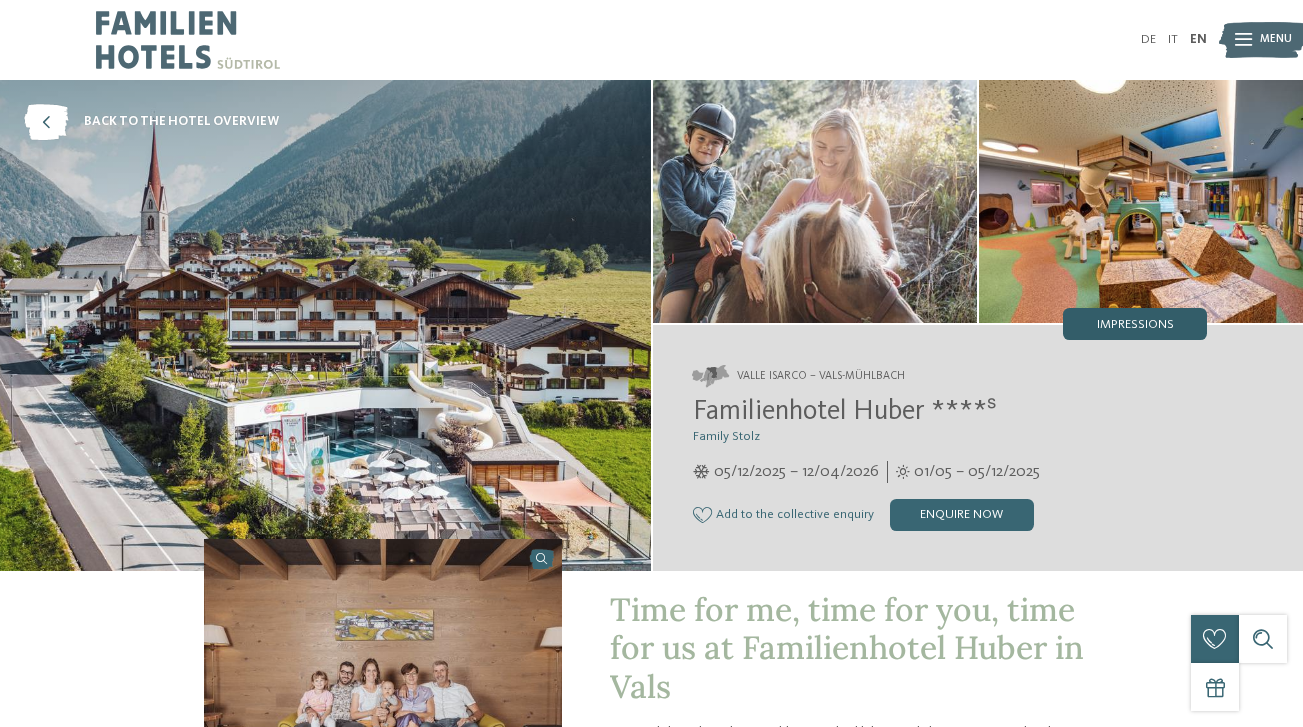 click on "Impressions" at bounding box center (1135, 325) 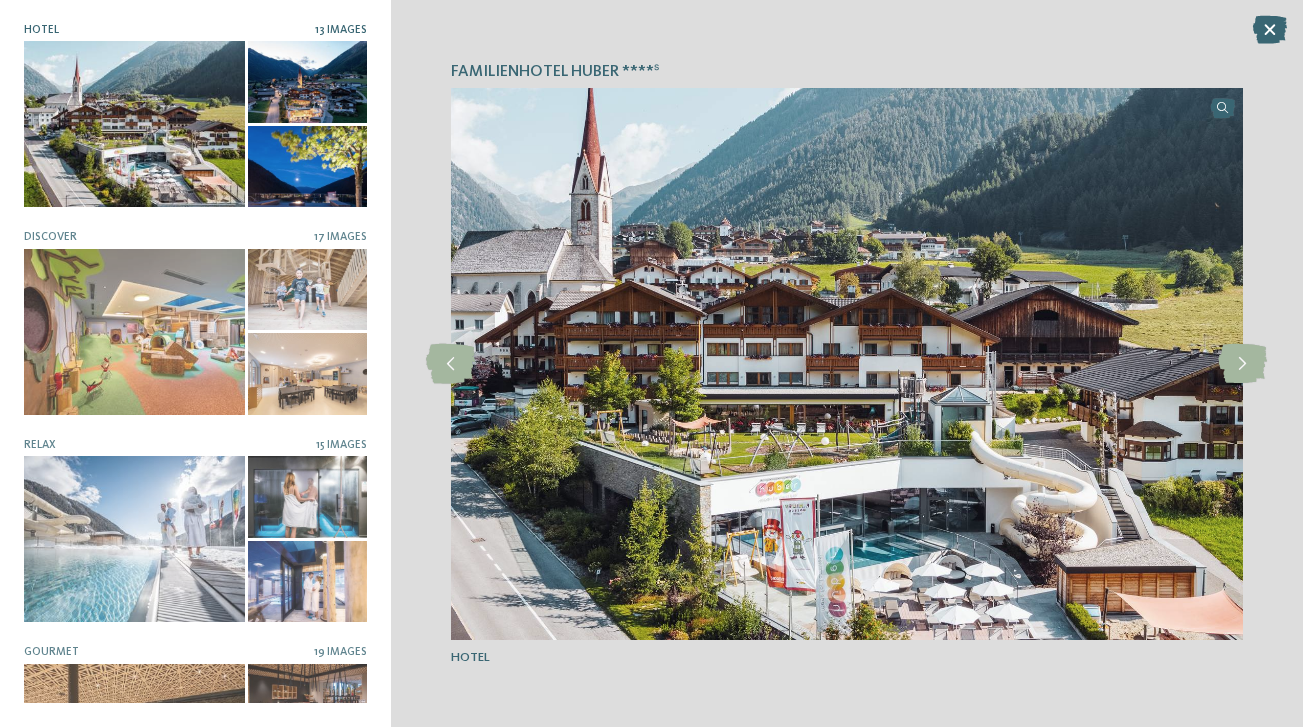 click on "13 Images" at bounding box center [341, 30] 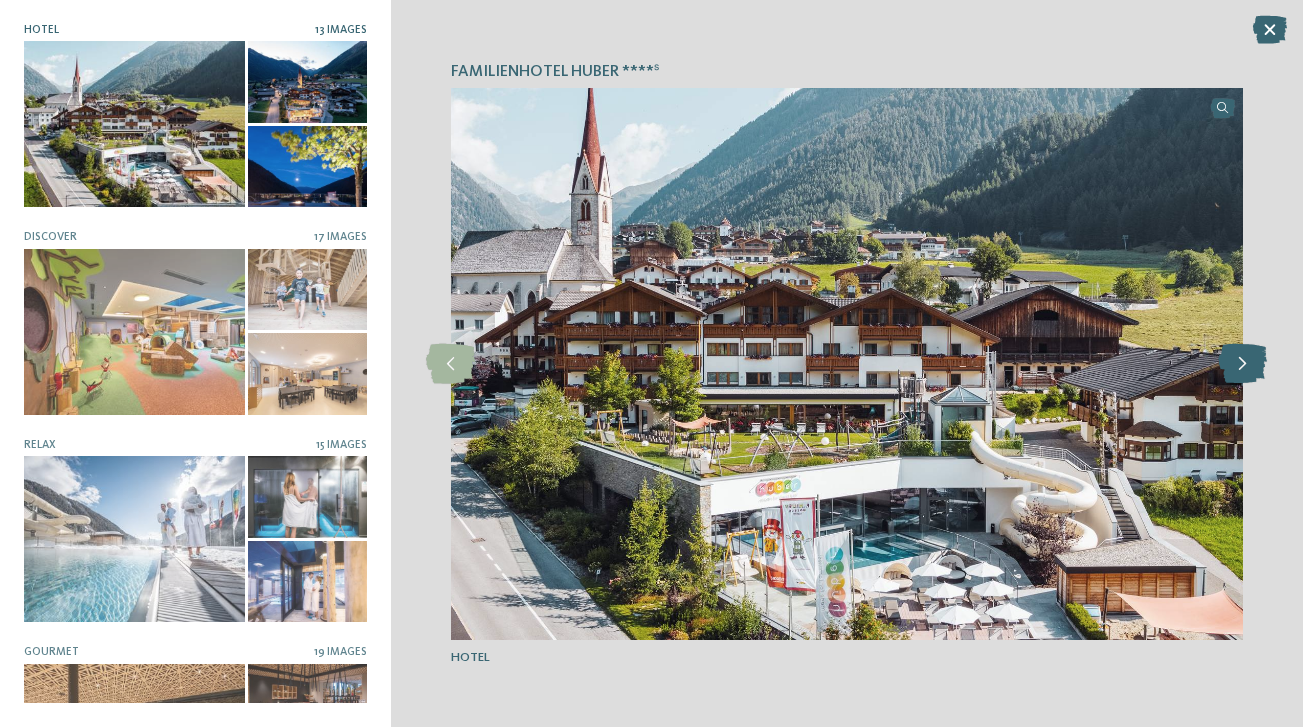 click at bounding box center [1242, 364] 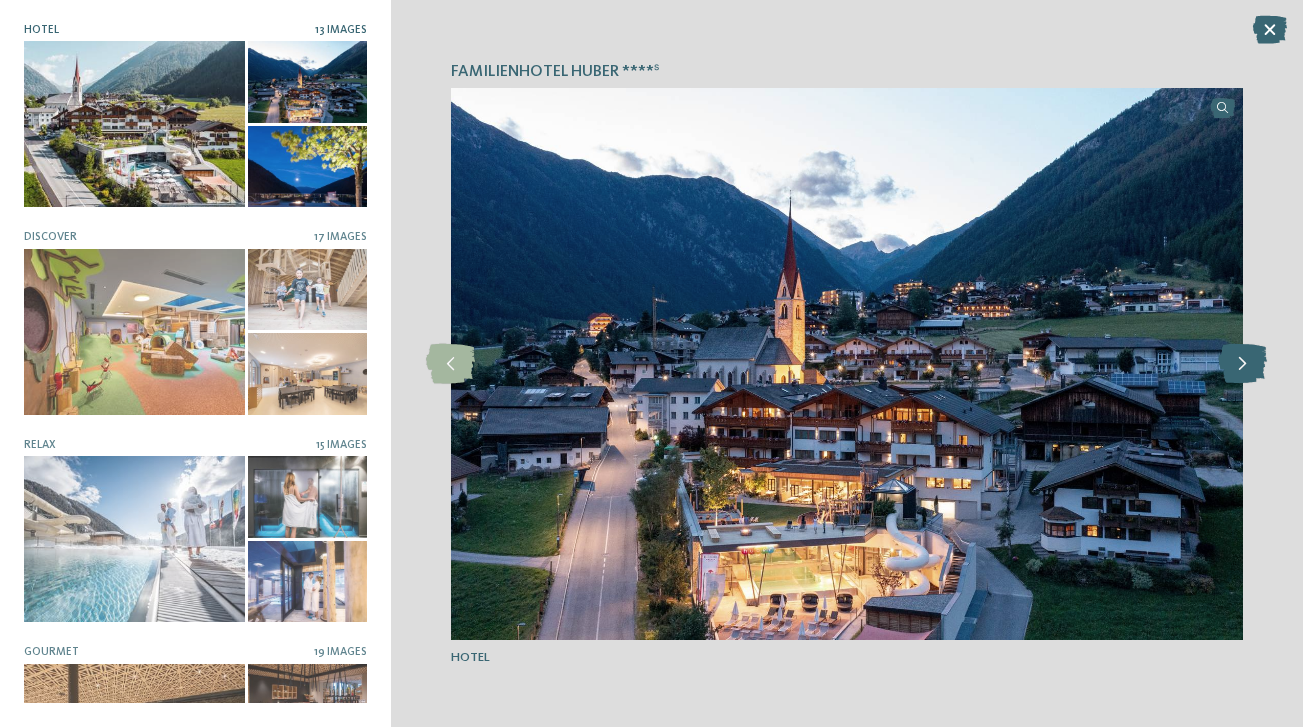 click at bounding box center (1242, 364) 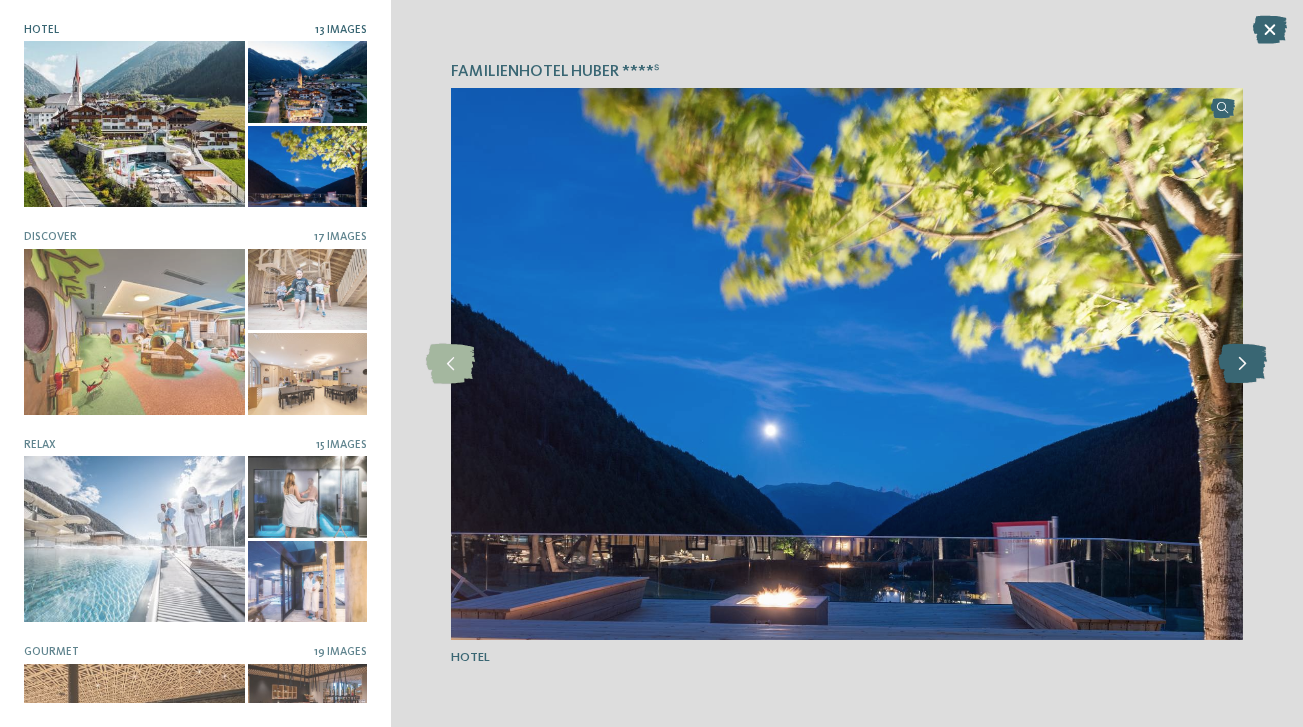 click at bounding box center [1242, 364] 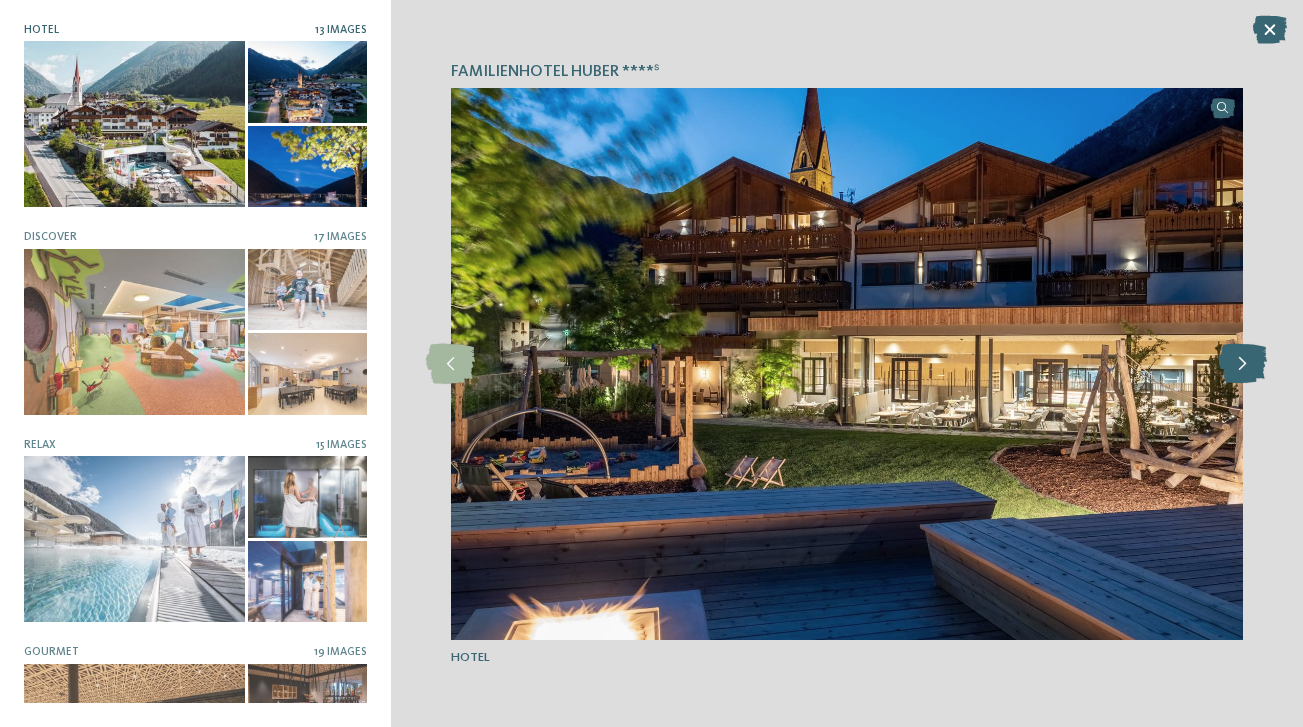 click at bounding box center (1242, 364) 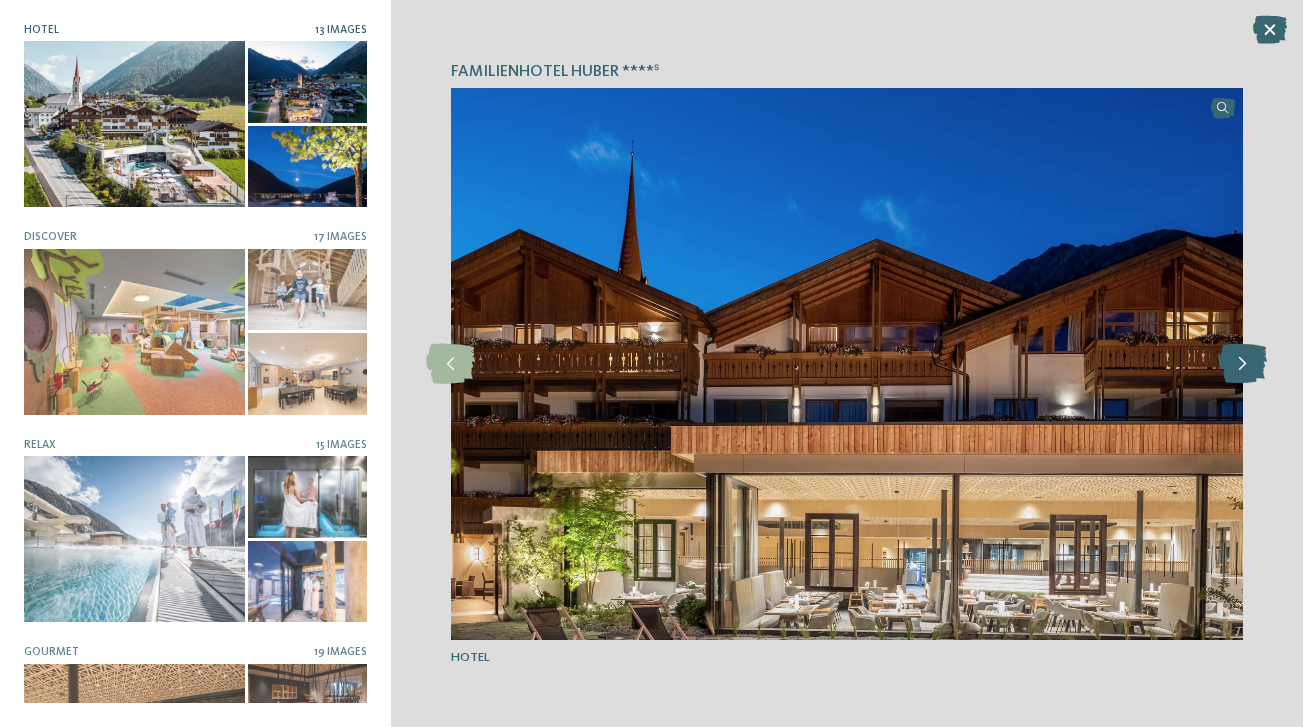 click at bounding box center [1242, 364] 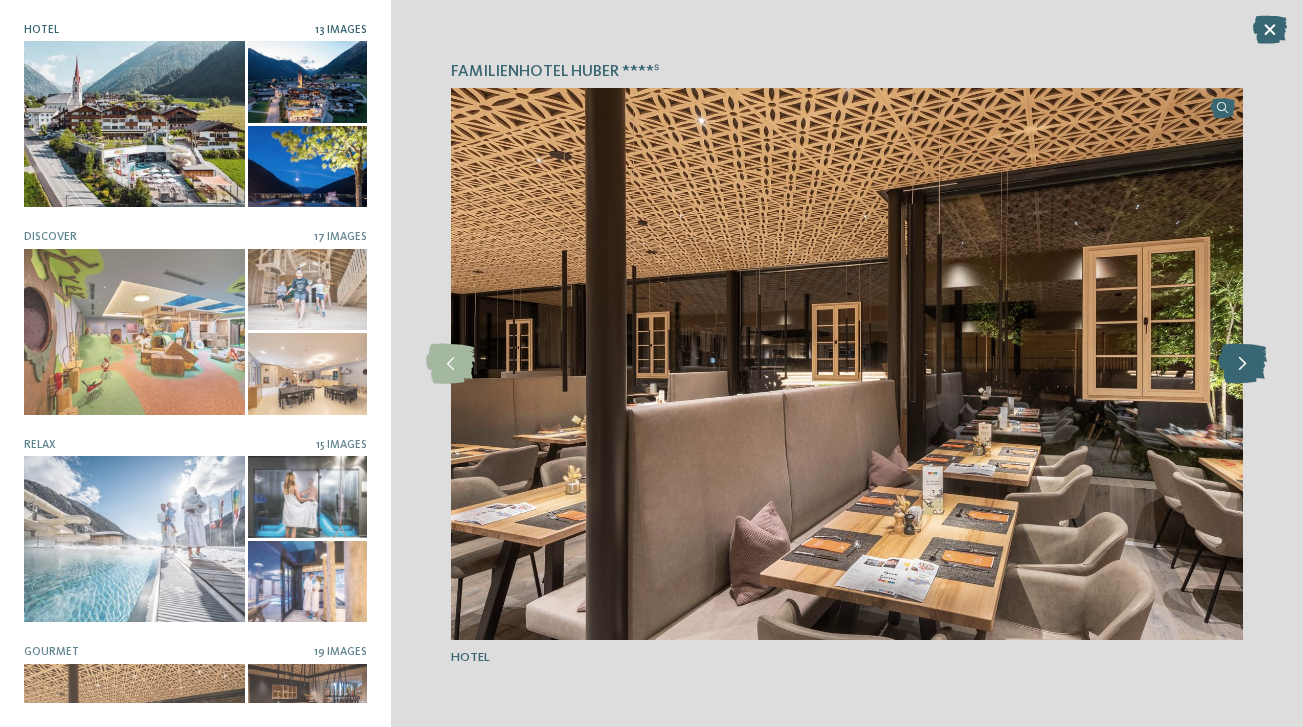 click at bounding box center [1242, 364] 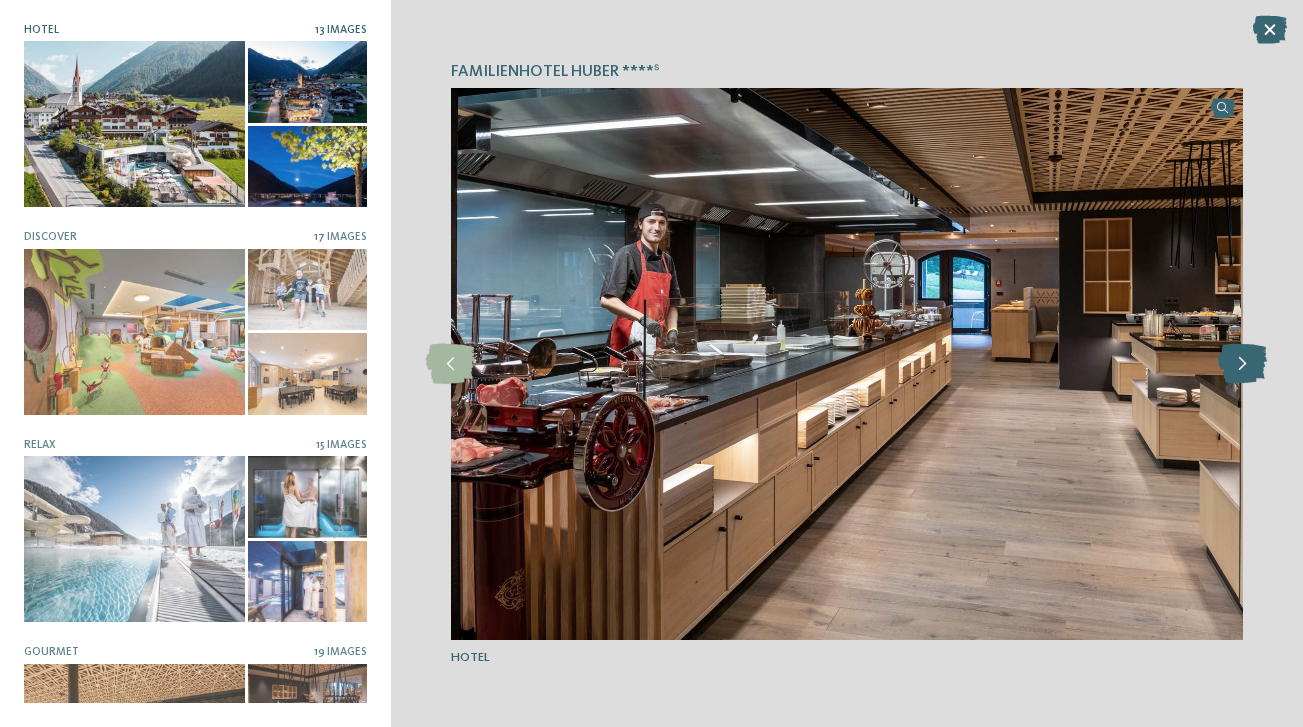 click at bounding box center [1242, 364] 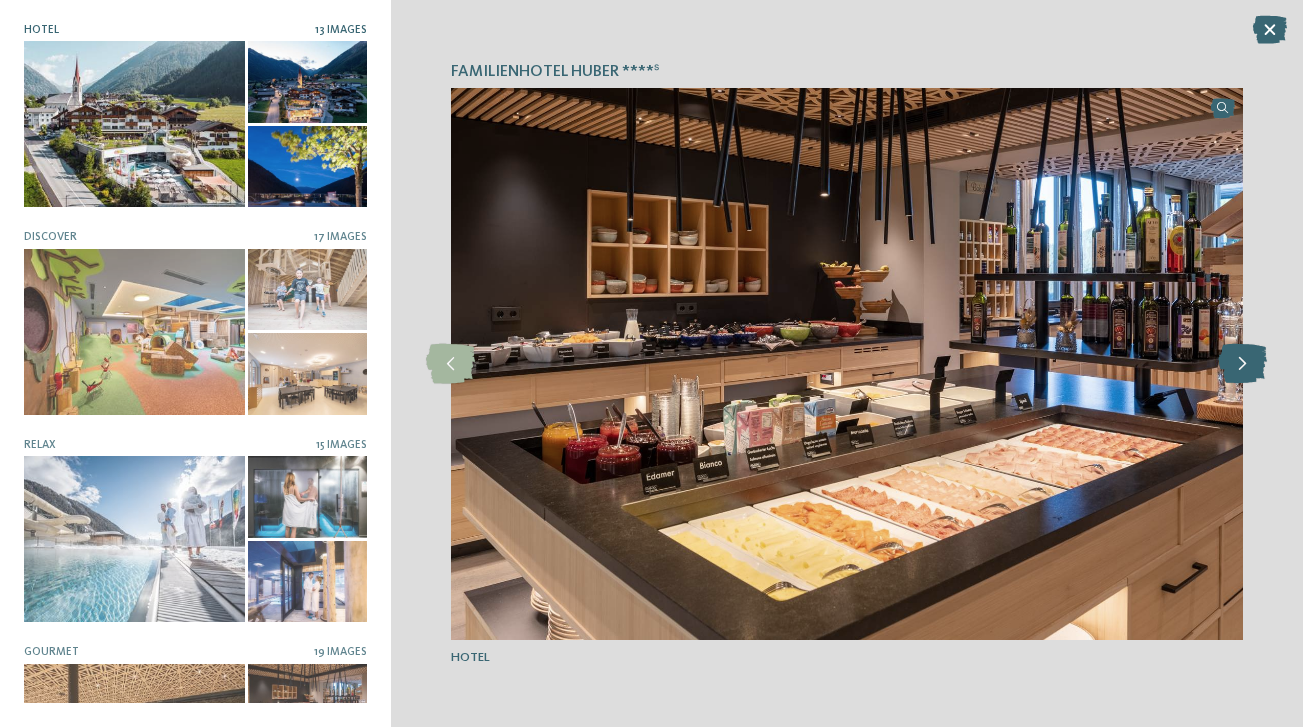 click at bounding box center (1242, 364) 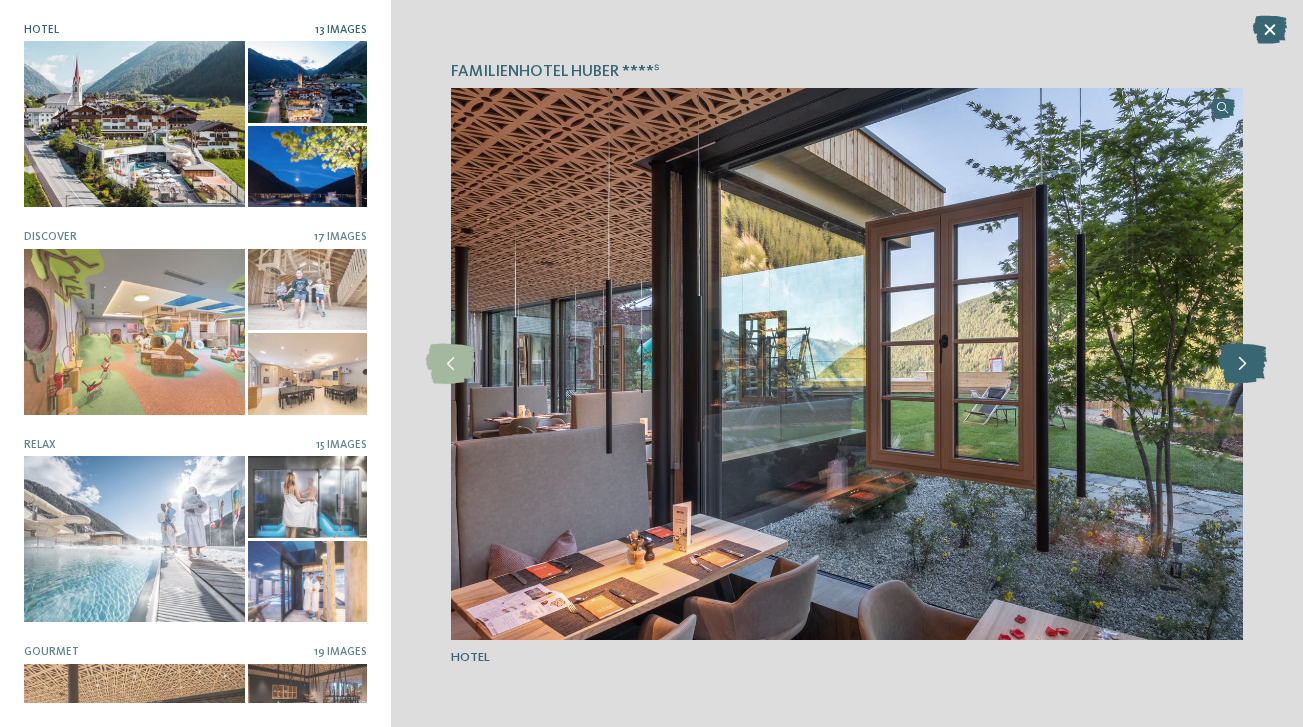 click at bounding box center (1242, 364) 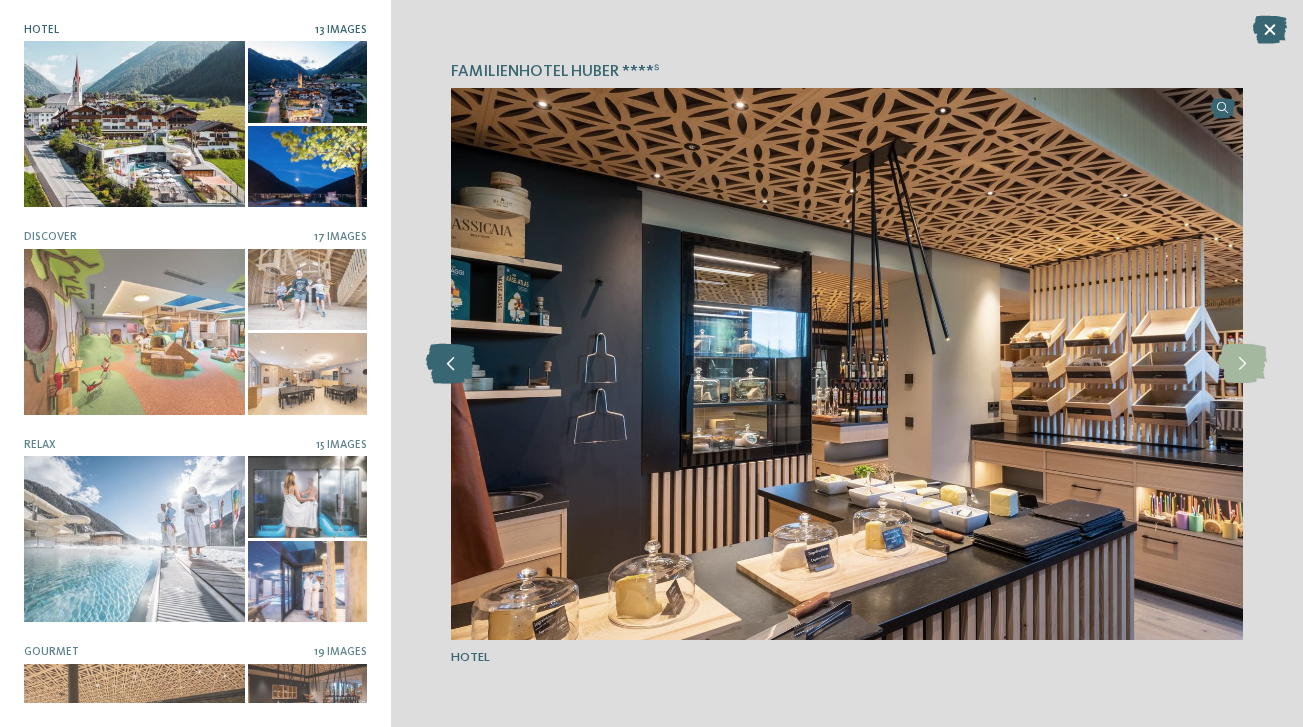 click at bounding box center [450, 364] 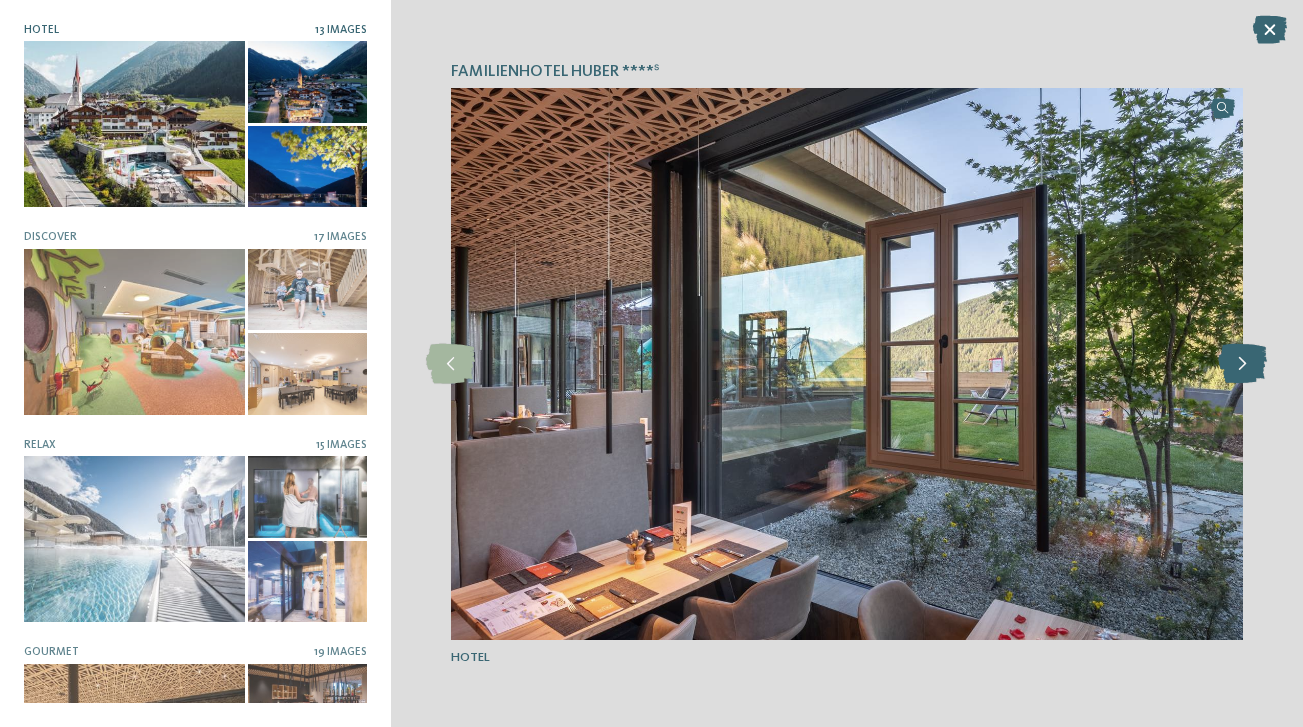 click at bounding box center [1242, 364] 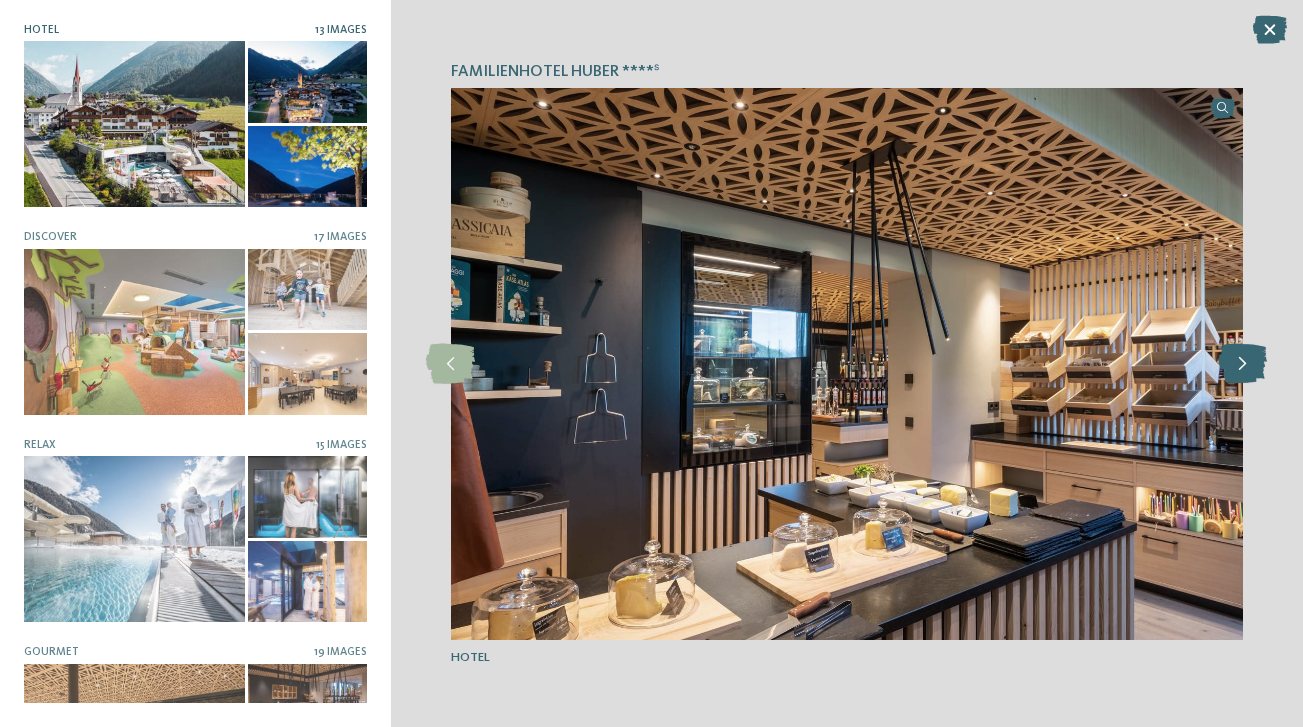 click at bounding box center [1242, 364] 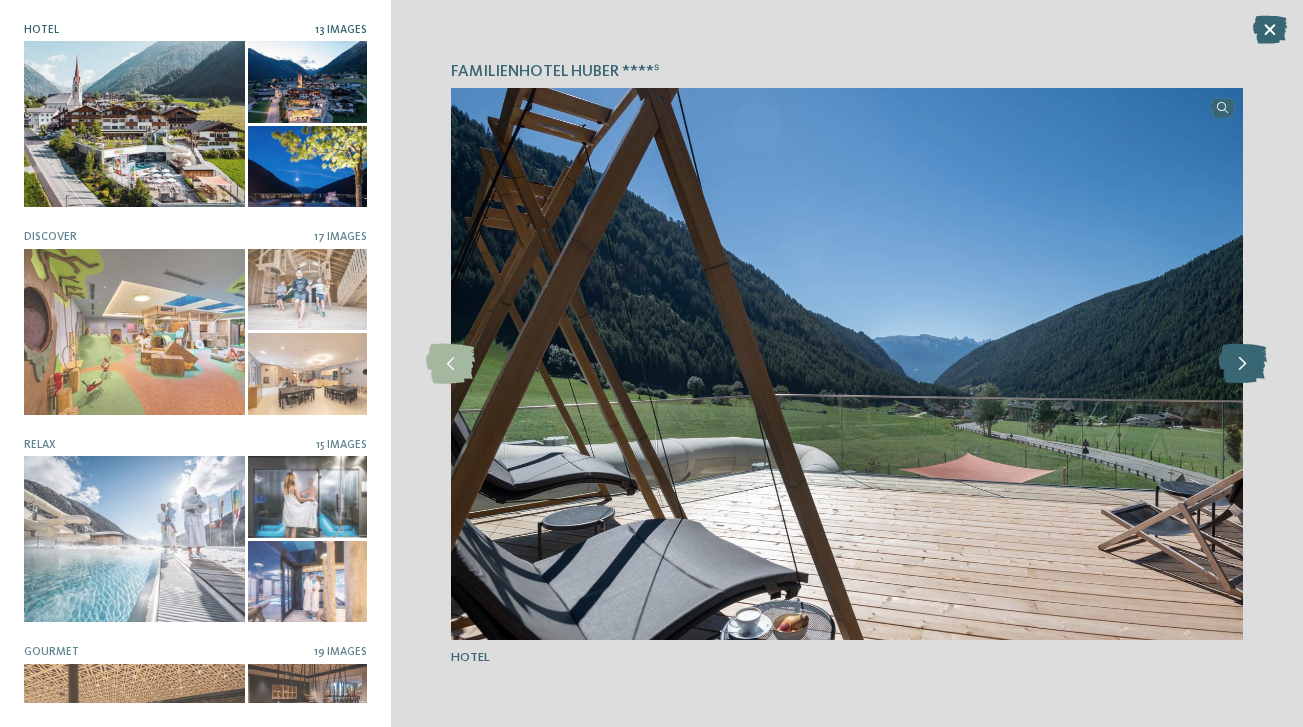 click at bounding box center (1242, 364) 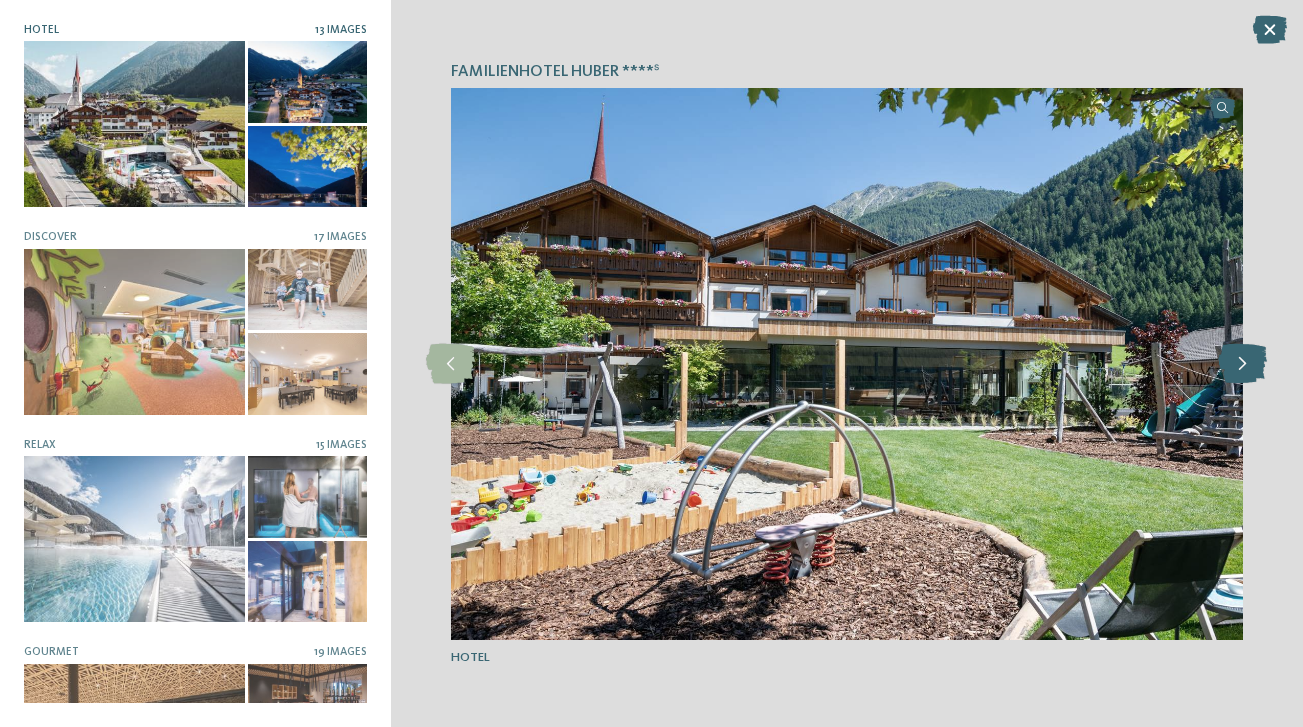 click at bounding box center (1242, 364) 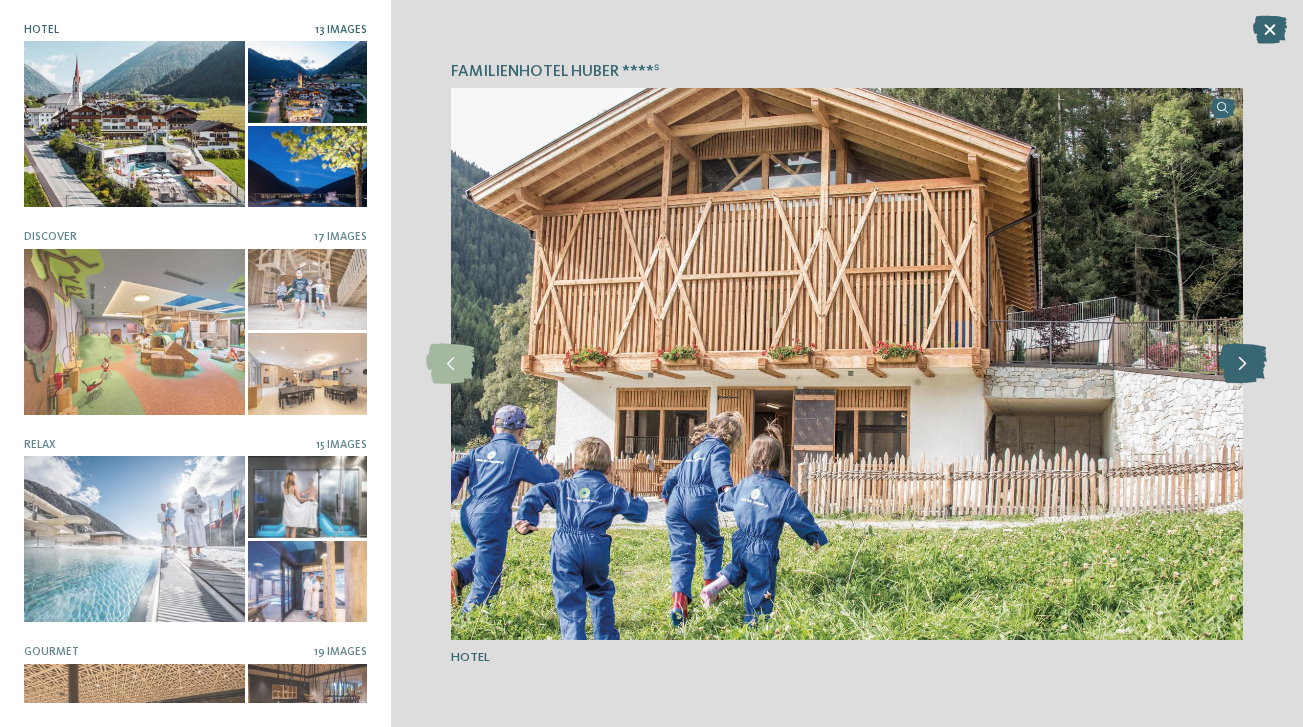 click at bounding box center (1242, 364) 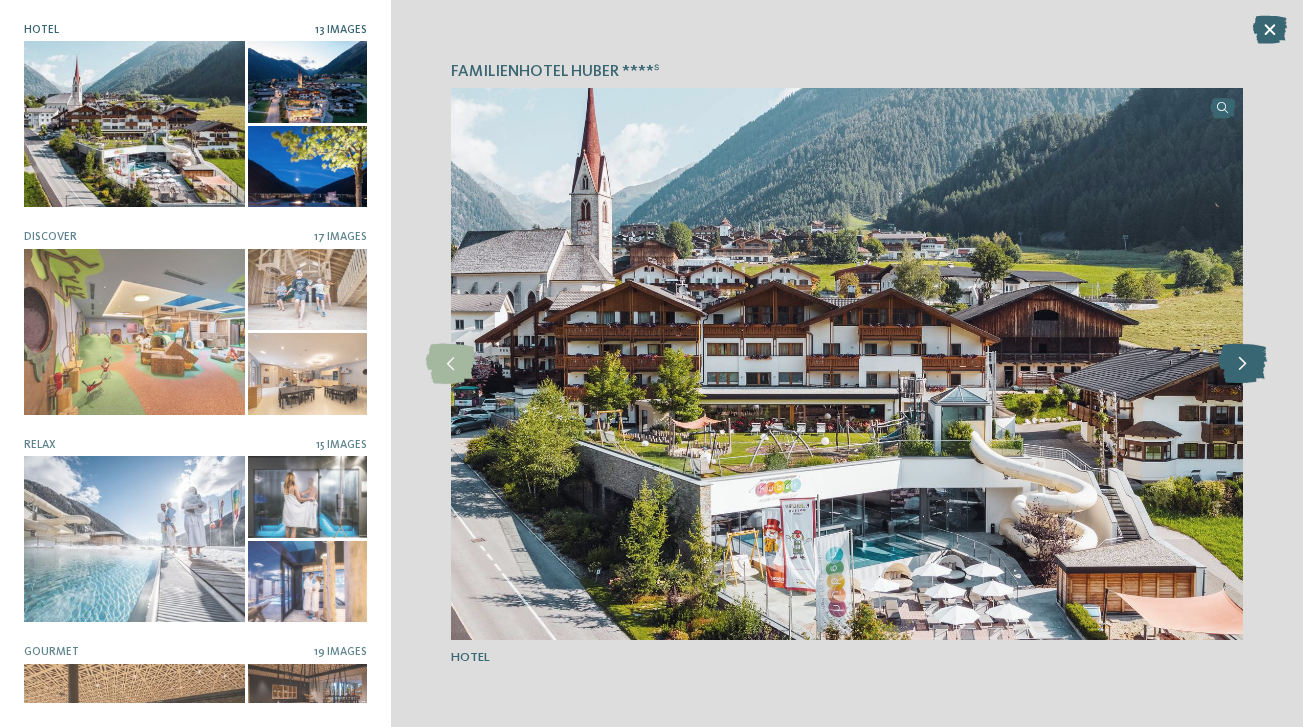 click at bounding box center [1242, 364] 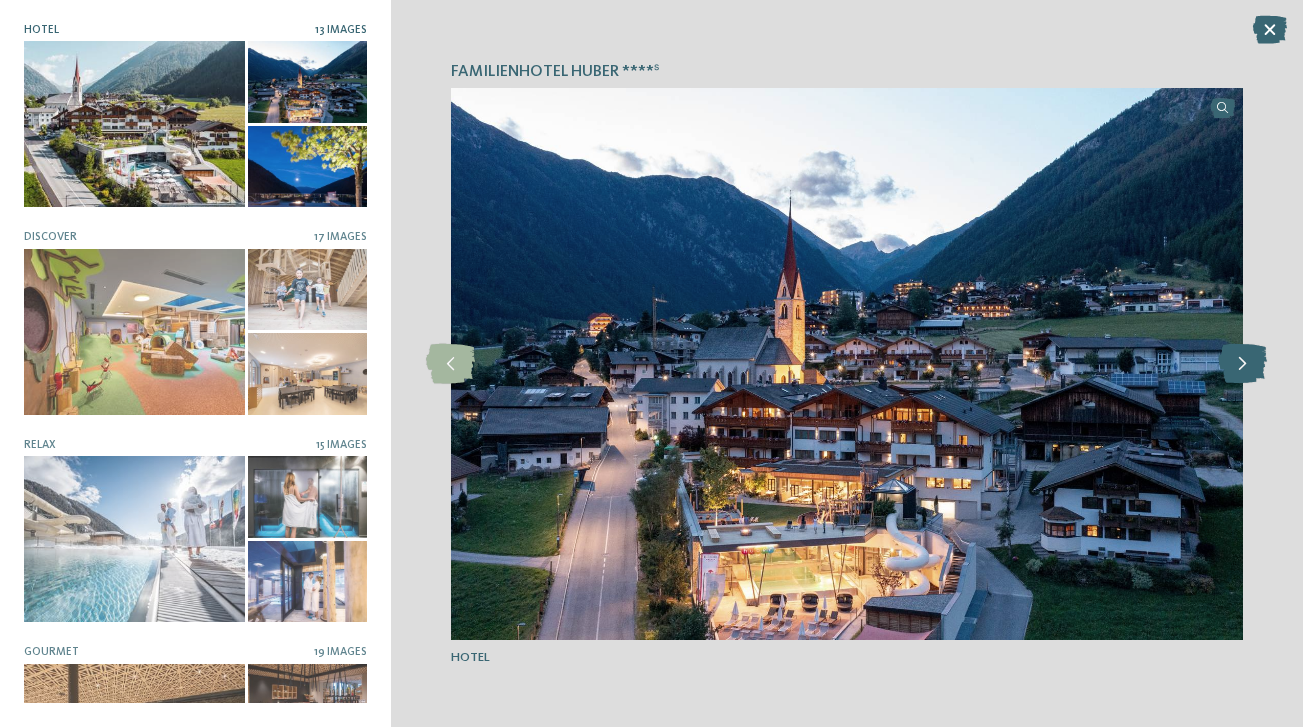 click at bounding box center [1242, 364] 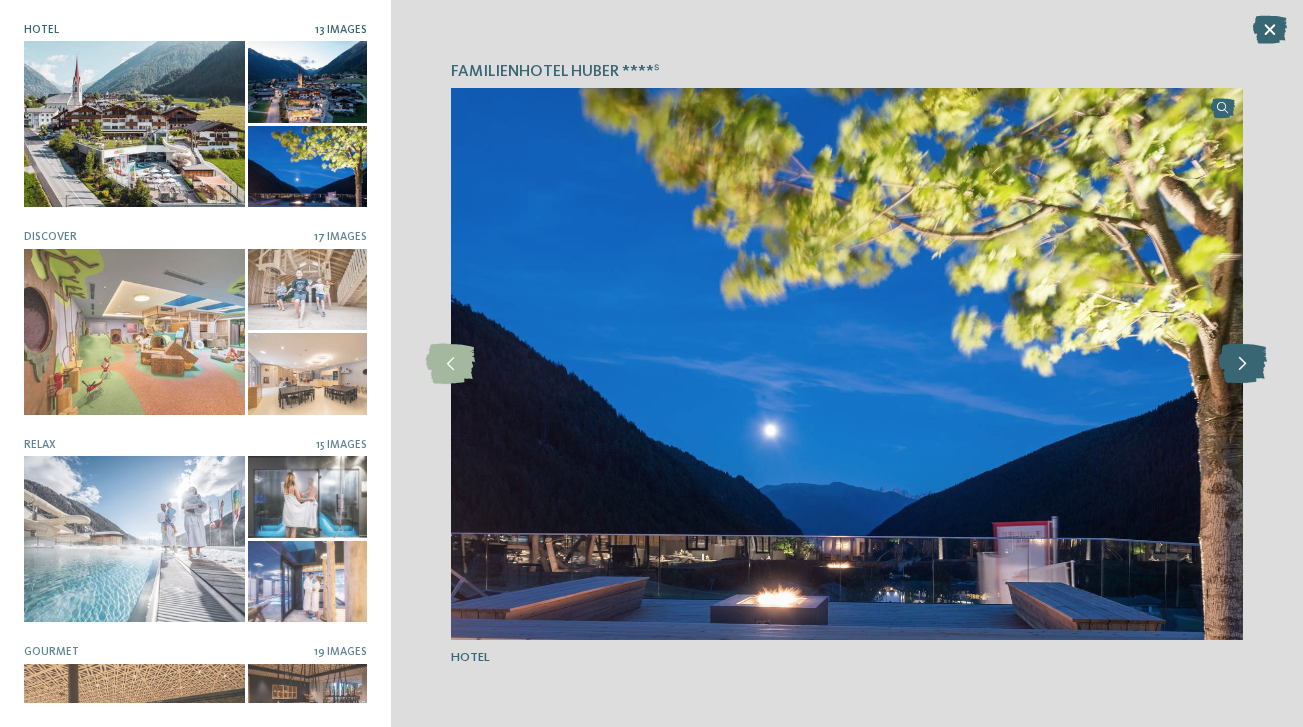 click at bounding box center [1242, 364] 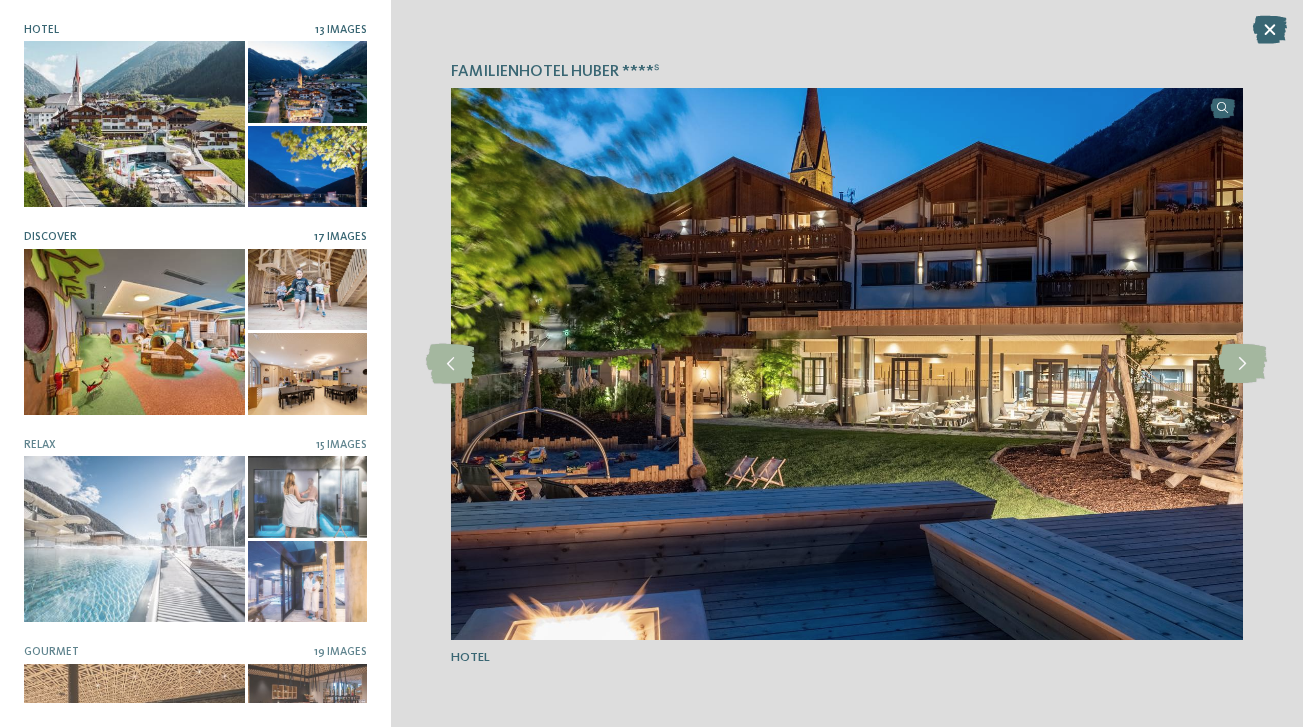 click on "17 Images" at bounding box center [340, 237] 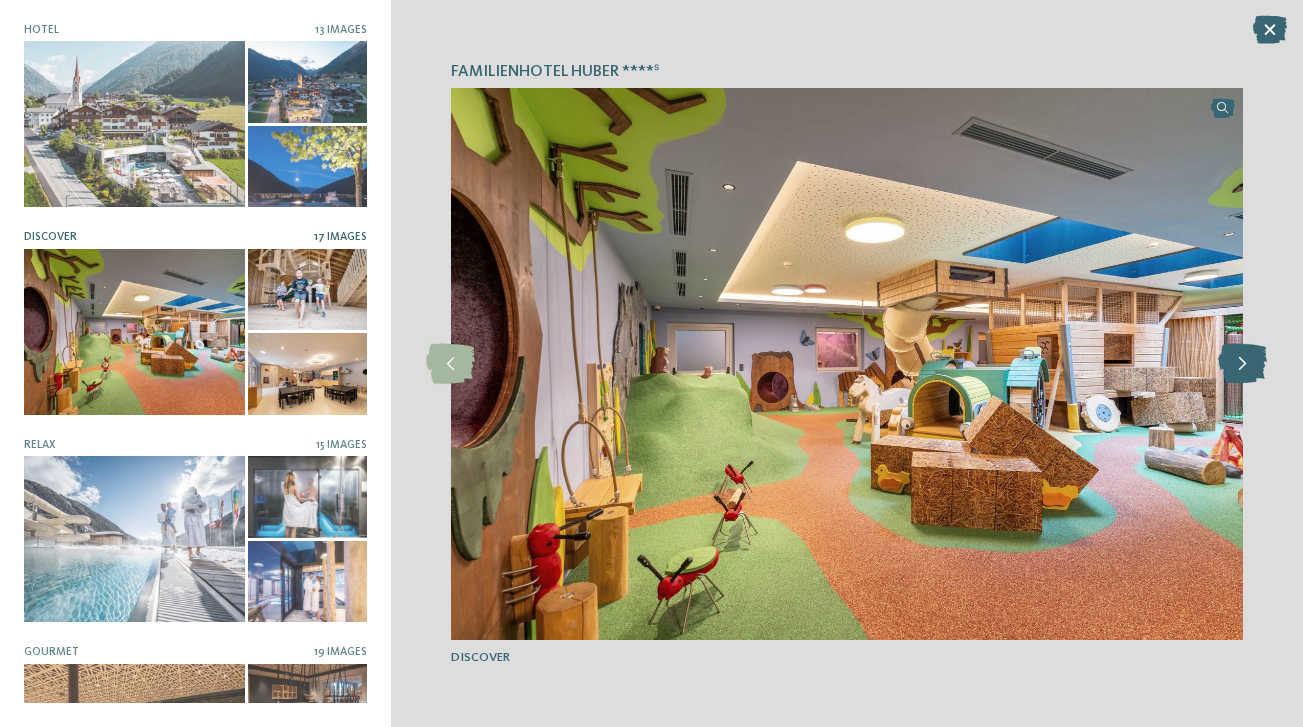 click at bounding box center [1242, 364] 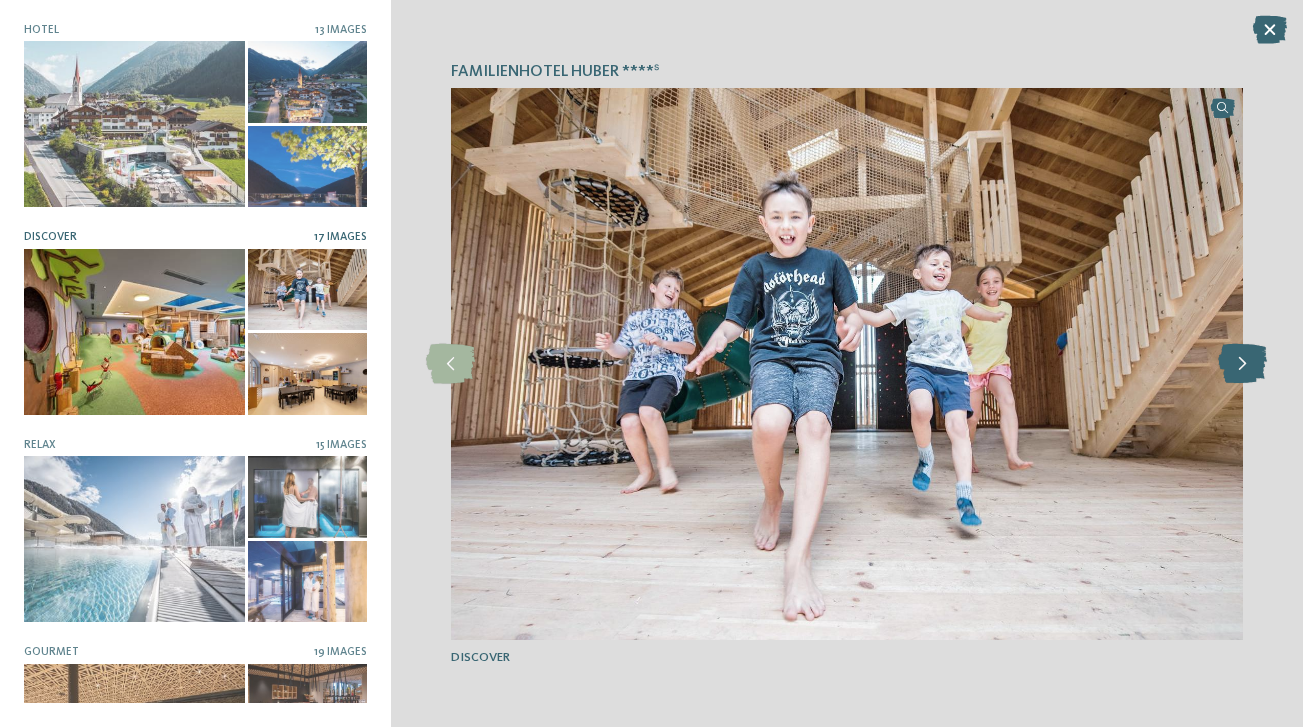 click at bounding box center [1242, 364] 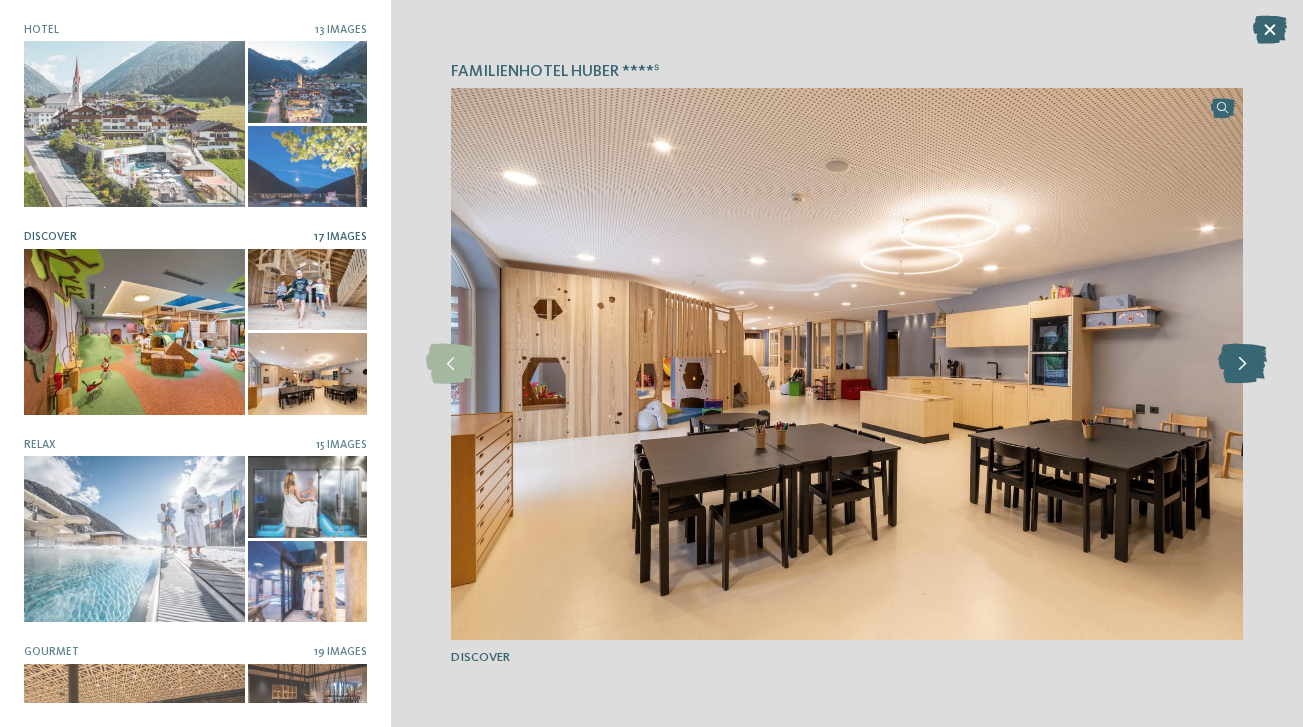 click at bounding box center (1242, 364) 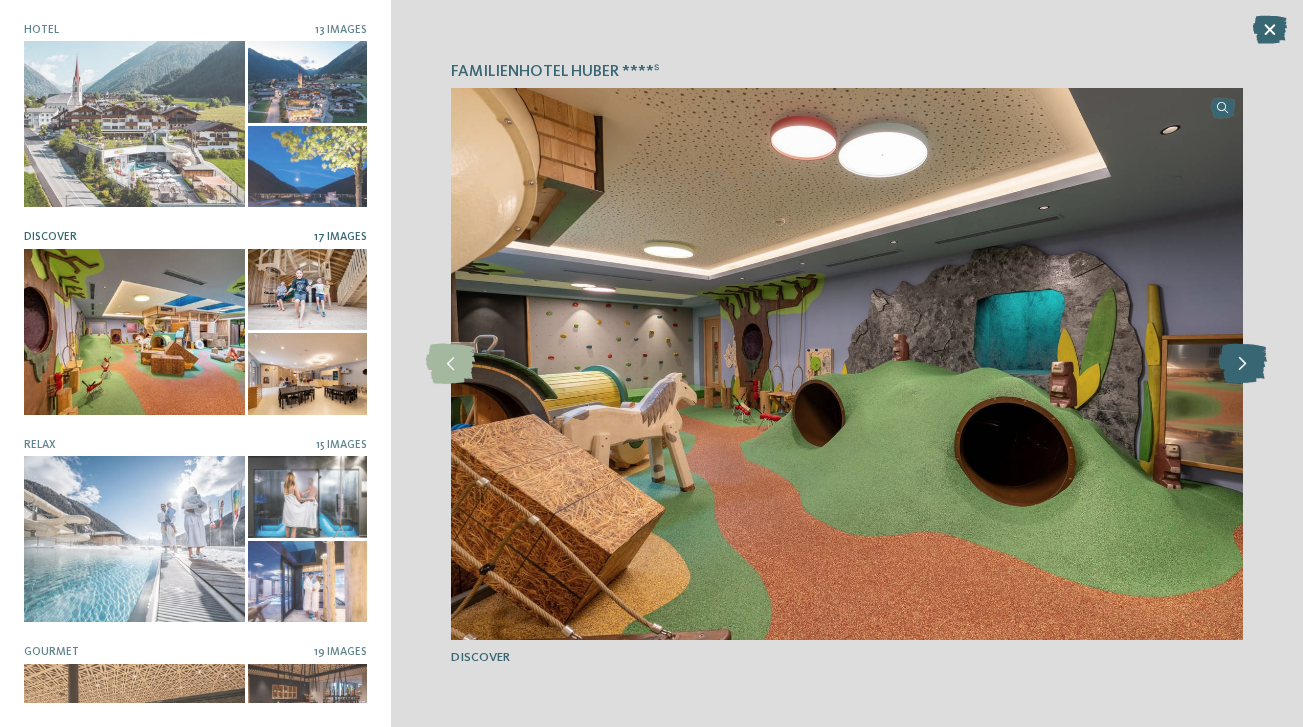 click at bounding box center (1242, 364) 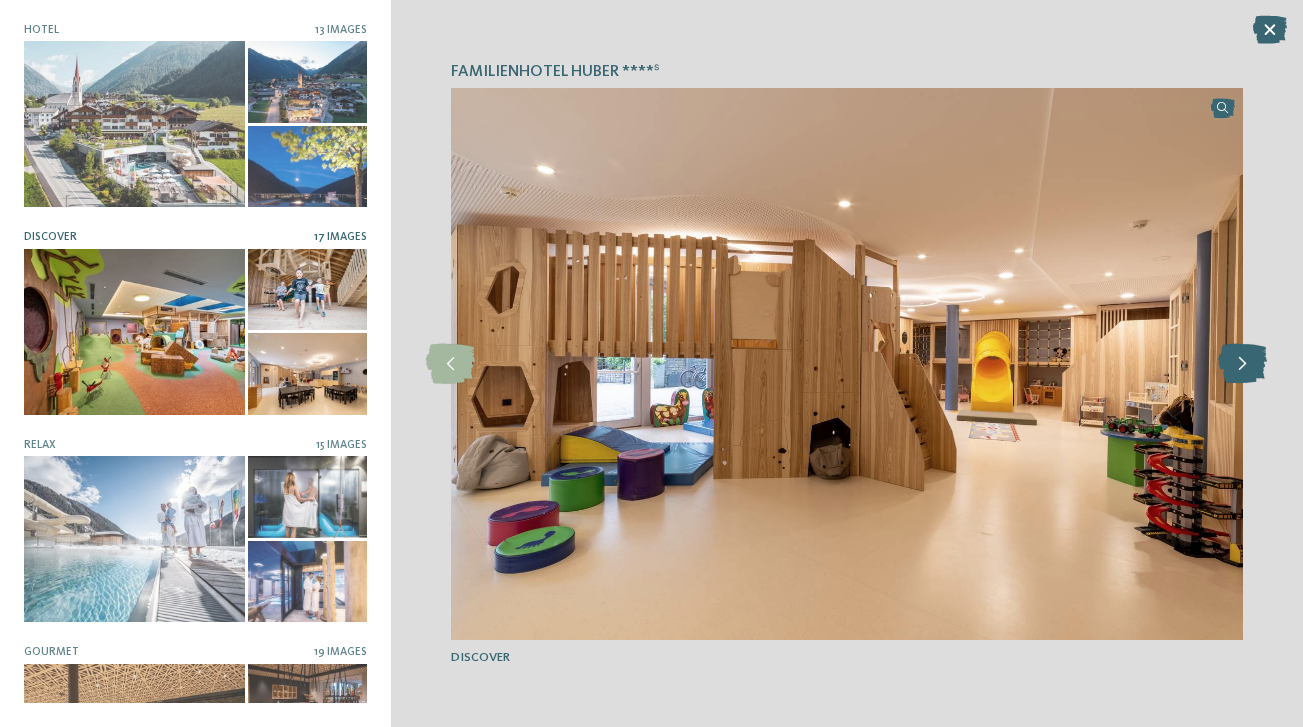 click at bounding box center (1242, 364) 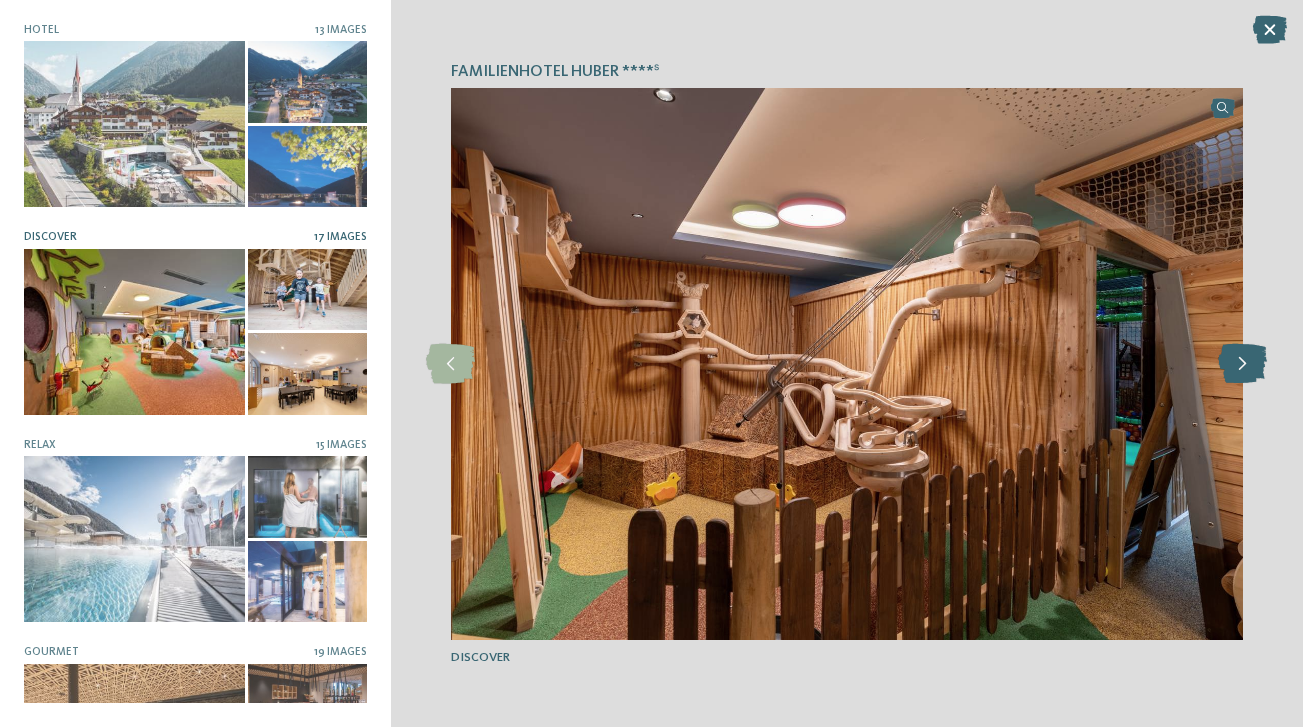 click at bounding box center [1242, 364] 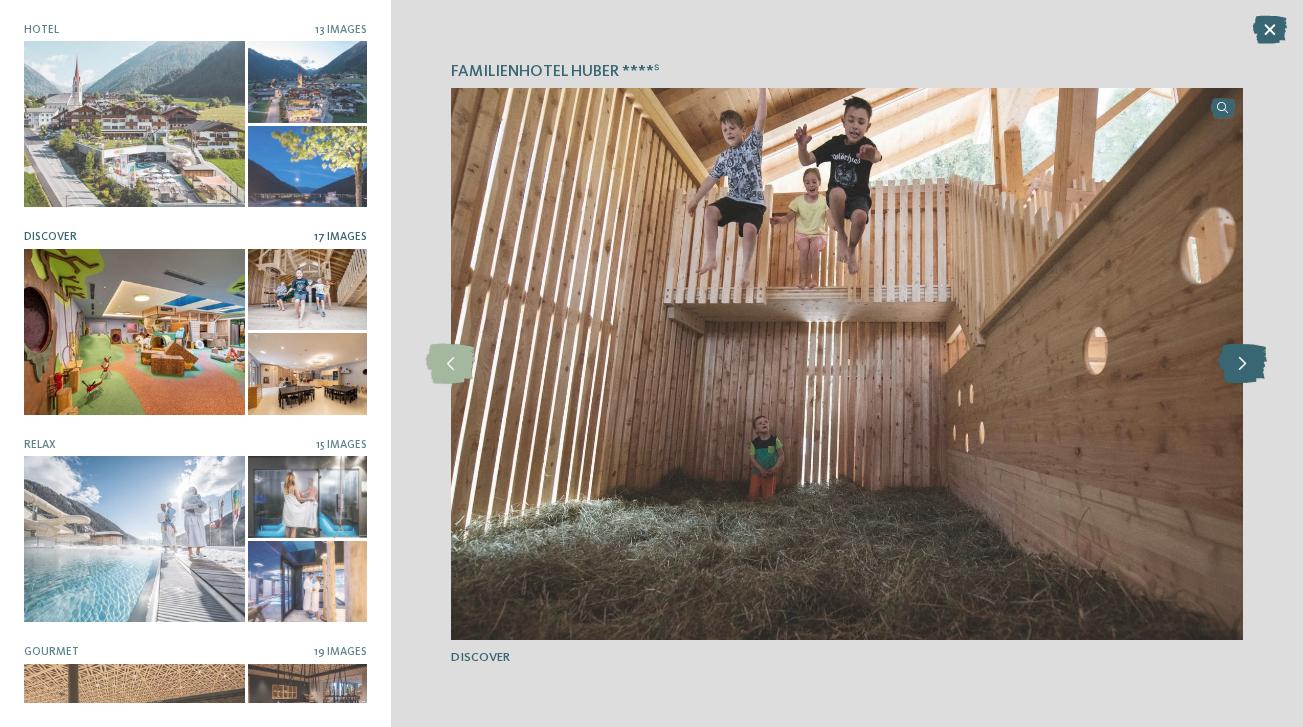 click at bounding box center [1242, 364] 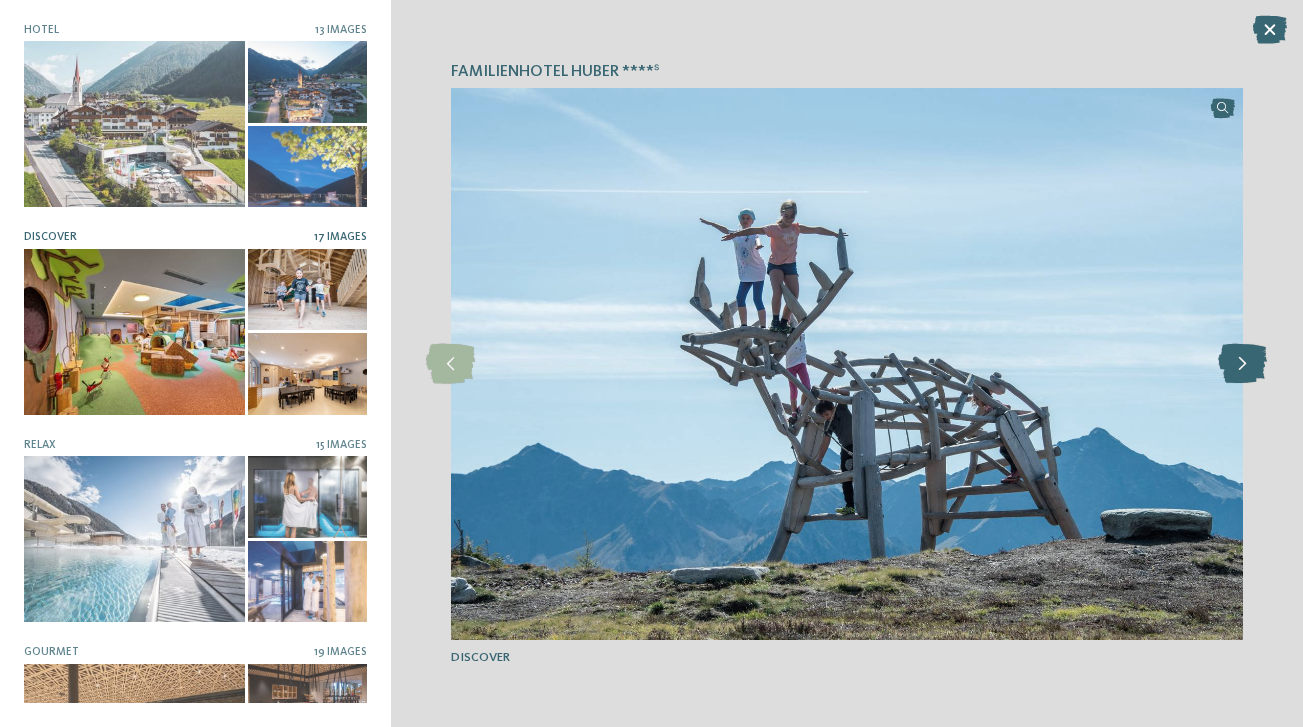 click at bounding box center [1242, 364] 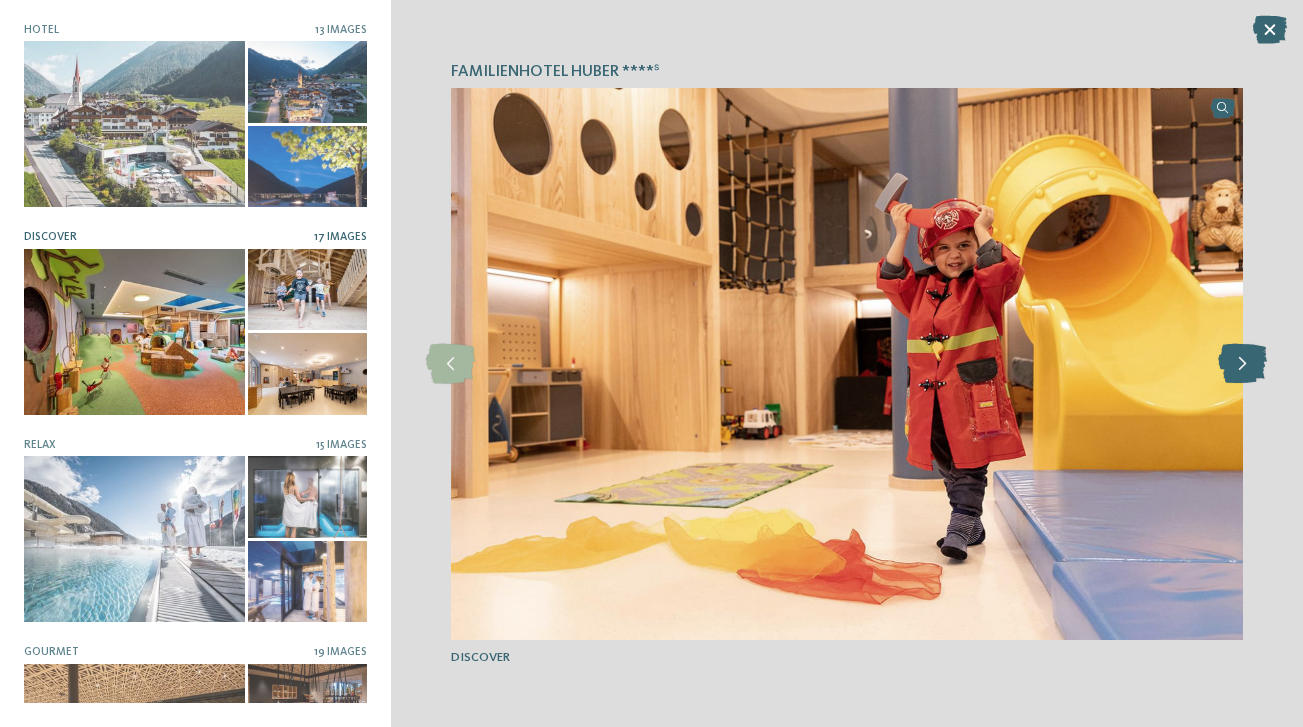click at bounding box center (1242, 364) 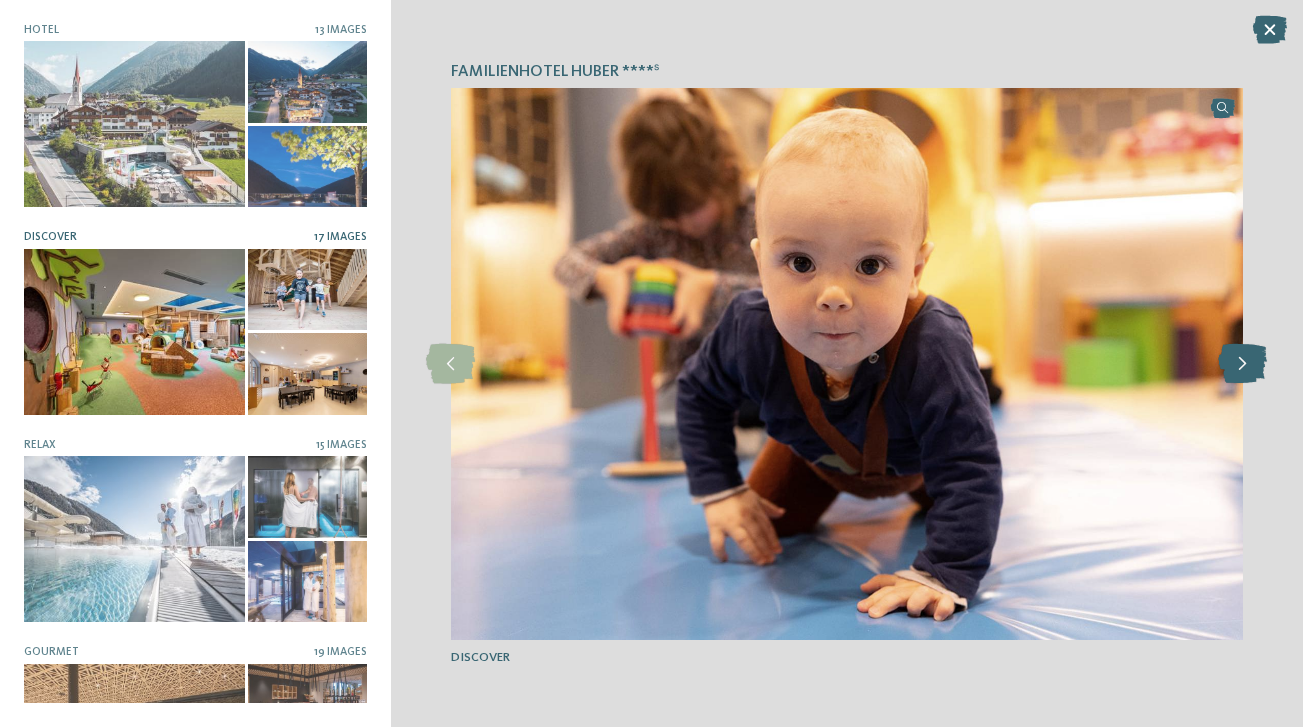 click at bounding box center [1242, 364] 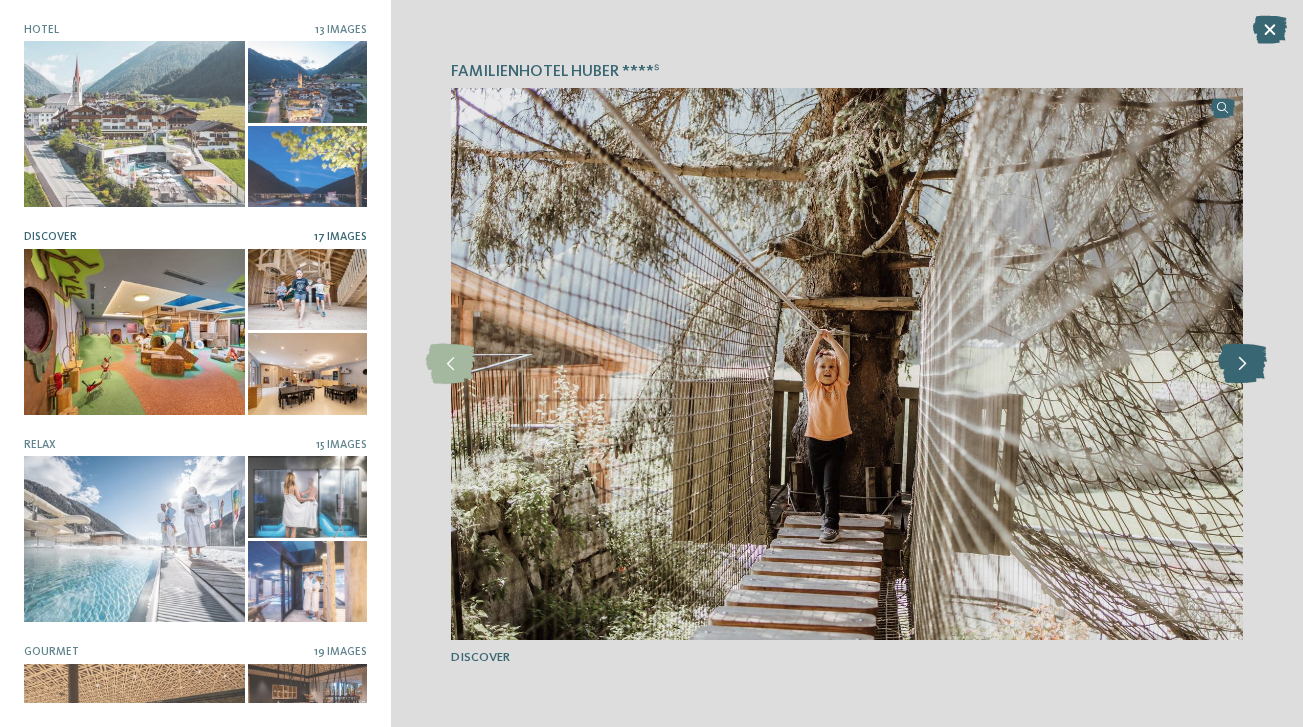 click at bounding box center (1242, 364) 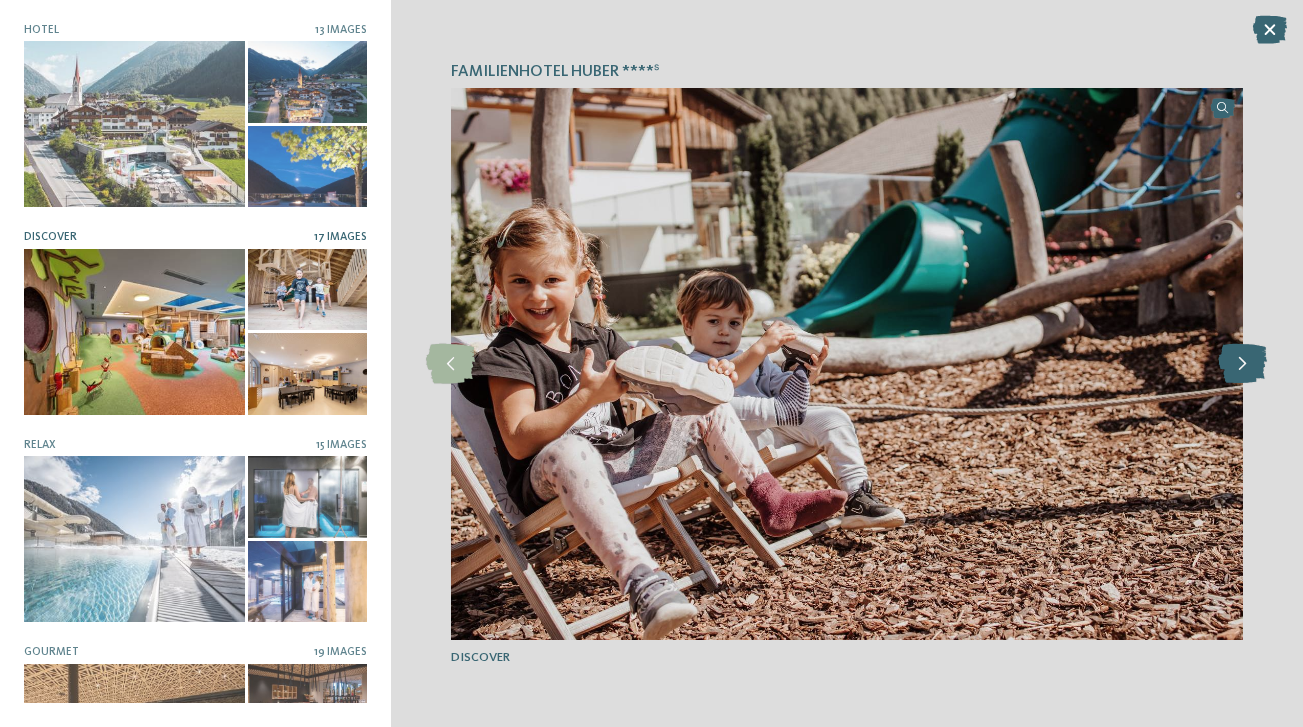 click at bounding box center [1242, 364] 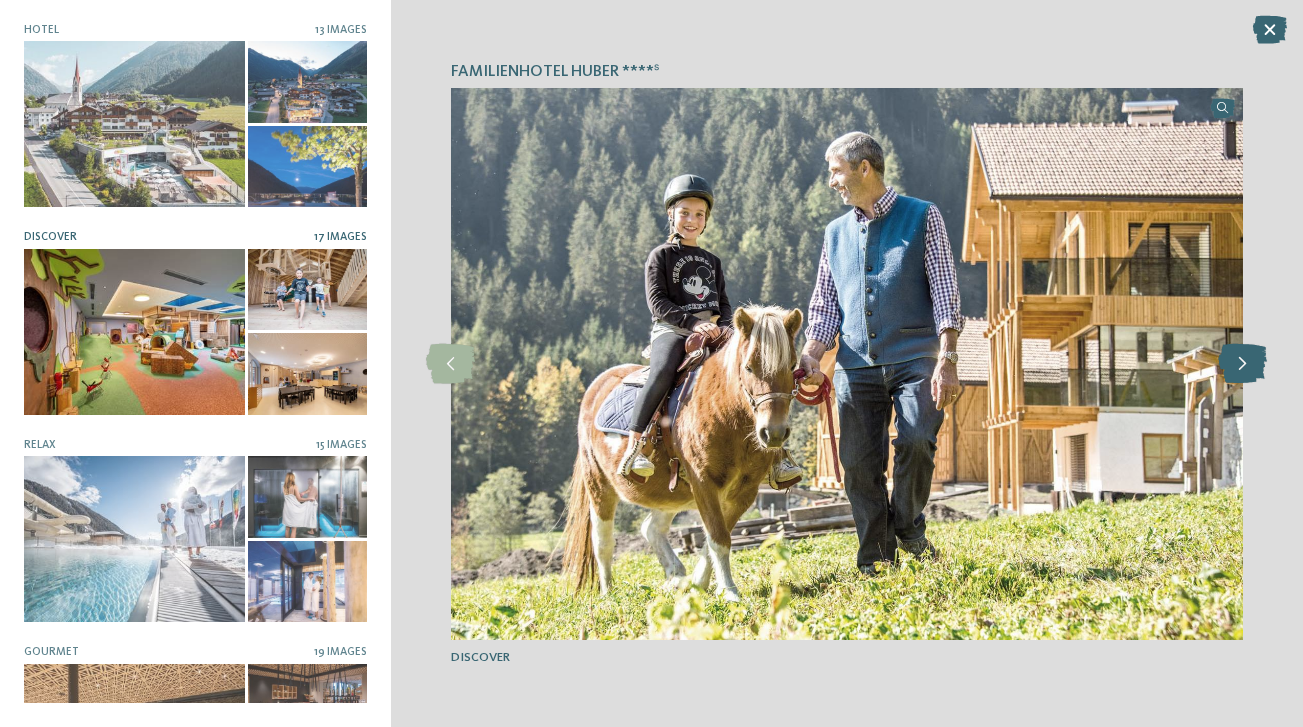click at bounding box center [1242, 364] 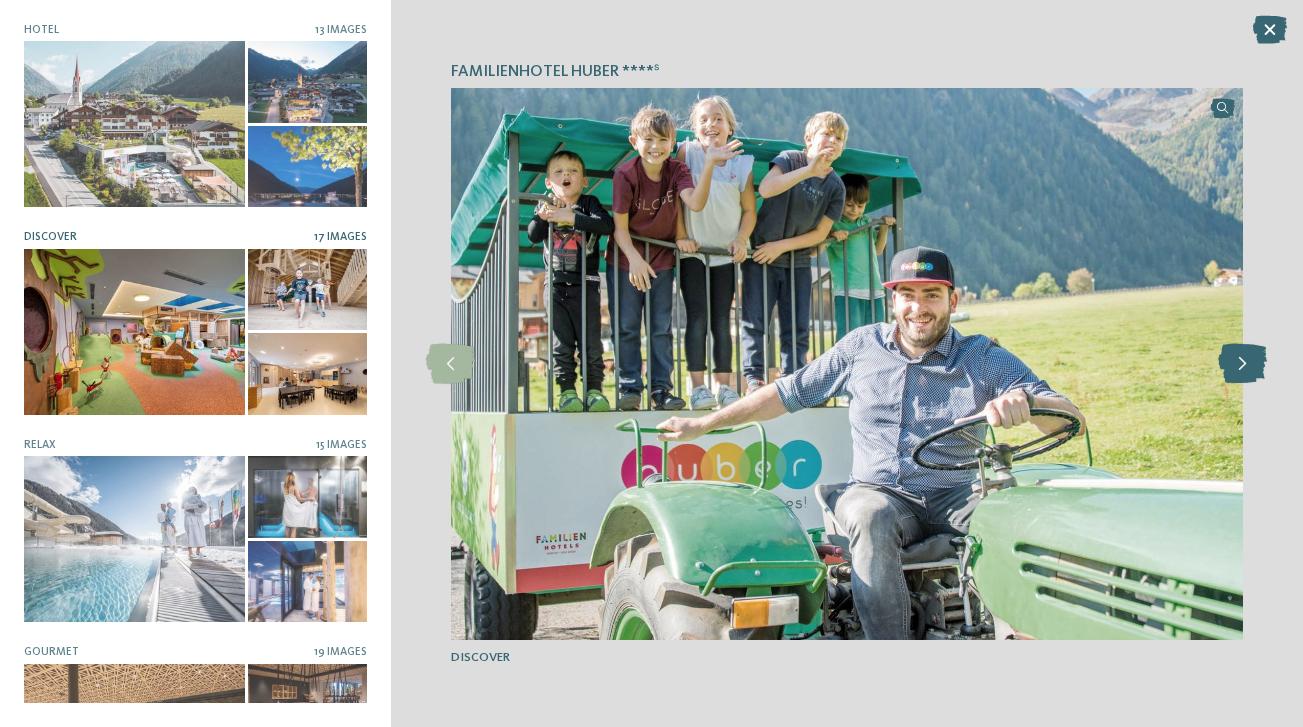 click at bounding box center [1242, 364] 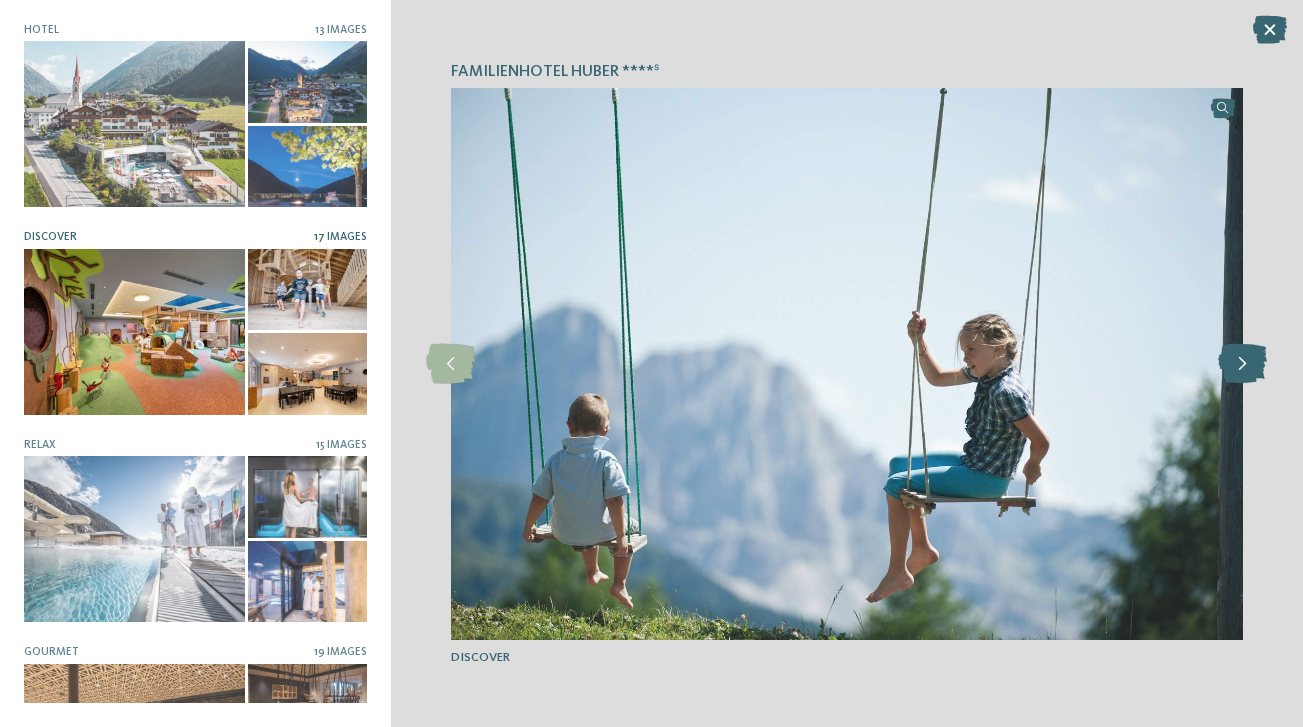 click at bounding box center [1242, 364] 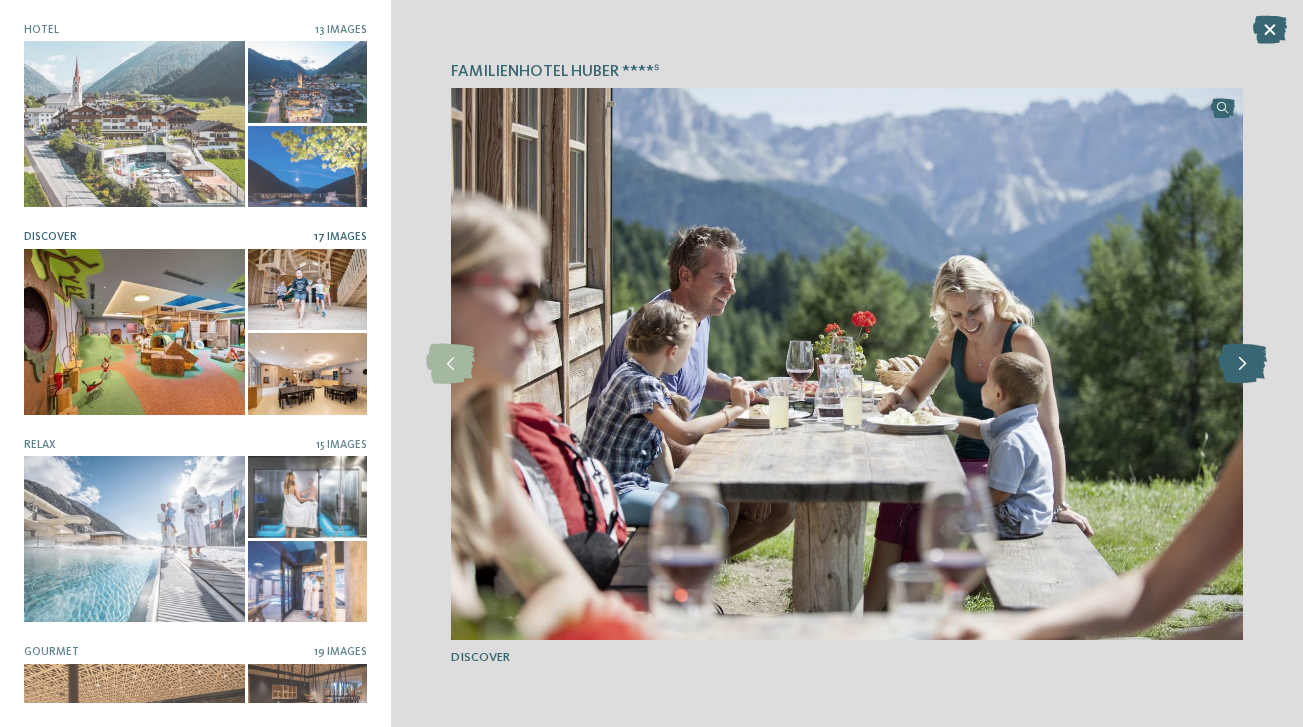 click at bounding box center [1242, 364] 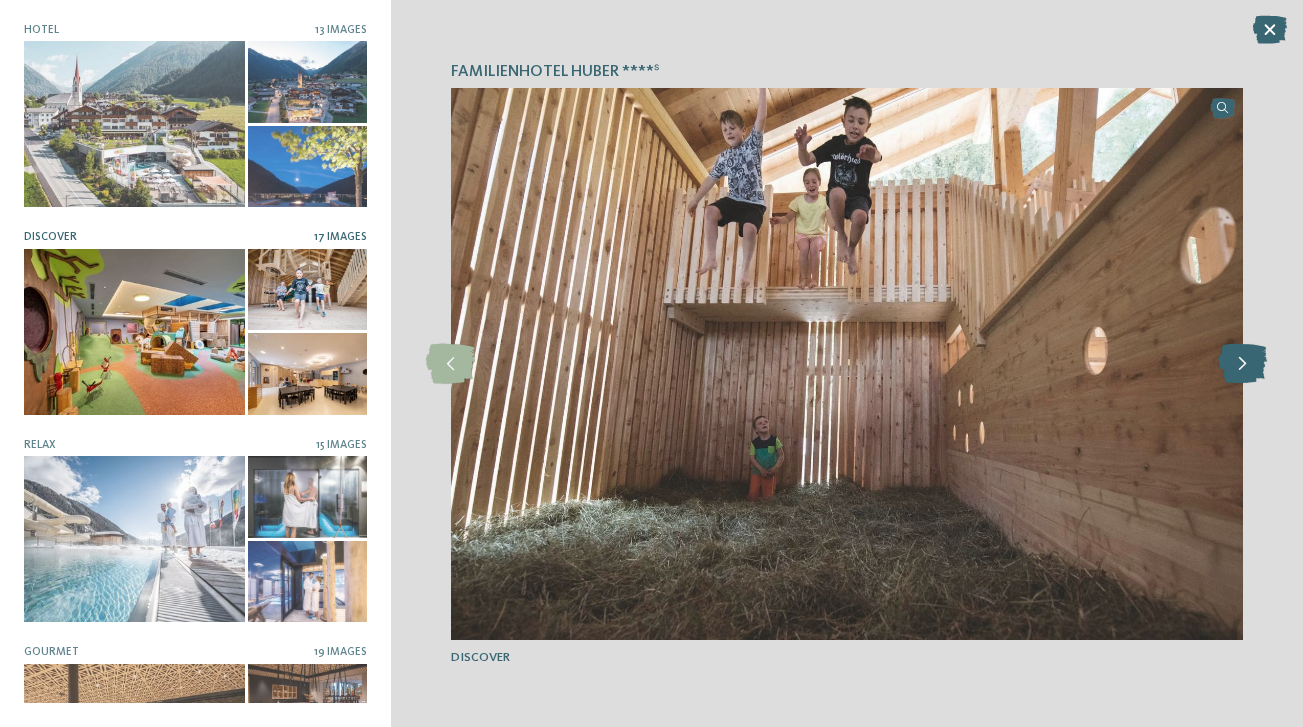 click at bounding box center [1242, 364] 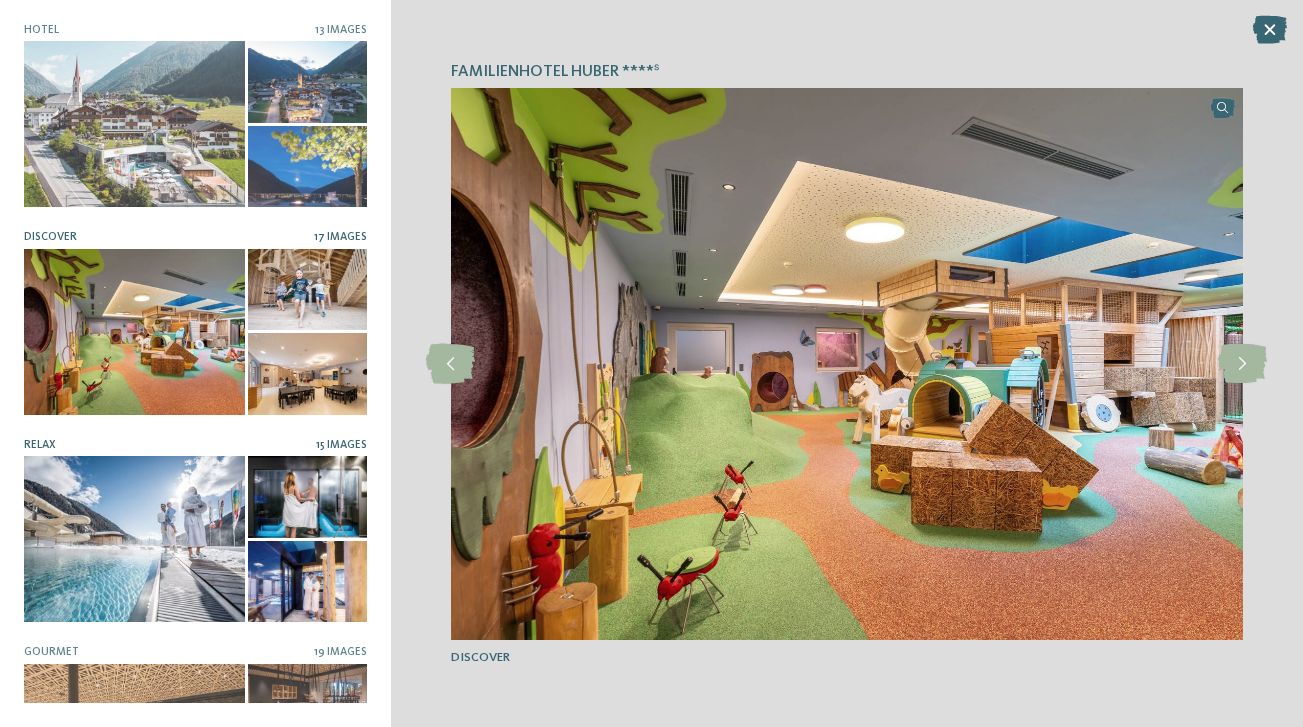 click on "15 Images" at bounding box center [341, 445] 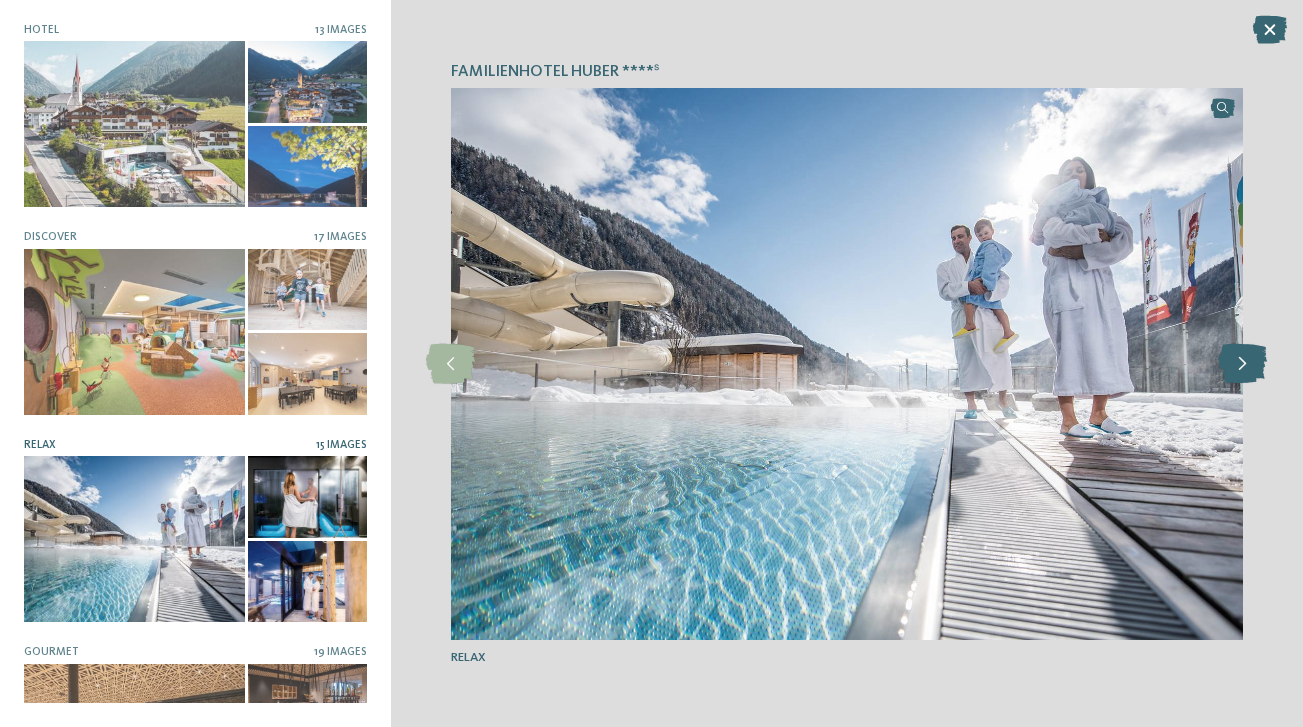 click at bounding box center (1242, 364) 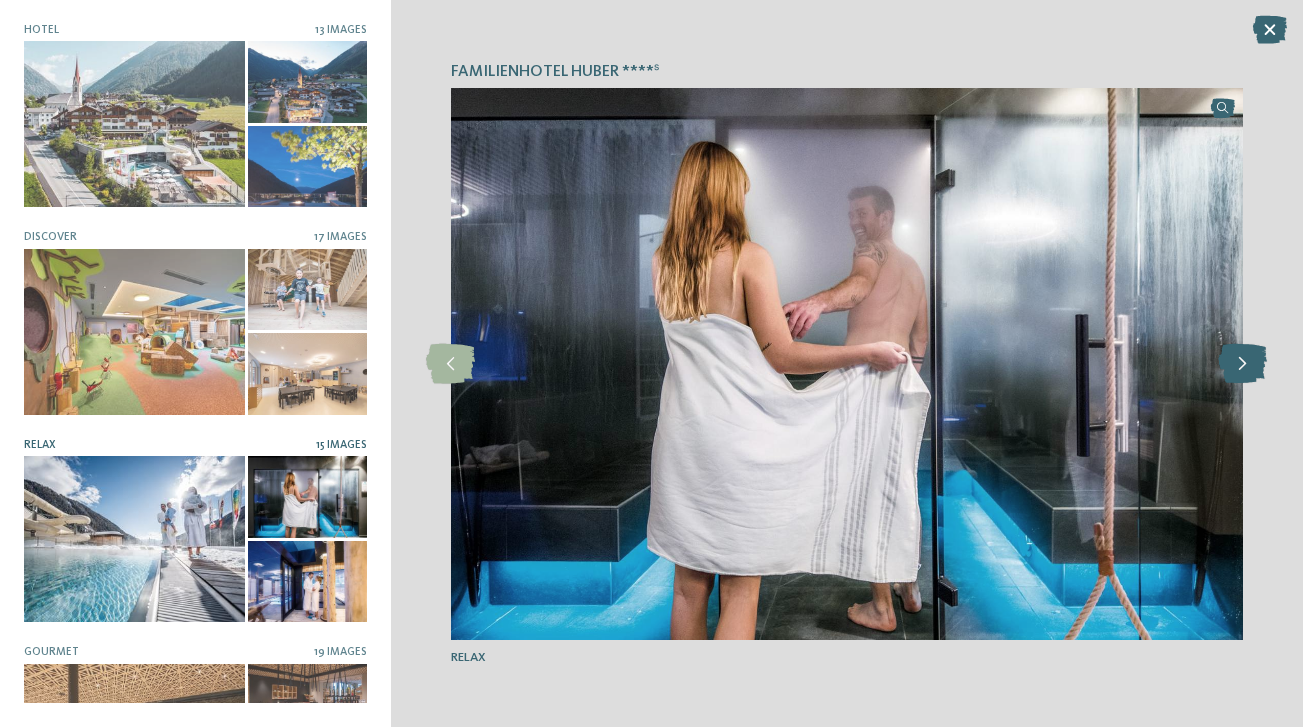 click at bounding box center (1242, 364) 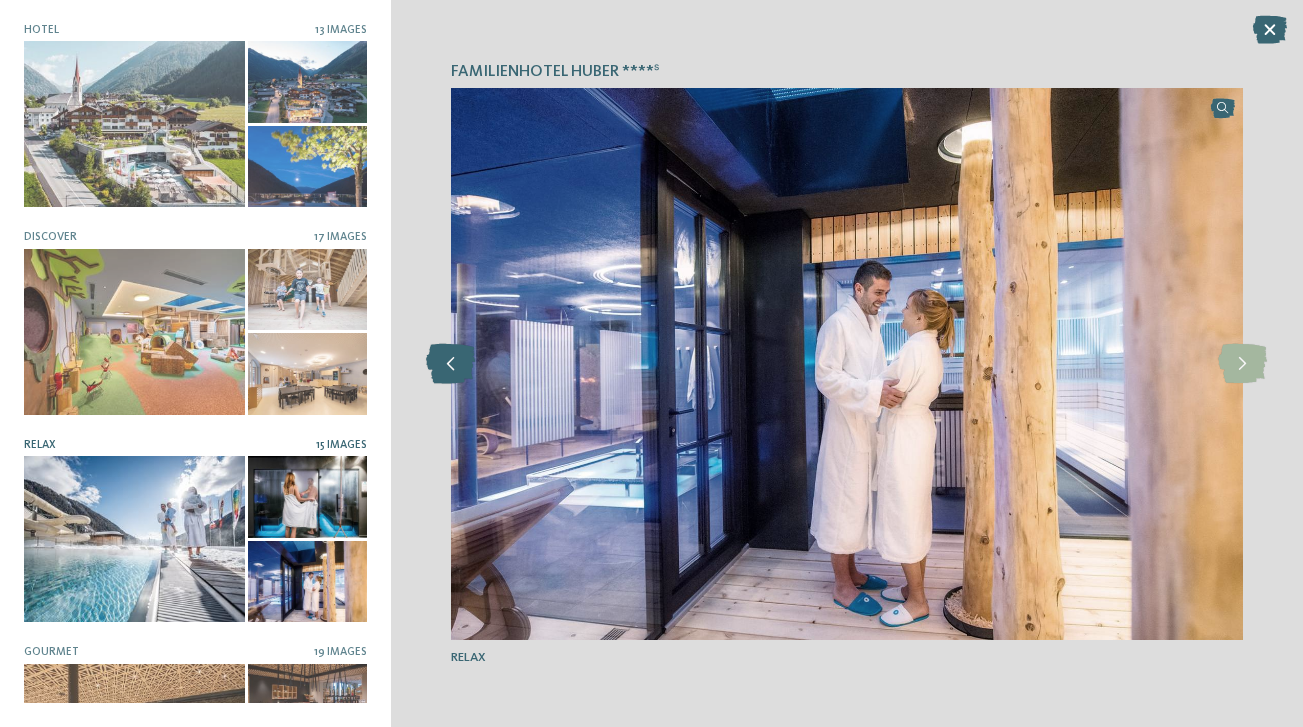 click at bounding box center (450, 364) 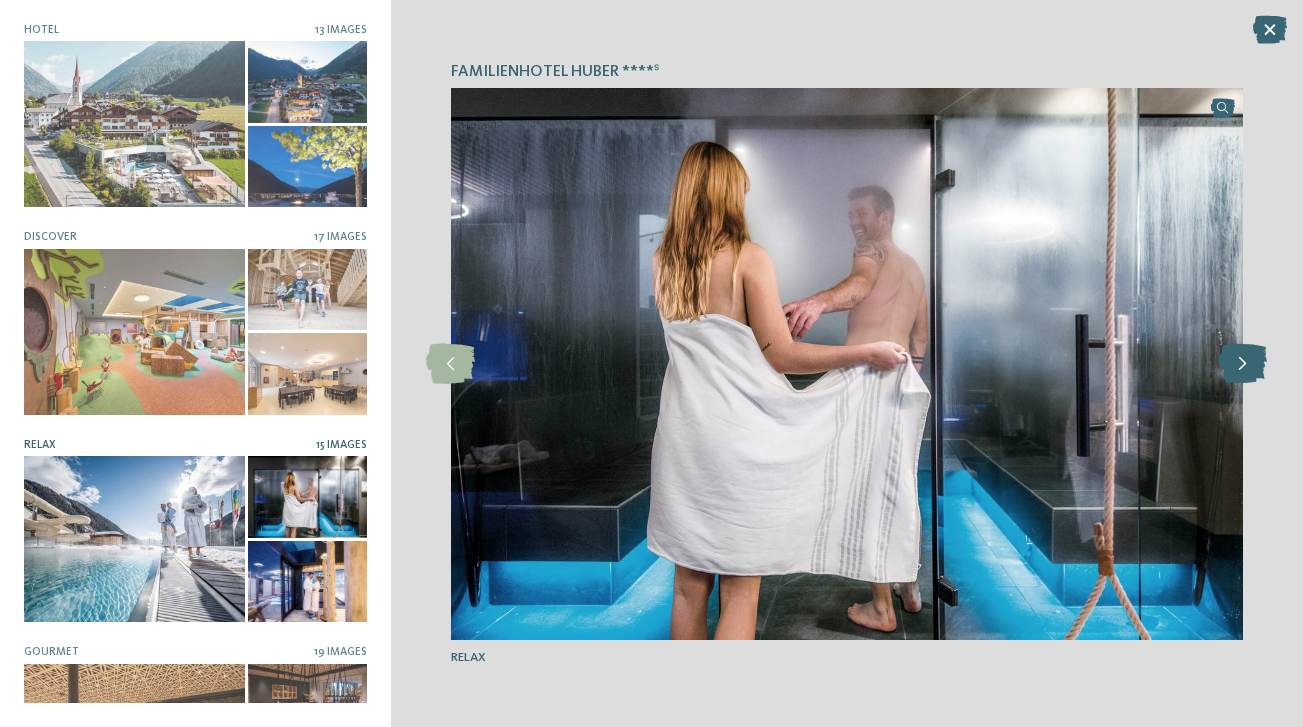click at bounding box center [1242, 364] 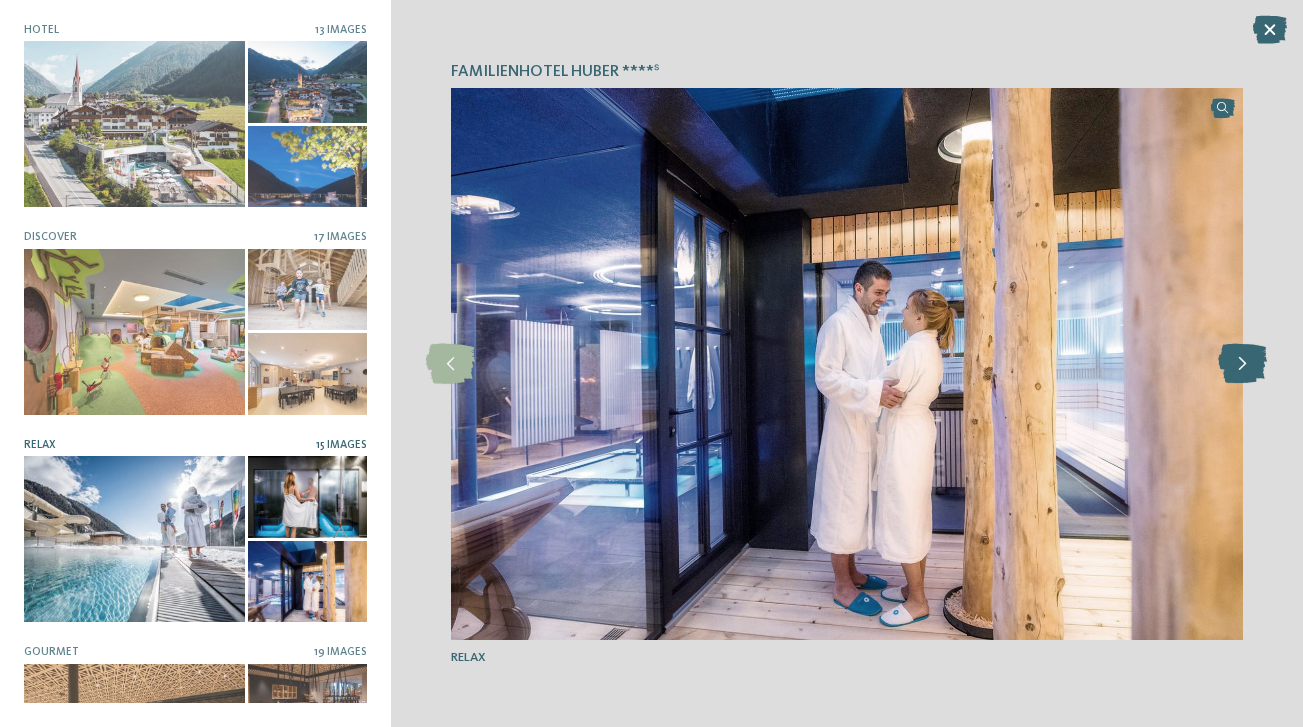 click at bounding box center [1242, 364] 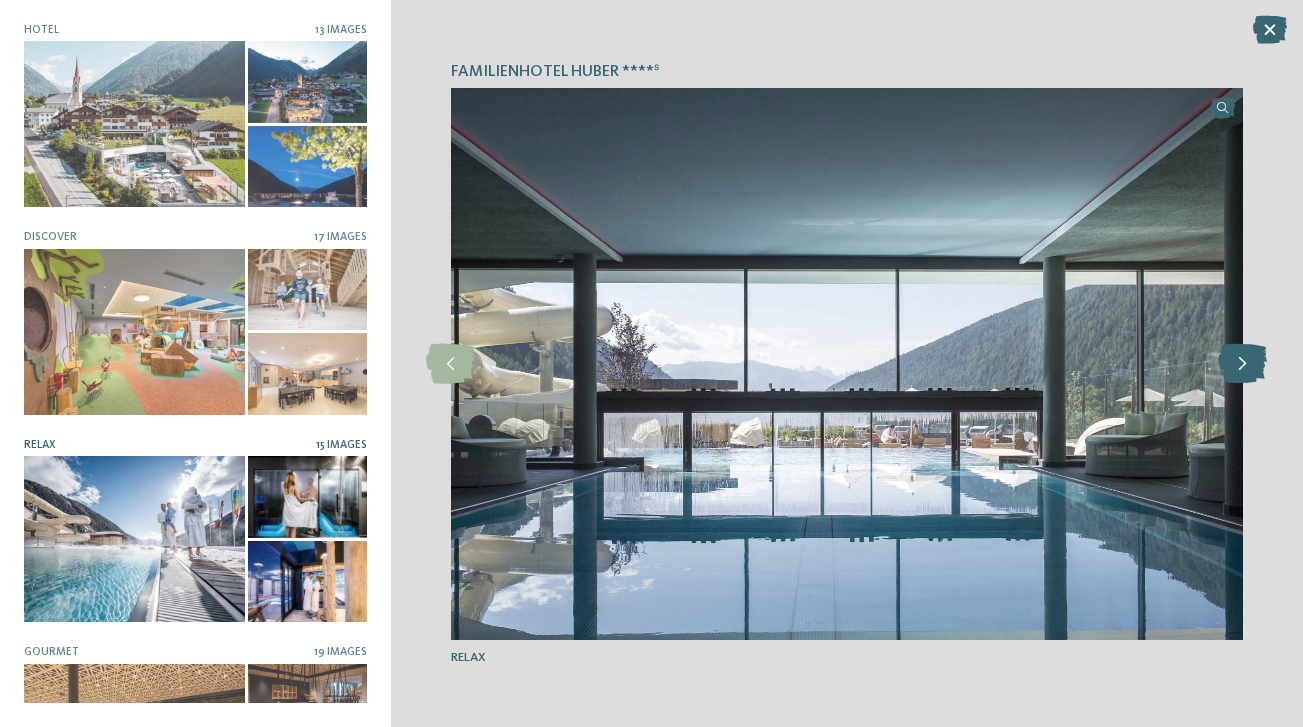click at bounding box center [1242, 364] 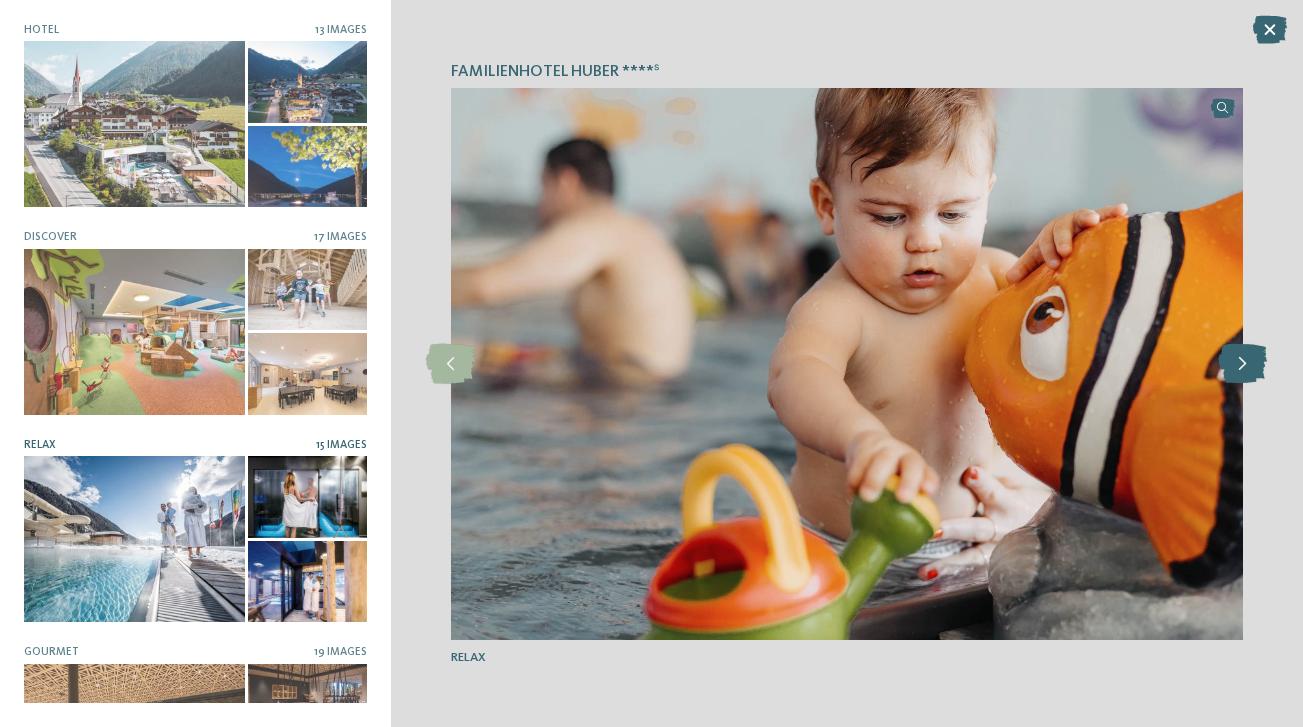click at bounding box center (1242, 364) 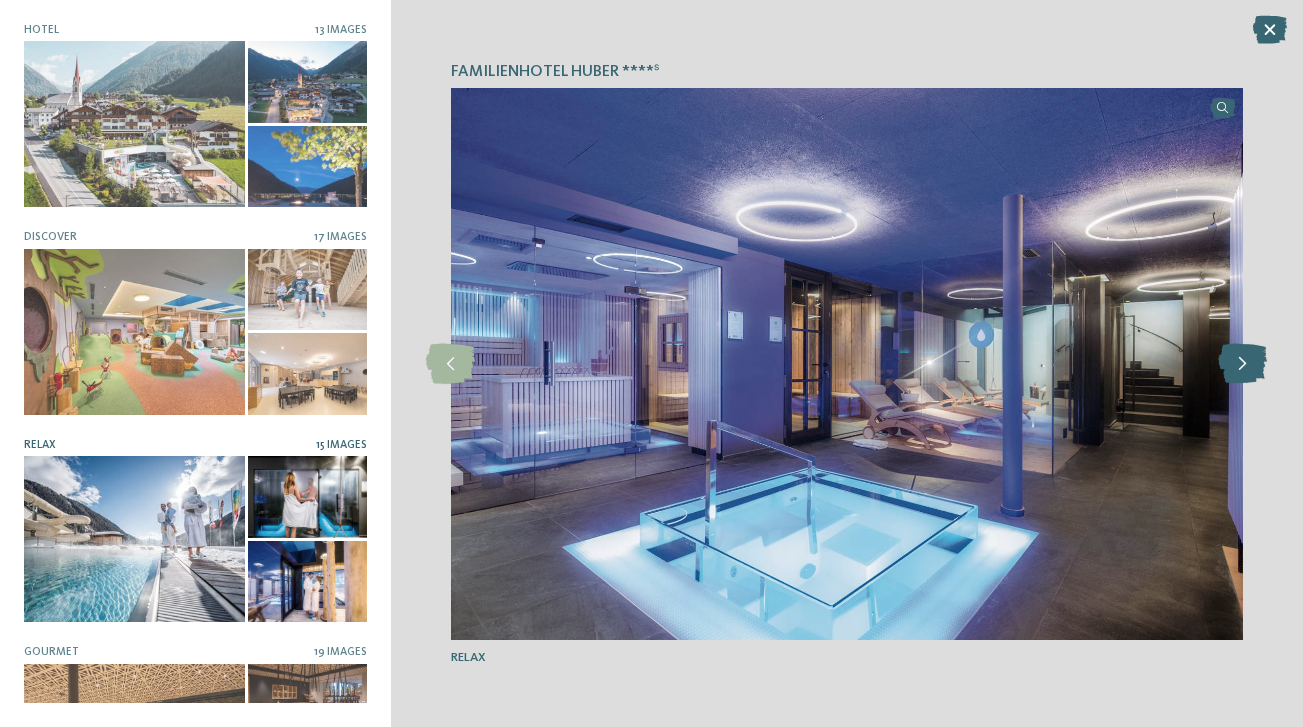 click at bounding box center (1242, 364) 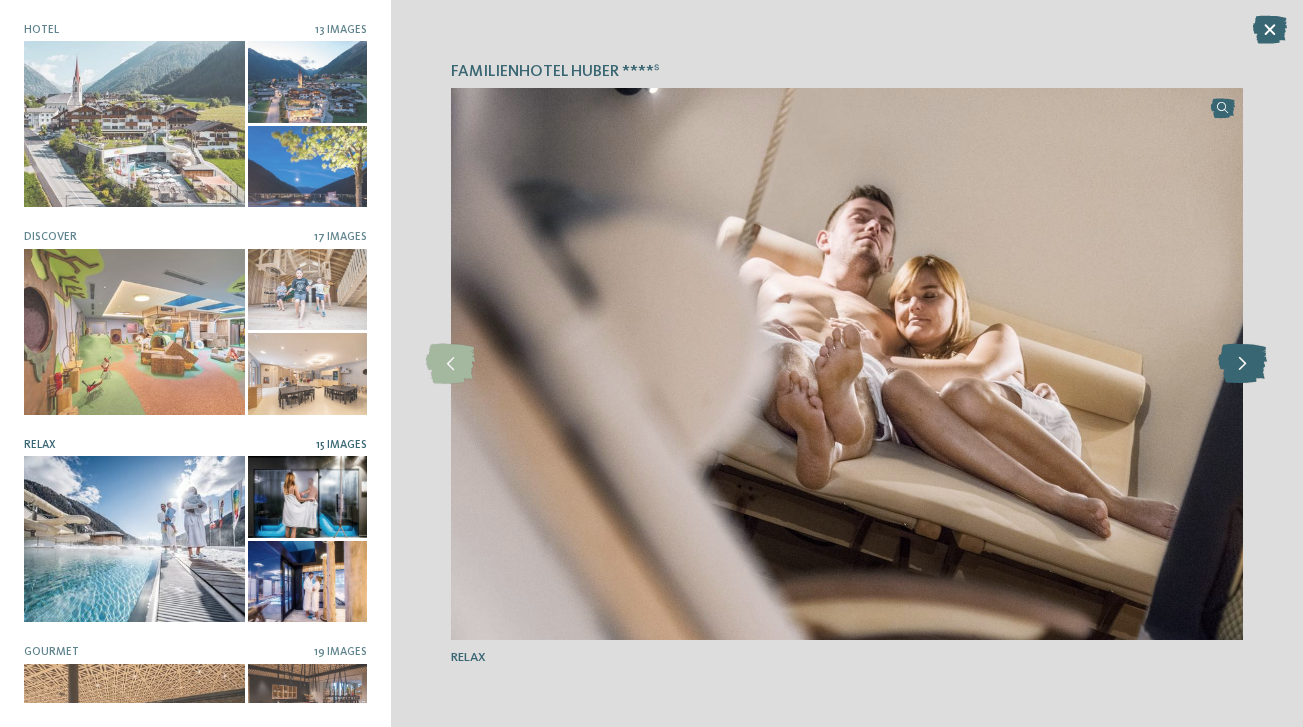 click at bounding box center [1242, 364] 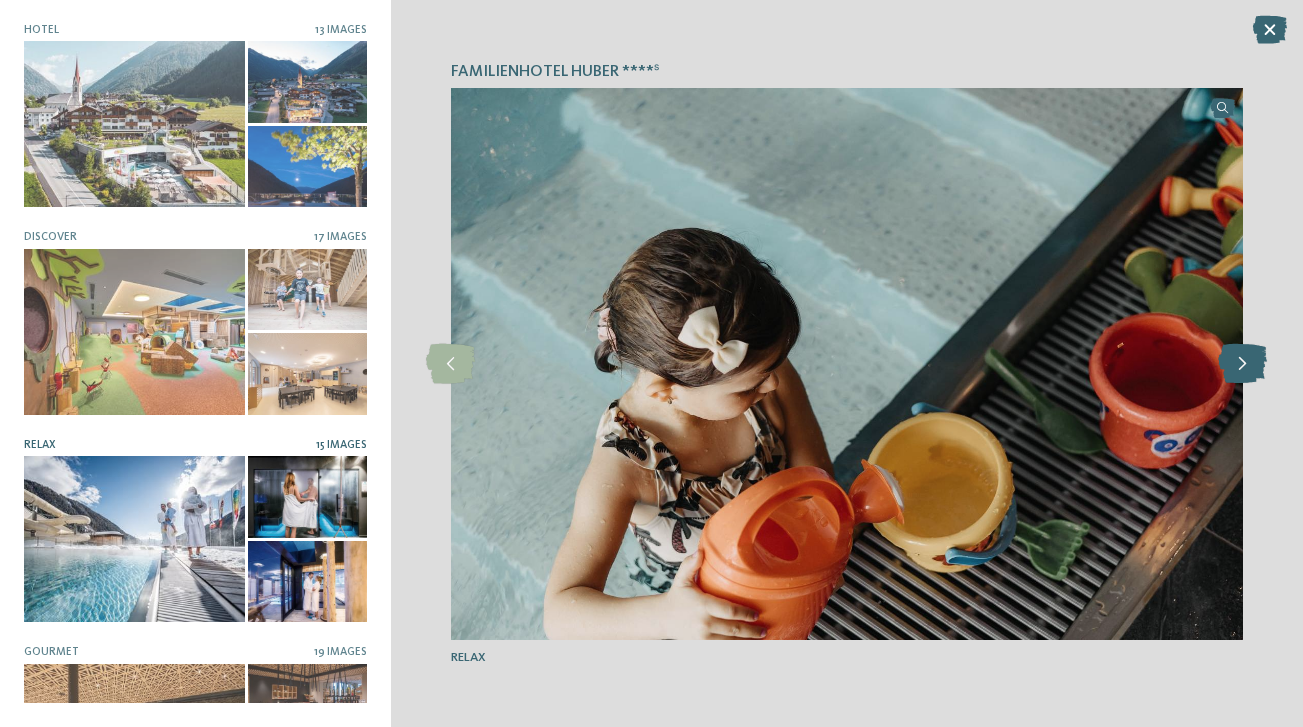 click at bounding box center [1242, 364] 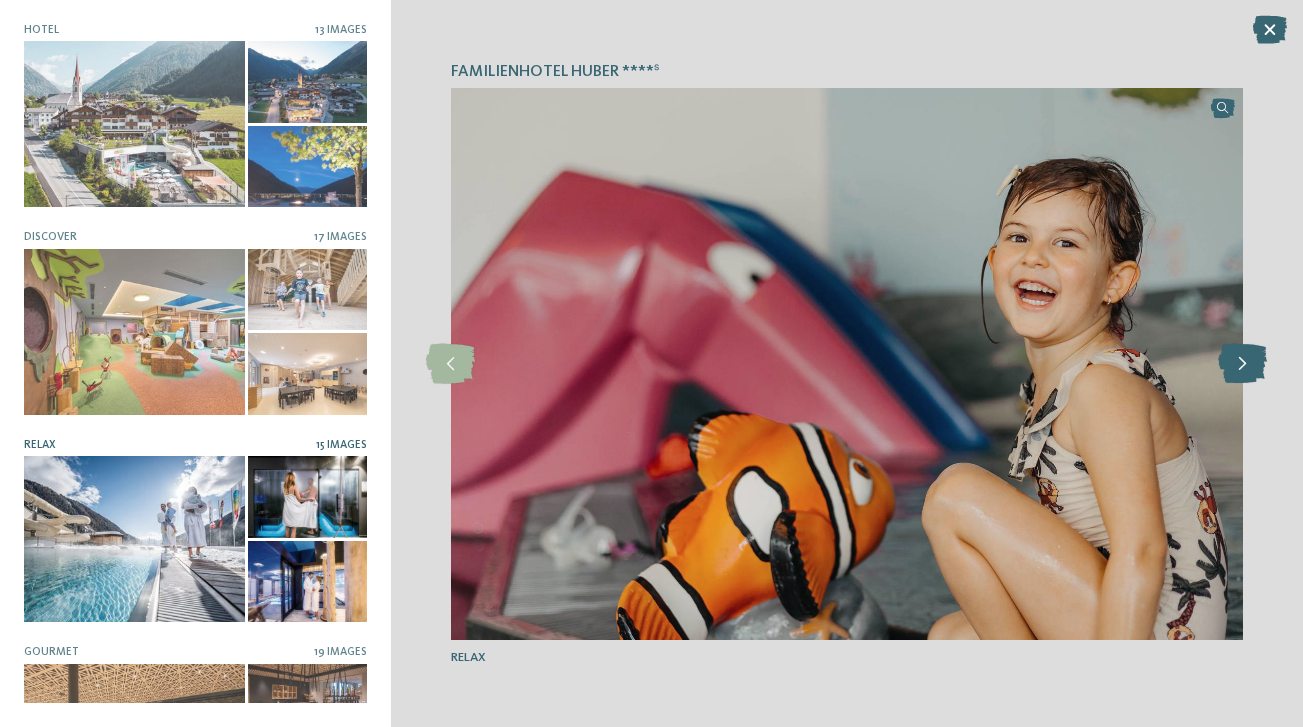click at bounding box center [1242, 364] 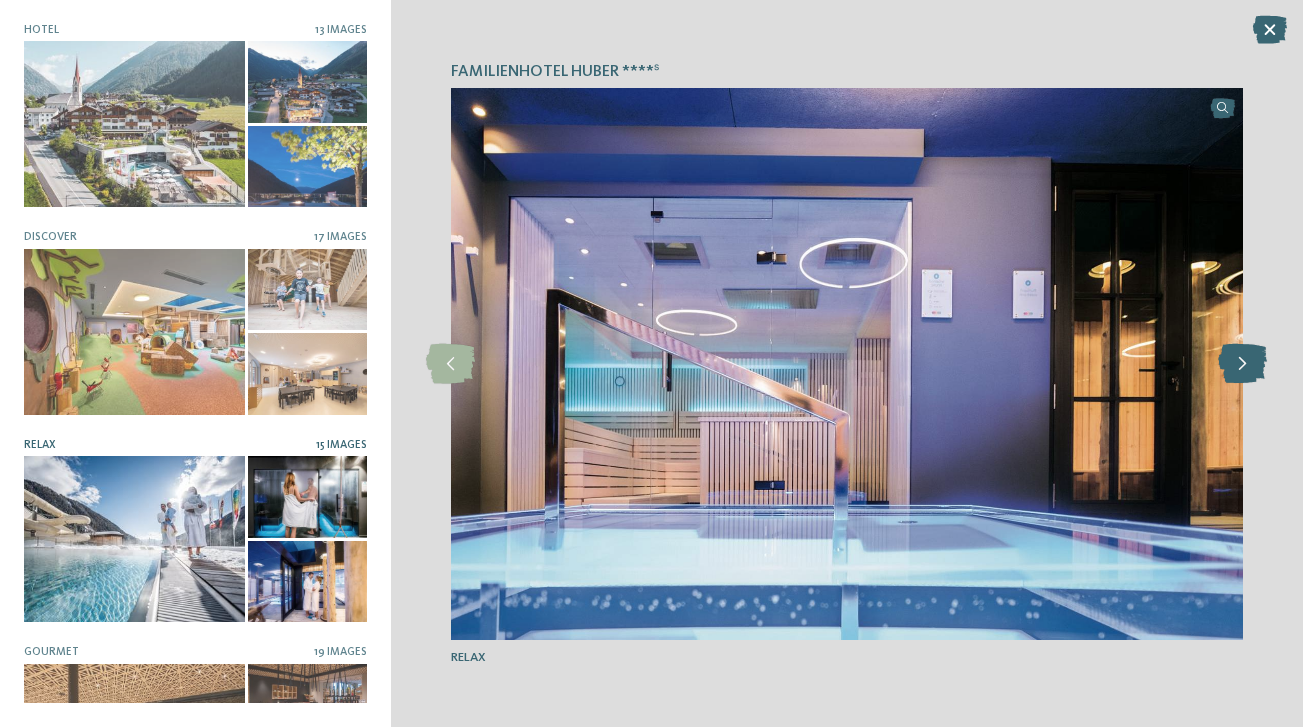 click at bounding box center [1242, 364] 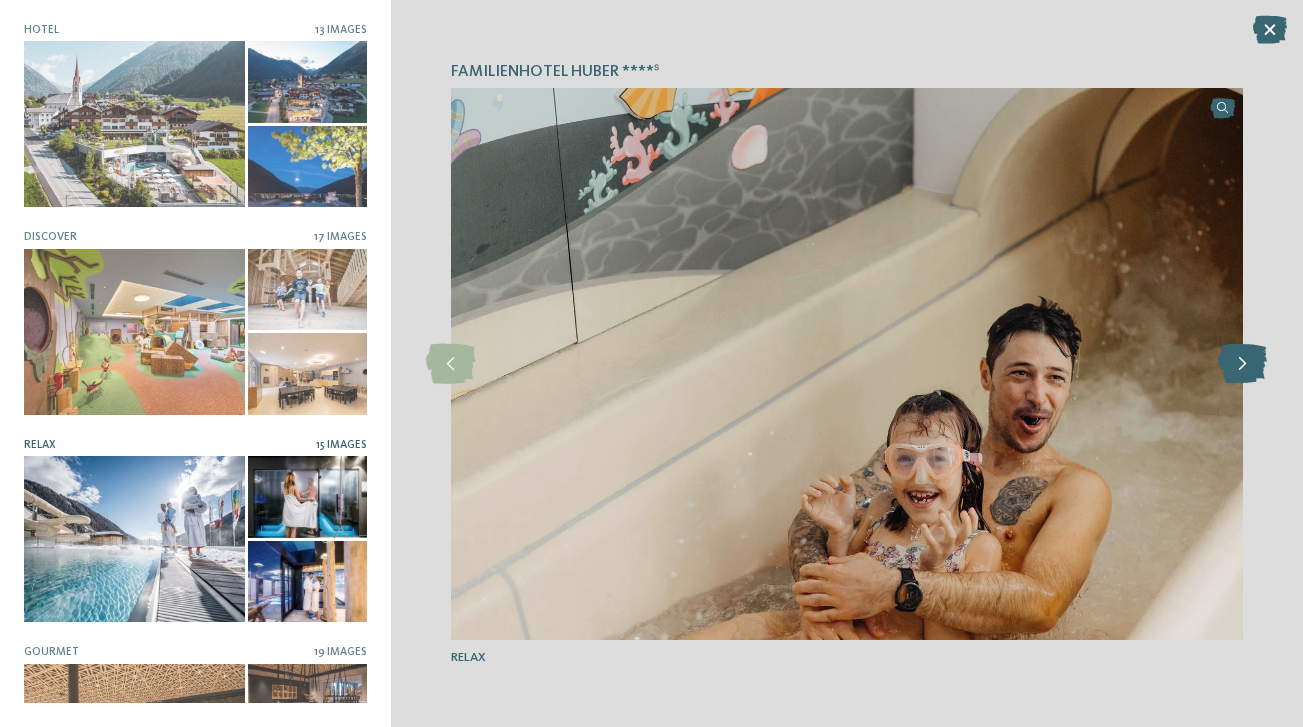 click at bounding box center [1242, 364] 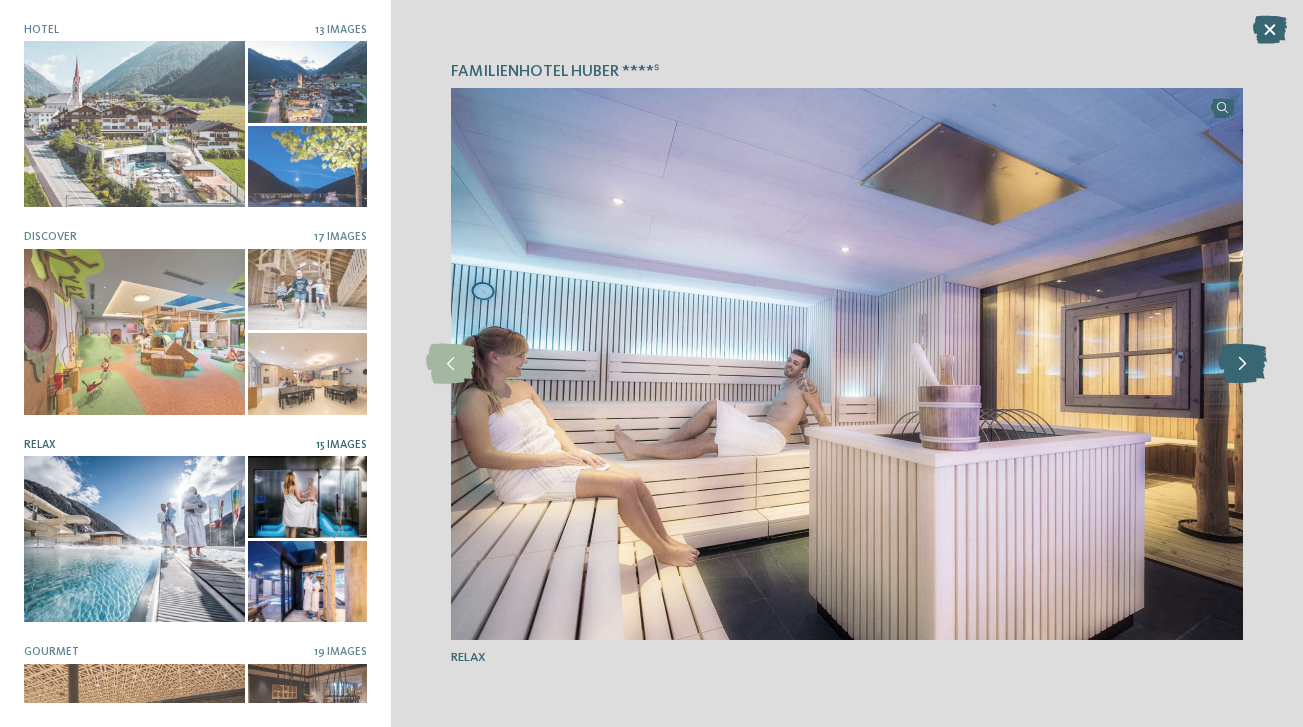 click at bounding box center (1242, 364) 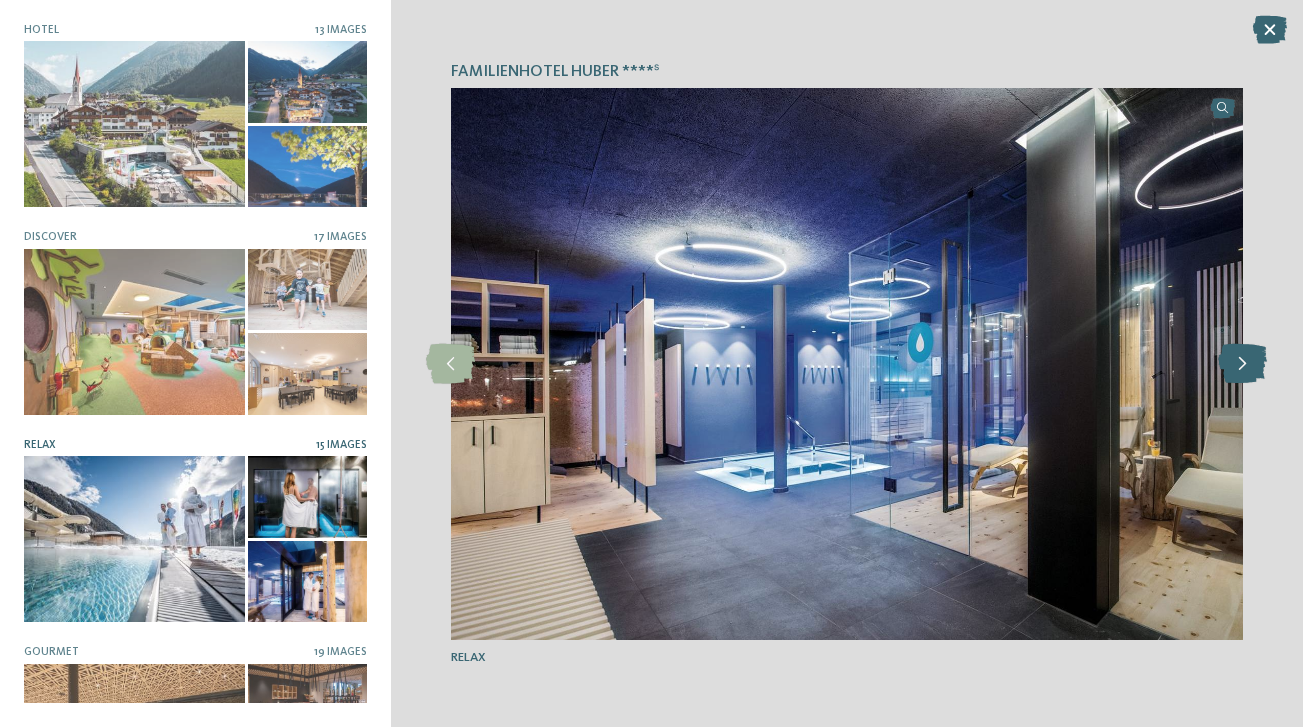 click at bounding box center [1242, 364] 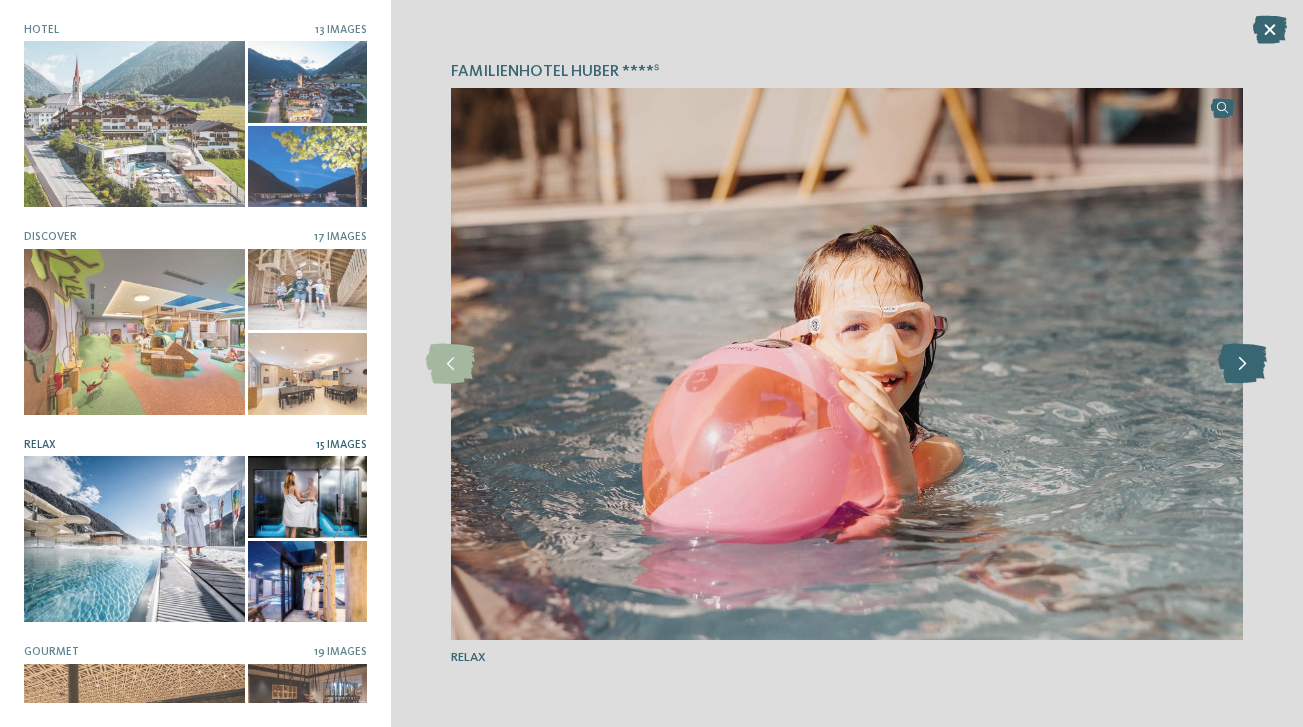 click at bounding box center (1242, 364) 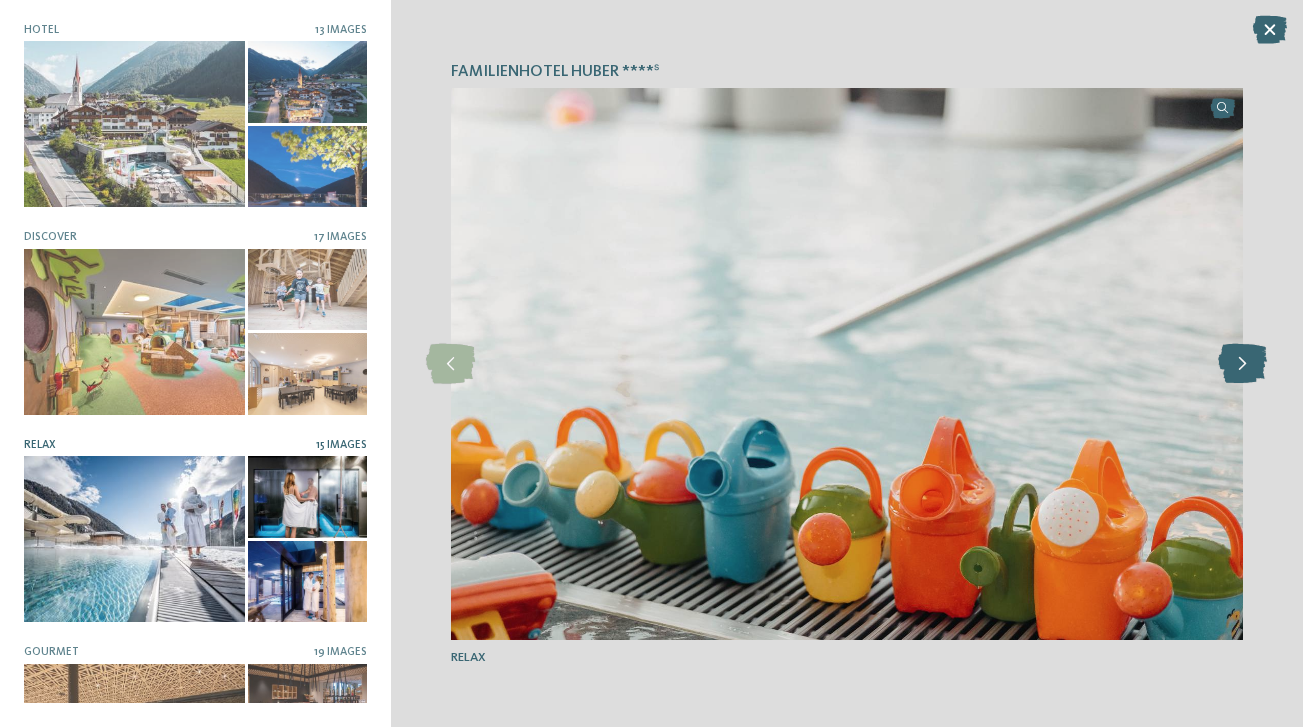 click at bounding box center (1242, 364) 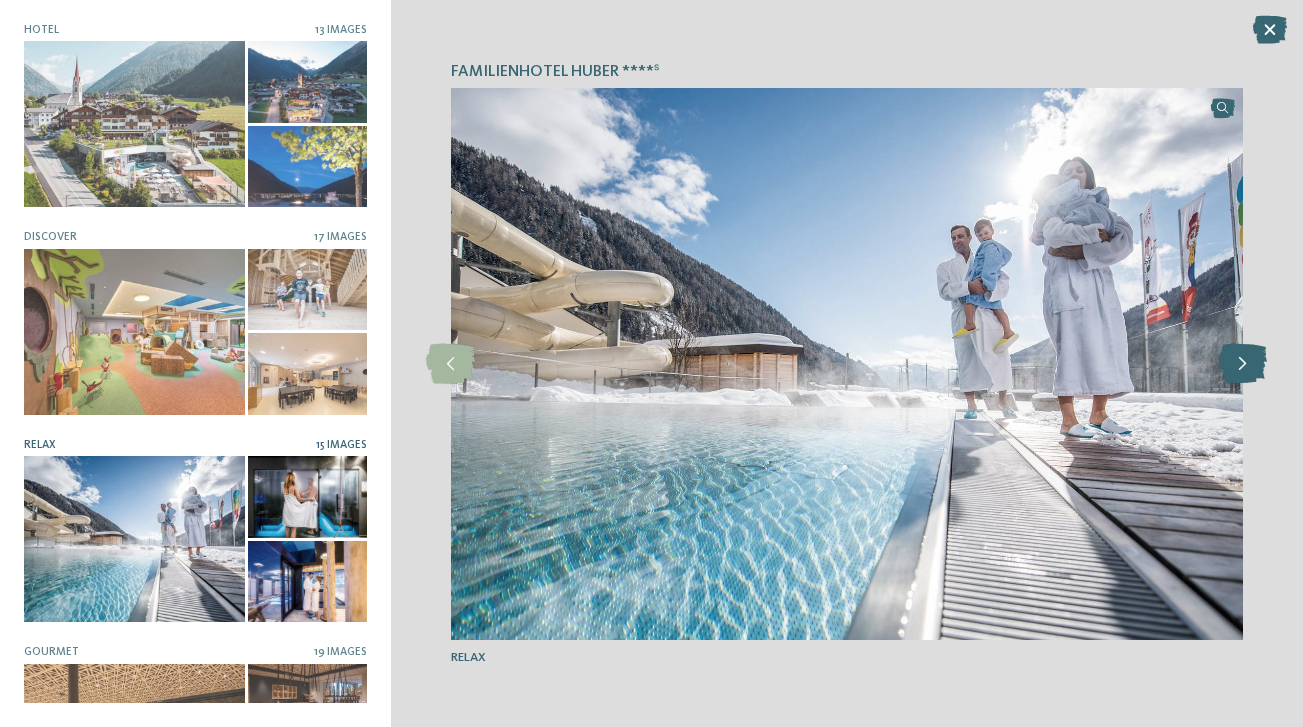 click at bounding box center [1242, 364] 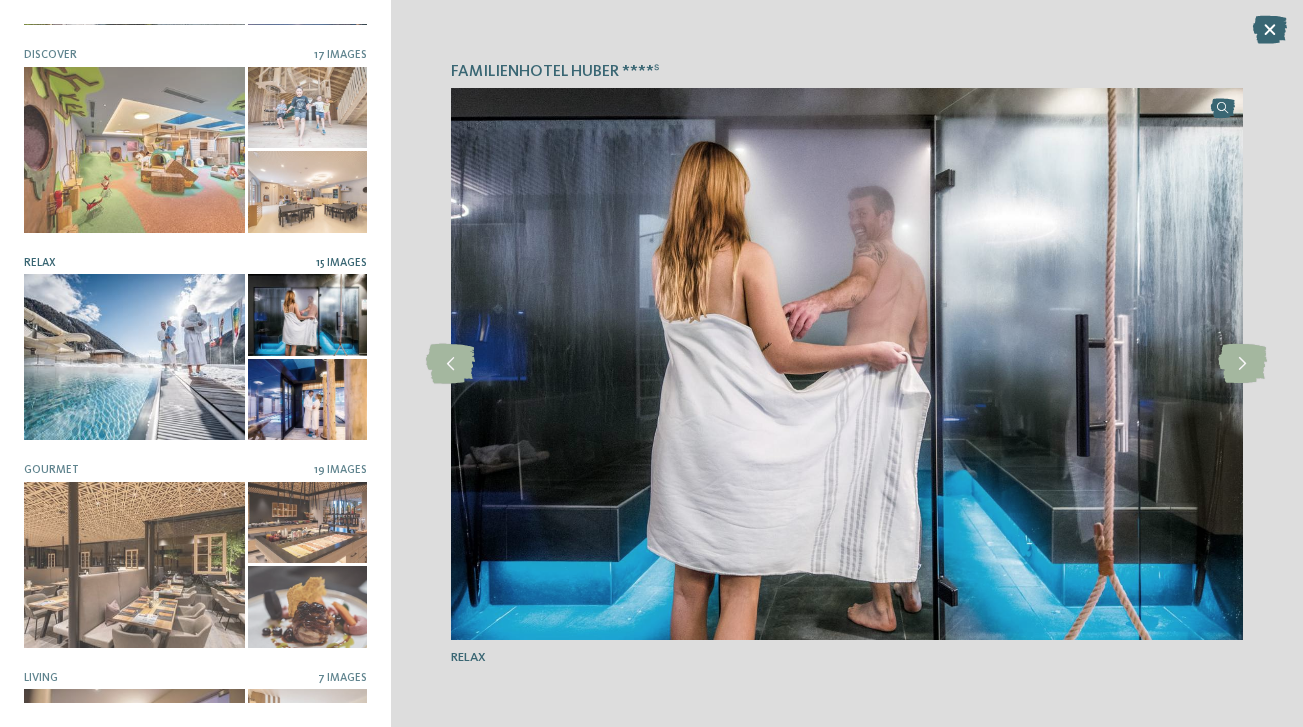scroll, scrollTop: 200, scrollLeft: 0, axis: vertical 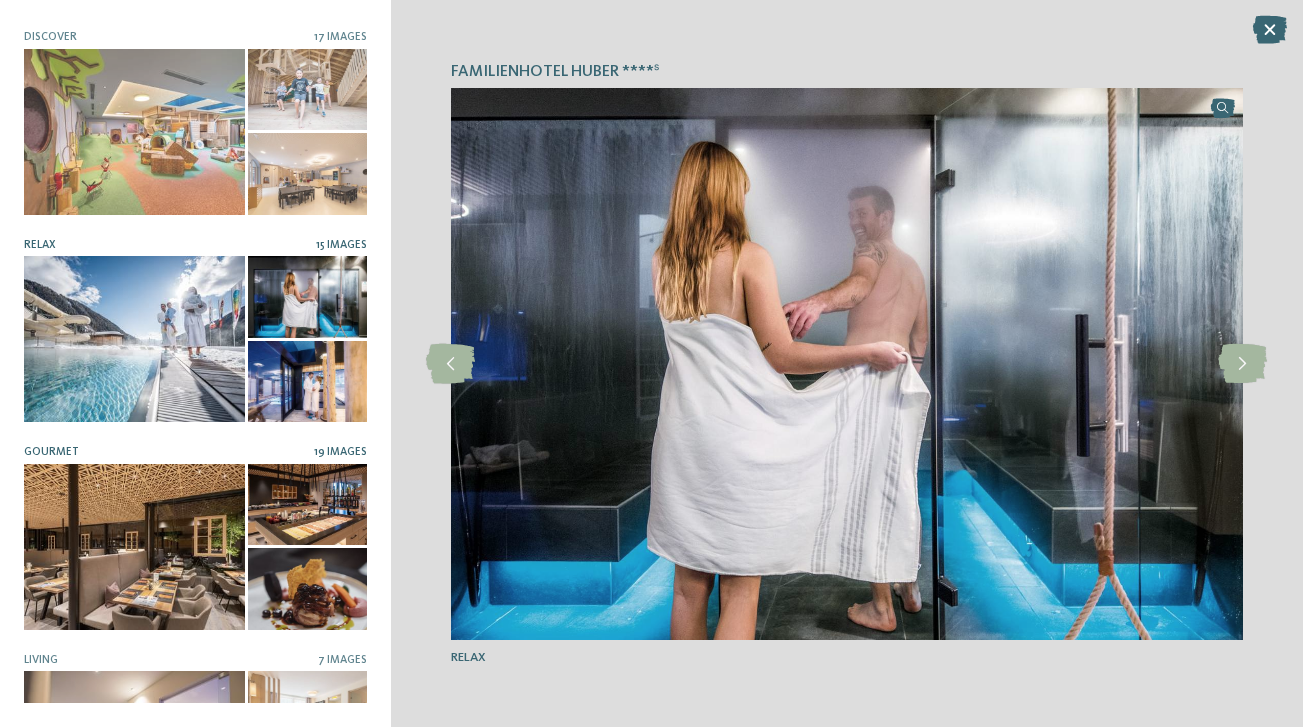 click on "19 Images" at bounding box center [340, 452] 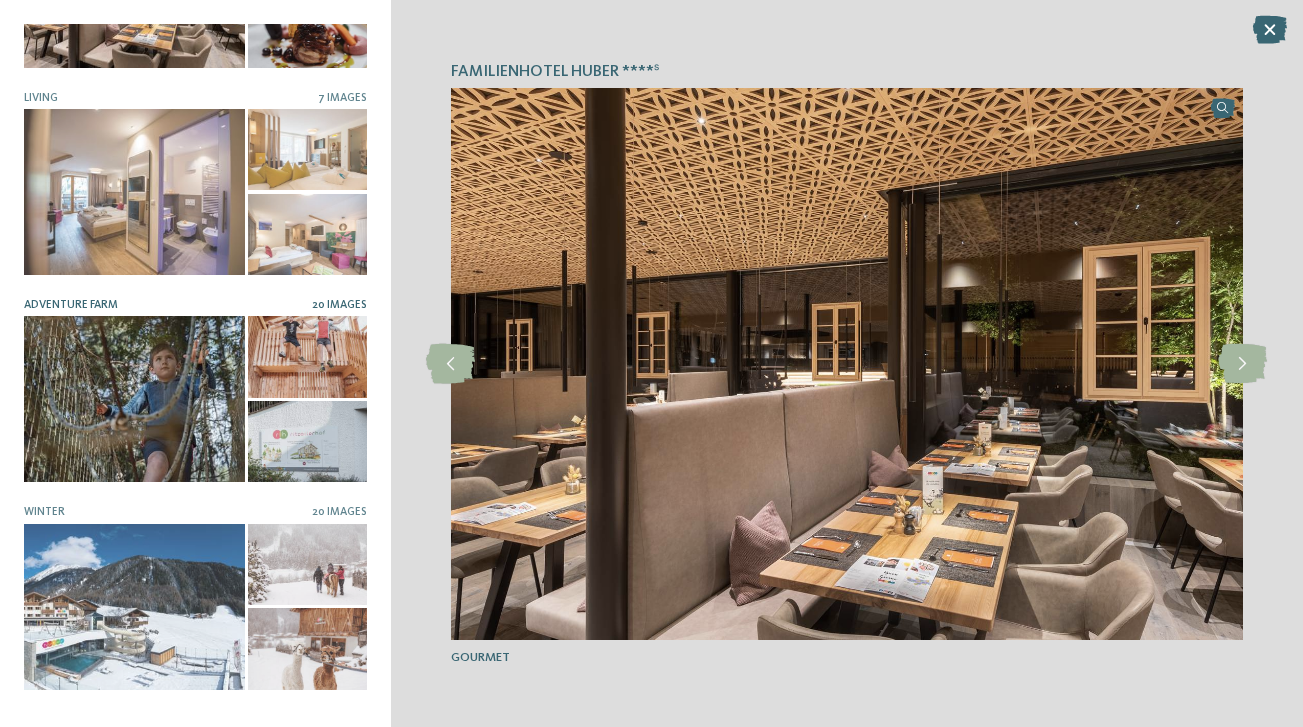 scroll, scrollTop: 722, scrollLeft: 0, axis: vertical 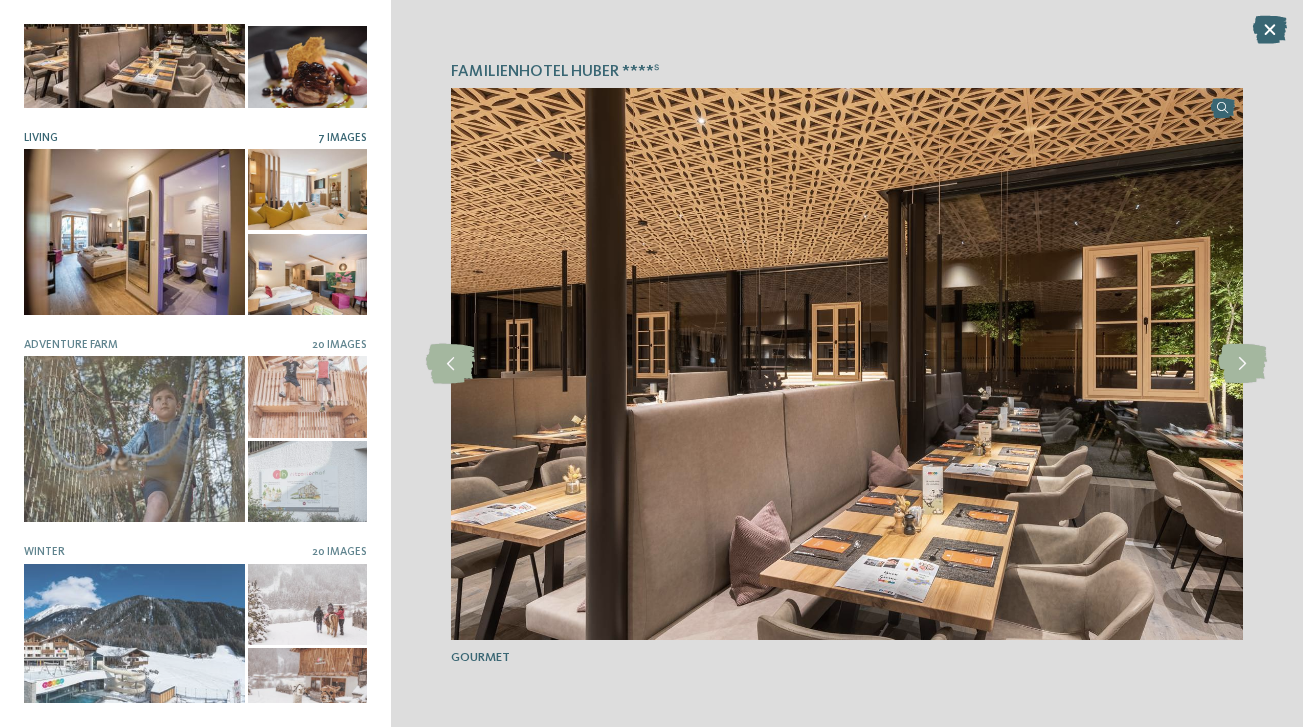 click on "7 Images" at bounding box center [342, 138] 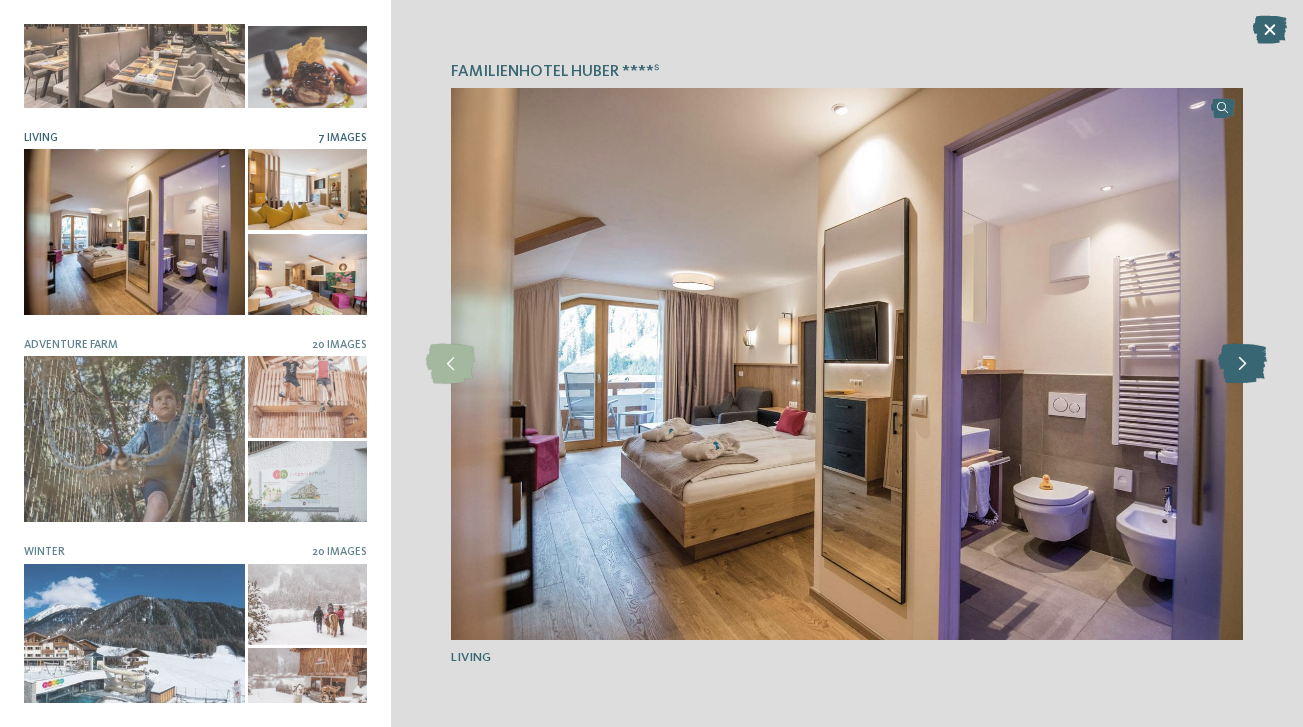 click at bounding box center (1242, 364) 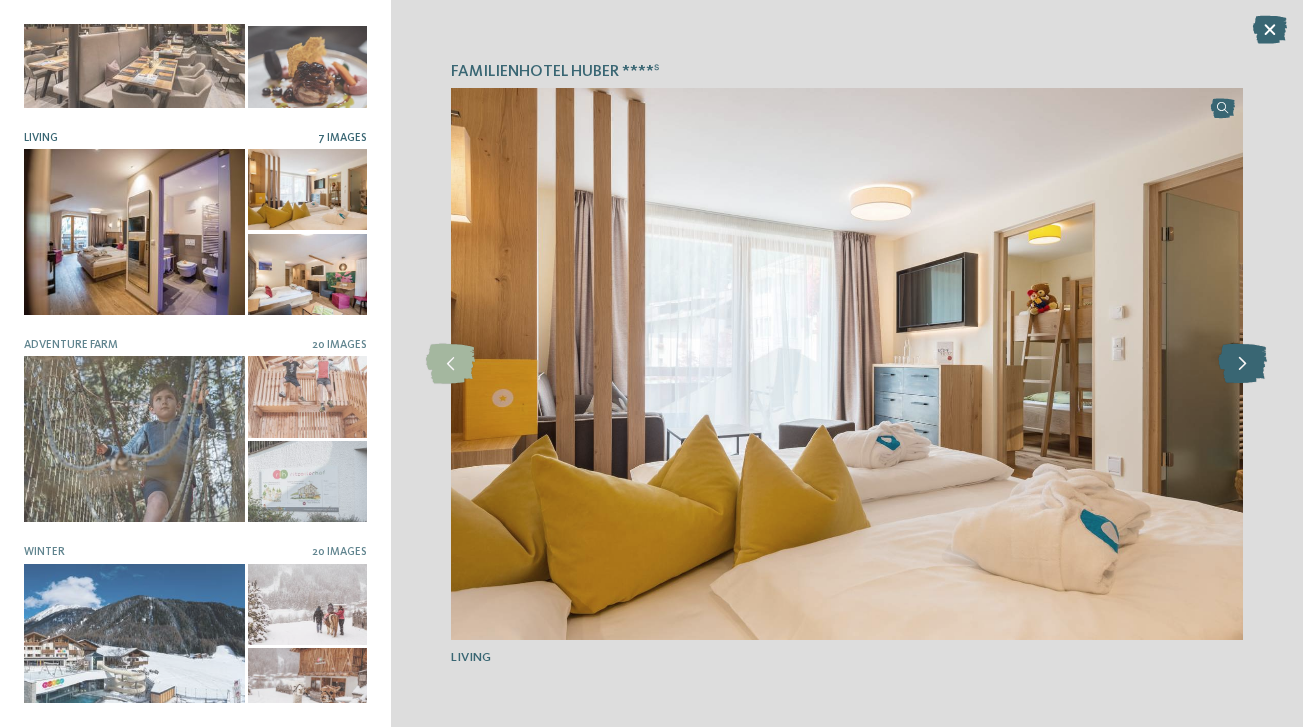 click at bounding box center (1242, 364) 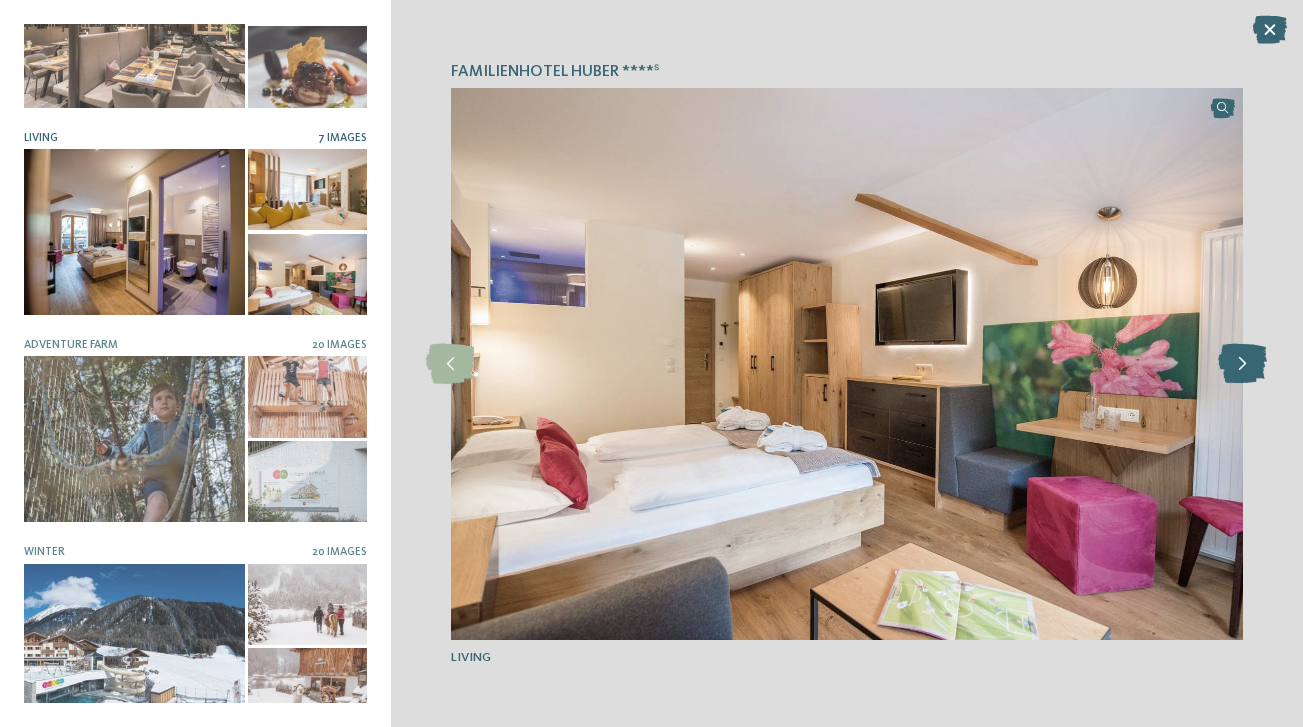 click at bounding box center [1242, 364] 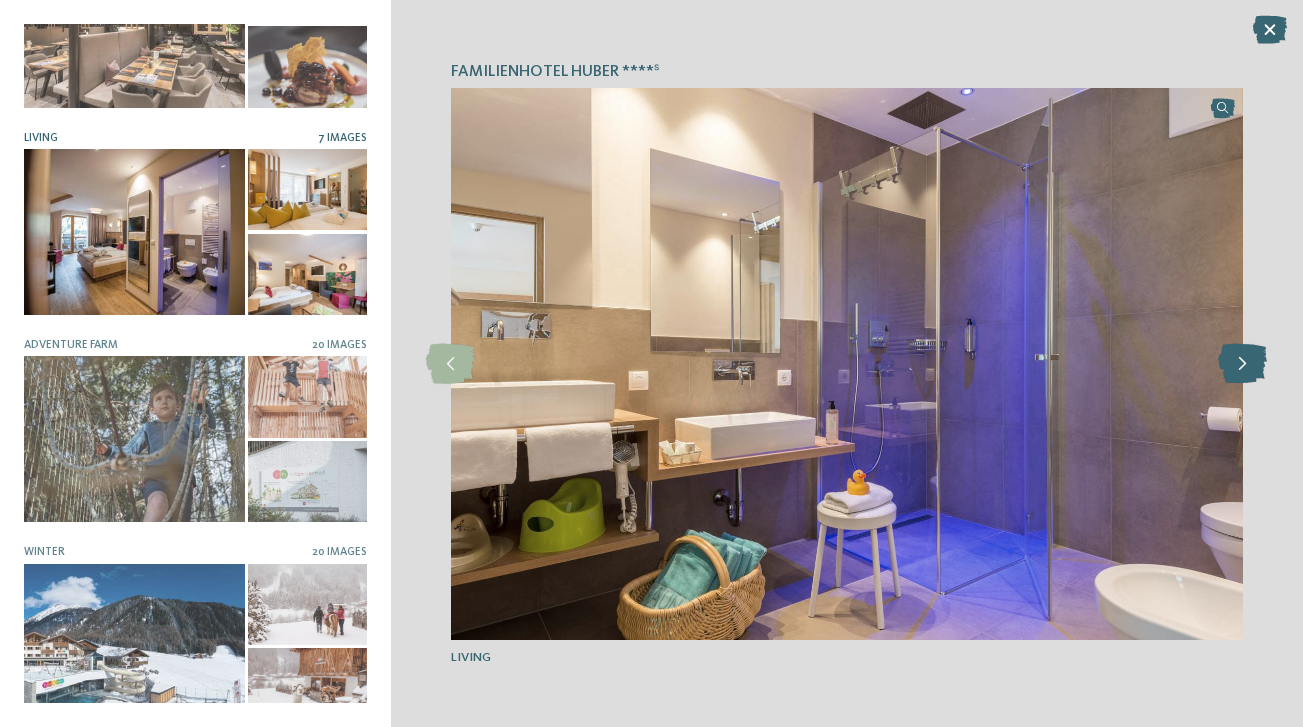 click at bounding box center (1242, 364) 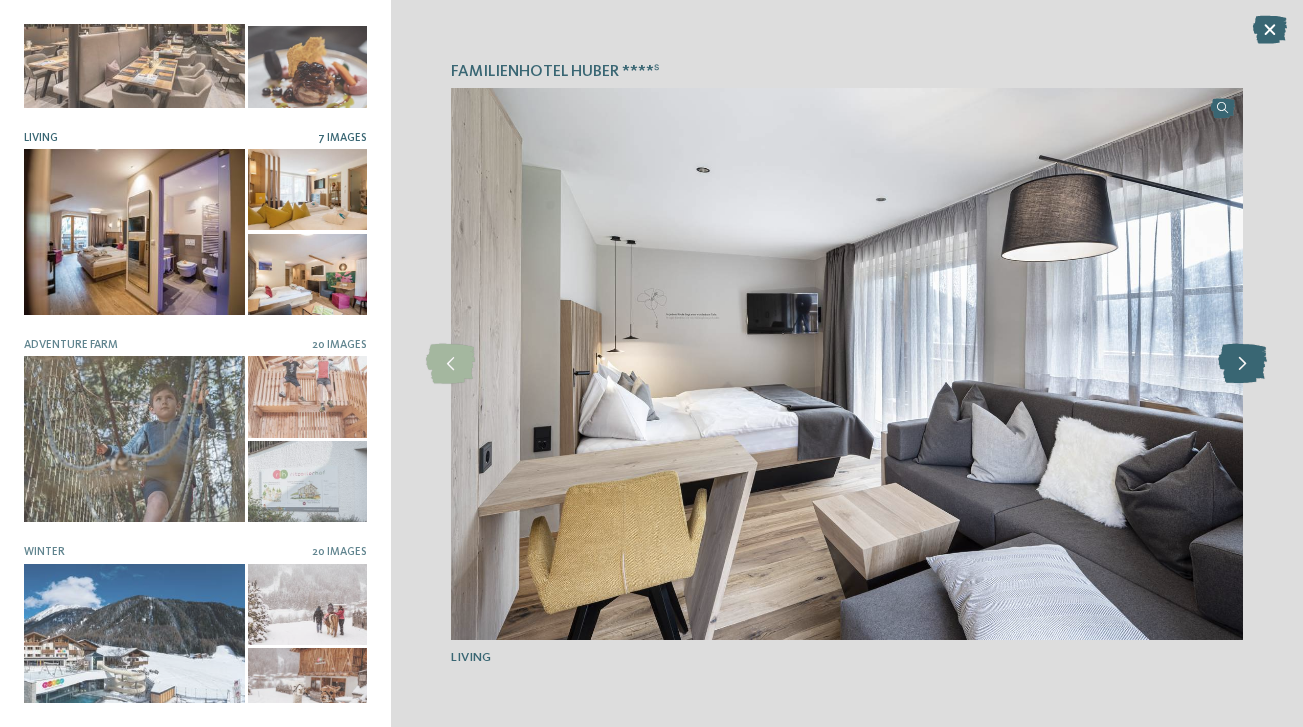 click at bounding box center (1242, 364) 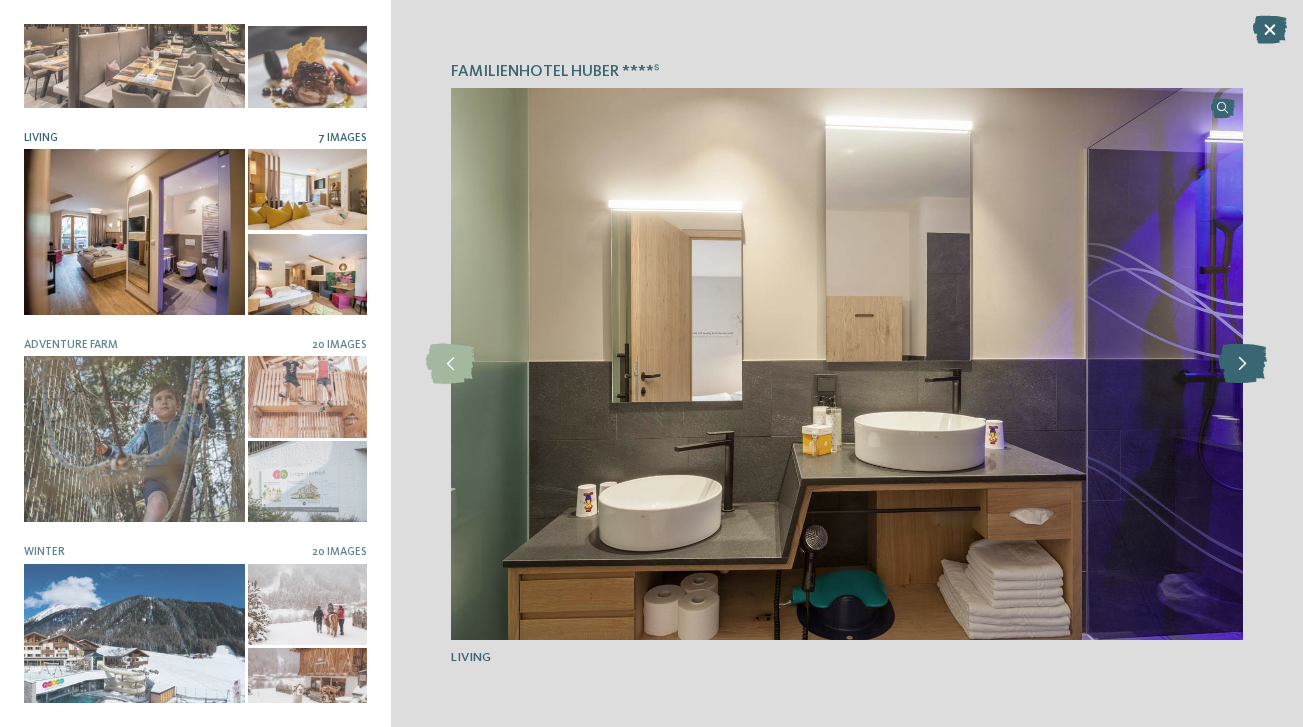click at bounding box center [1242, 364] 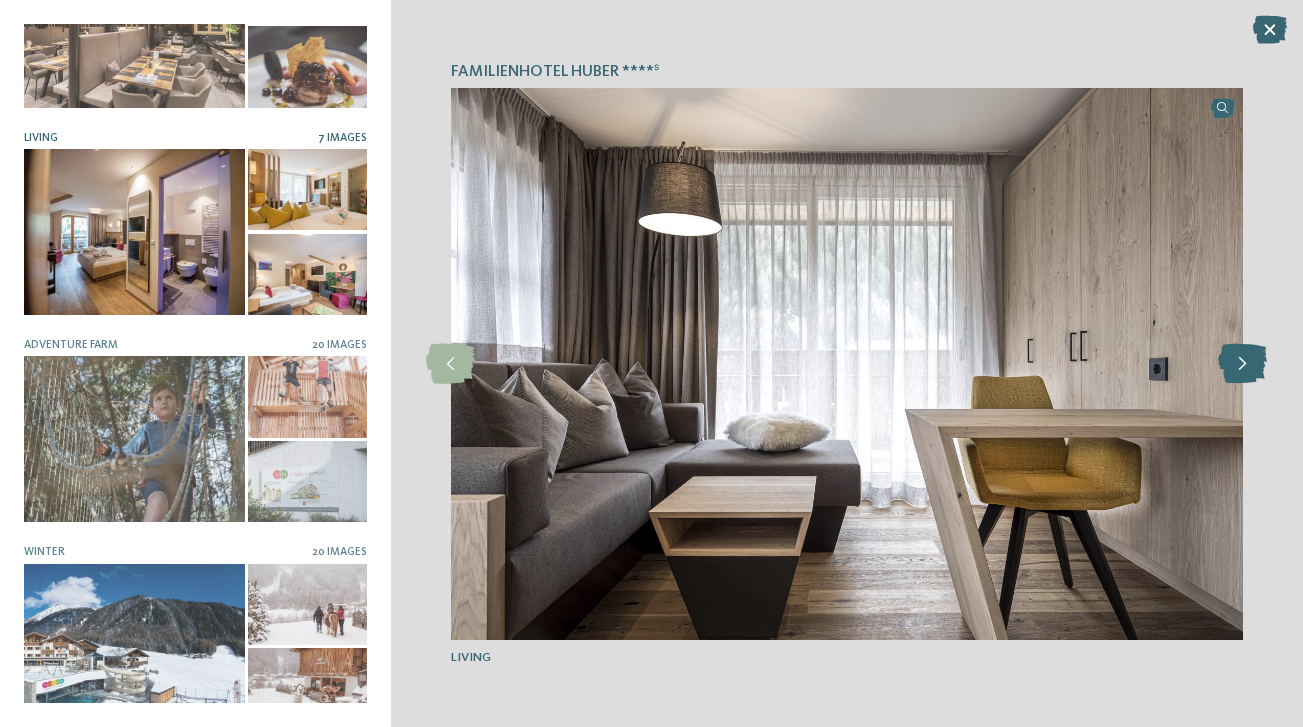click at bounding box center (1242, 364) 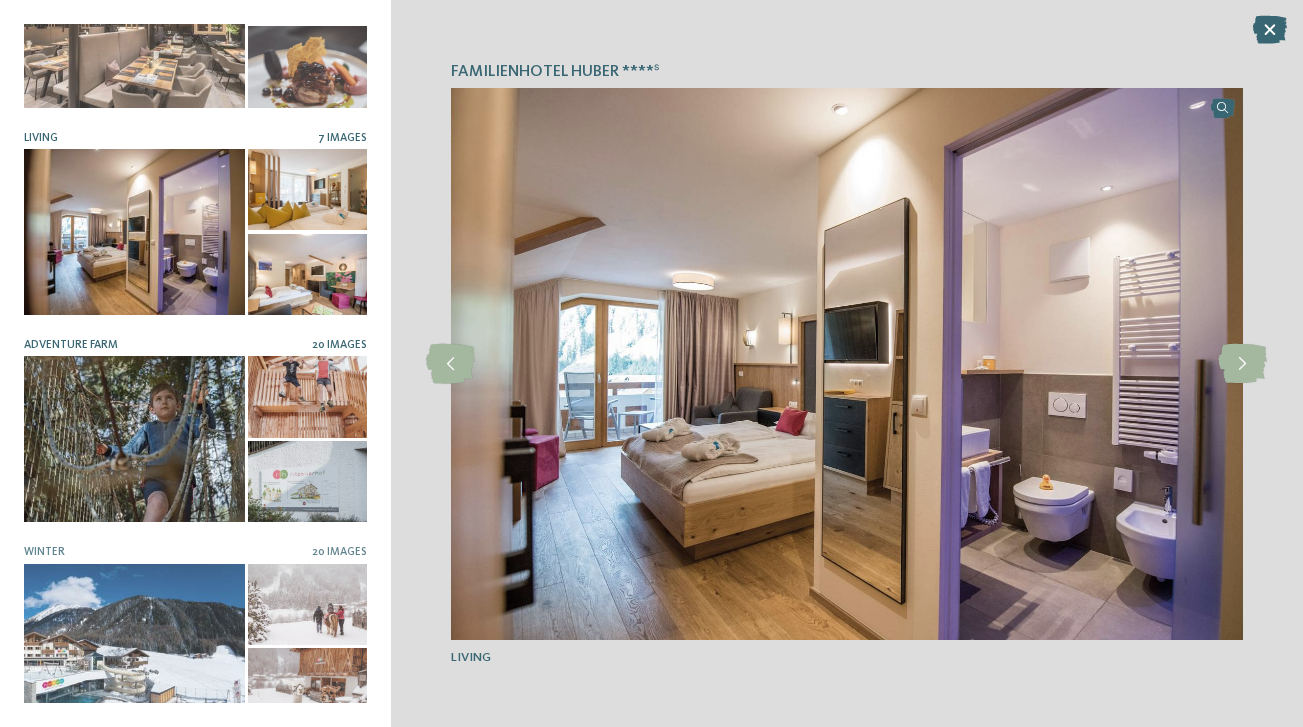 click on "20 Images" at bounding box center (339, 345) 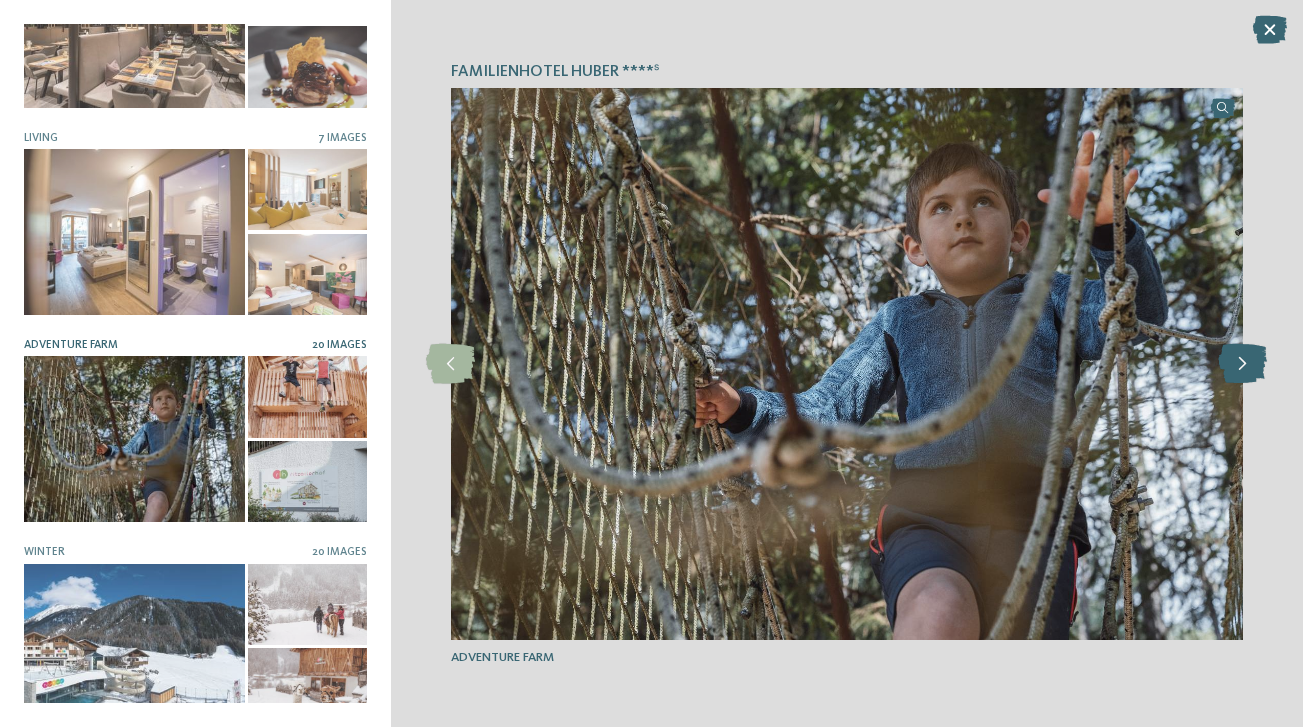 click at bounding box center (1242, 364) 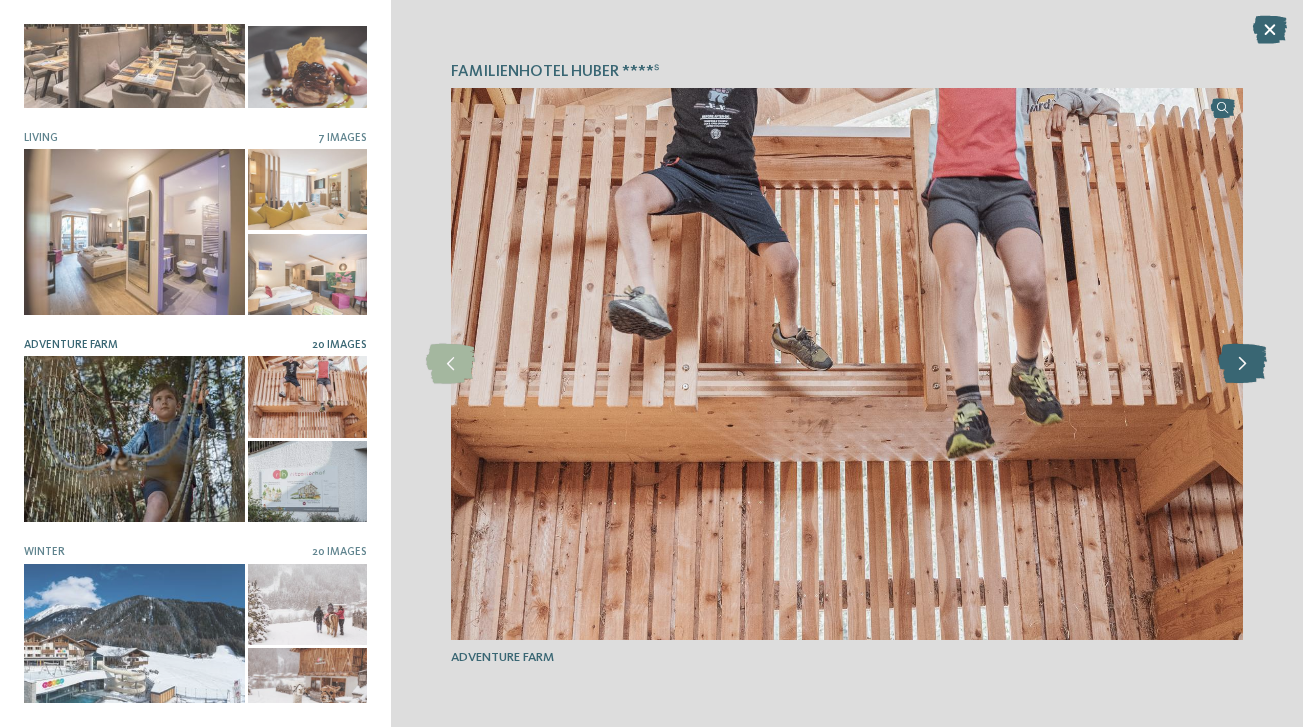 click at bounding box center [1242, 364] 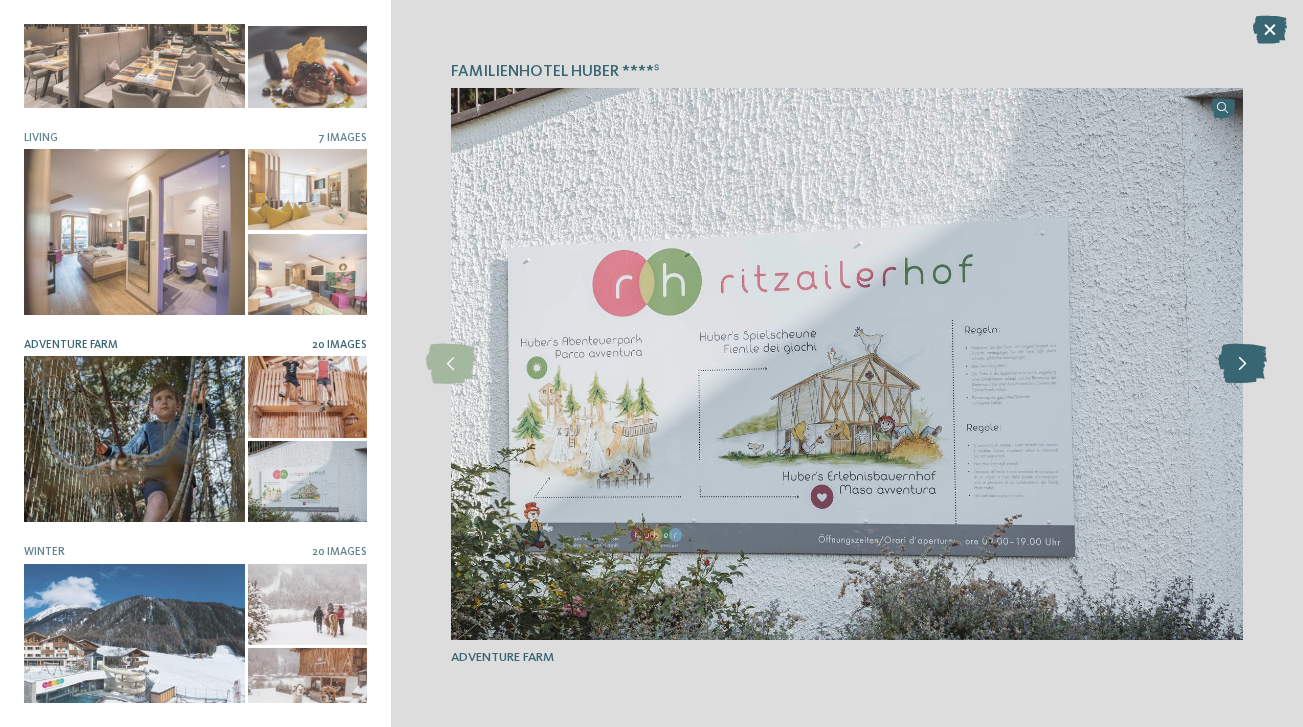 click at bounding box center [1242, 364] 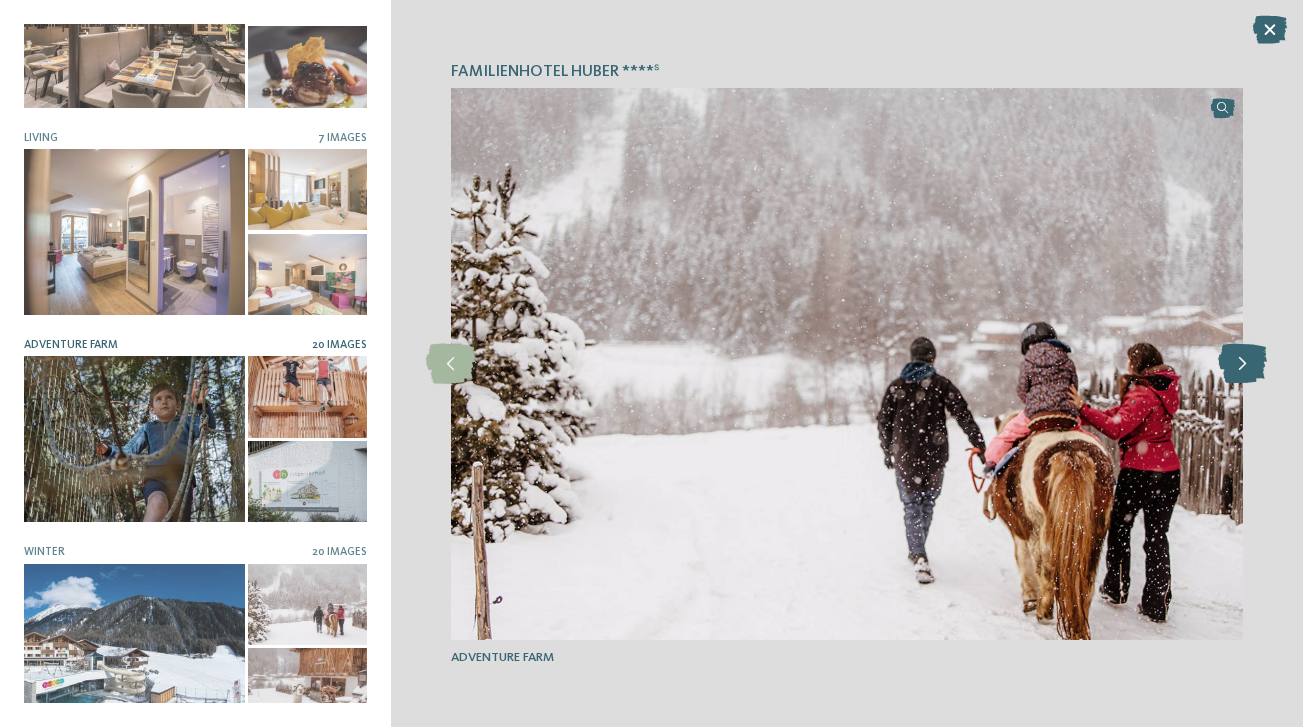 click at bounding box center [1242, 364] 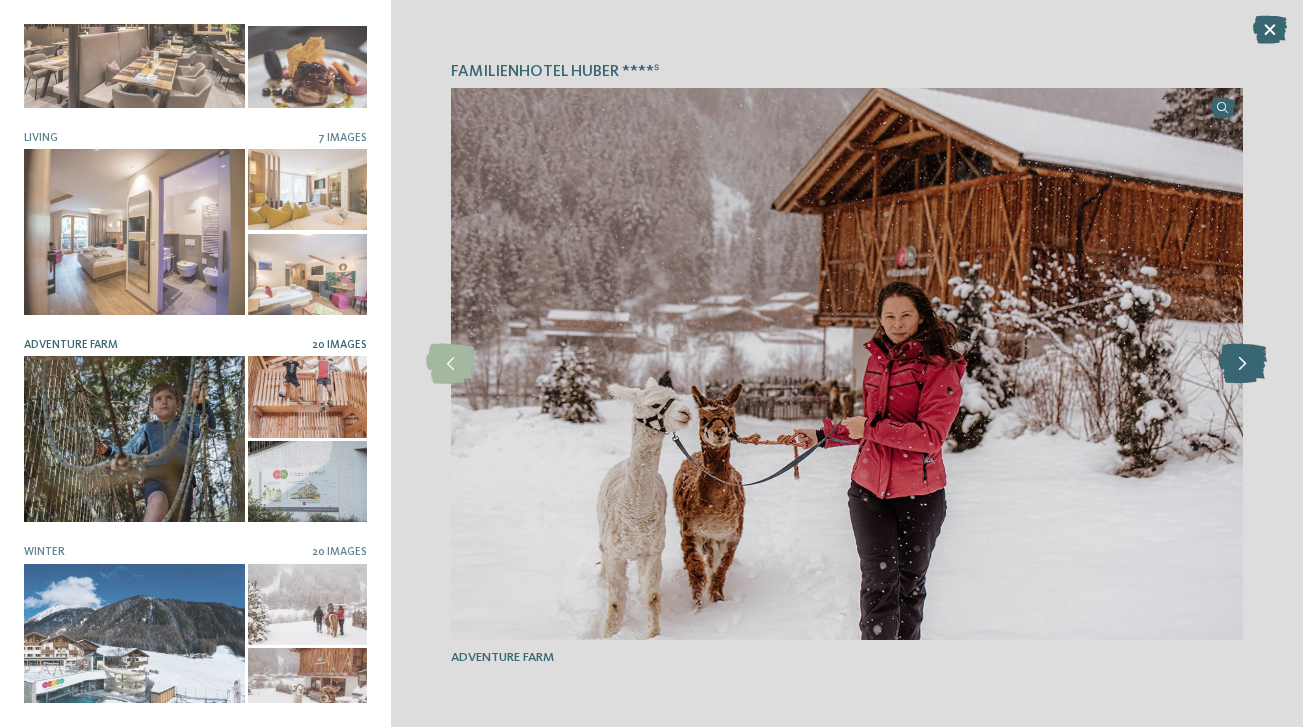 click at bounding box center [1242, 364] 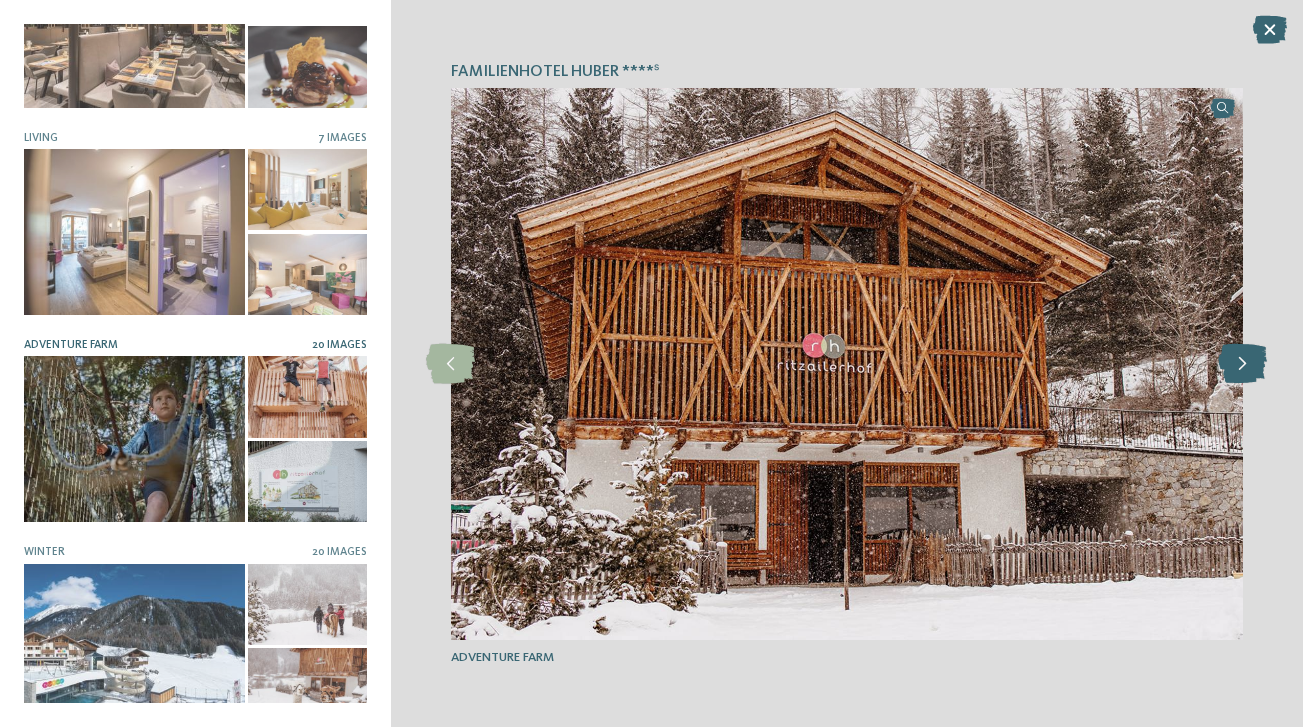 click at bounding box center (1242, 364) 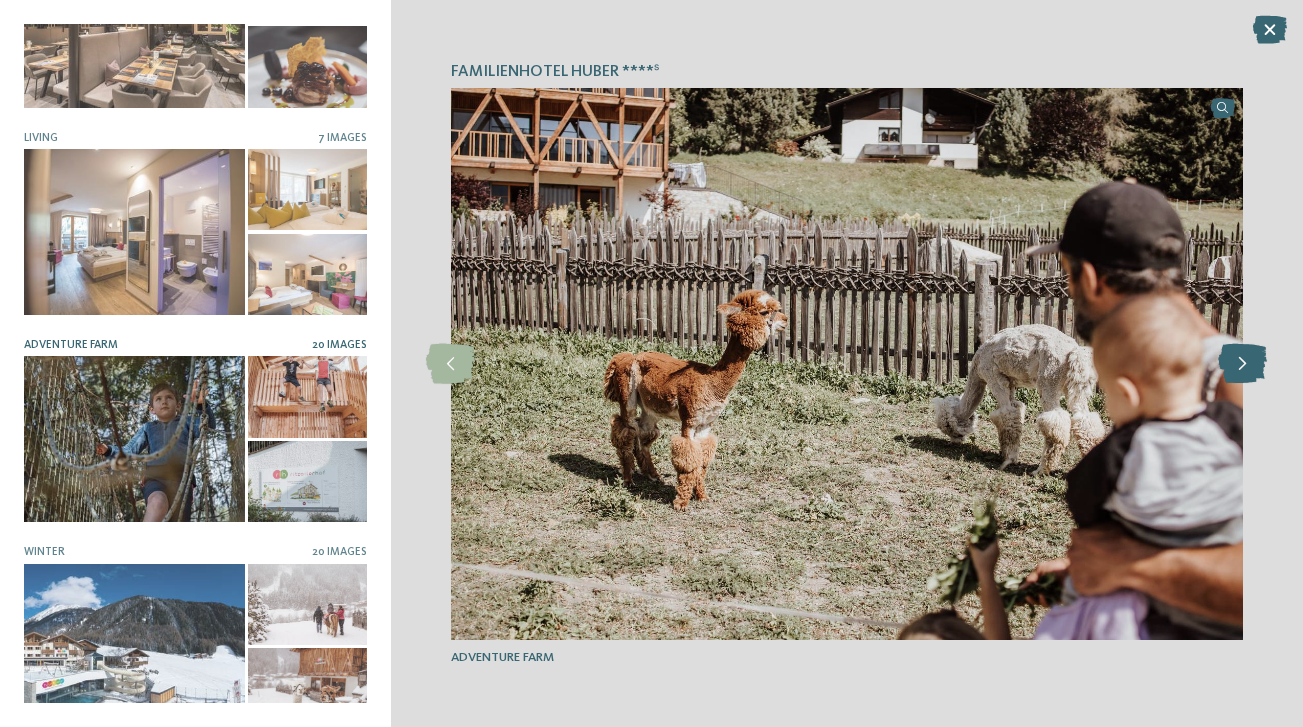 click at bounding box center (1242, 364) 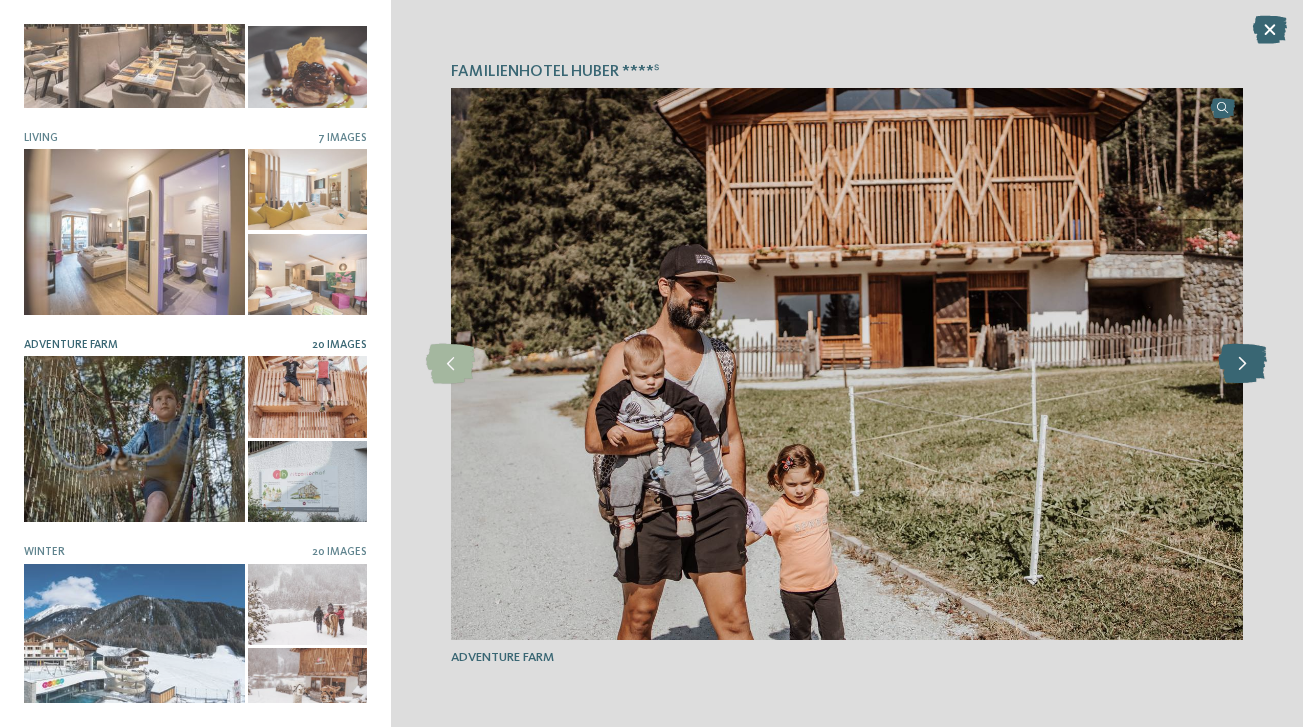 click at bounding box center [1242, 364] 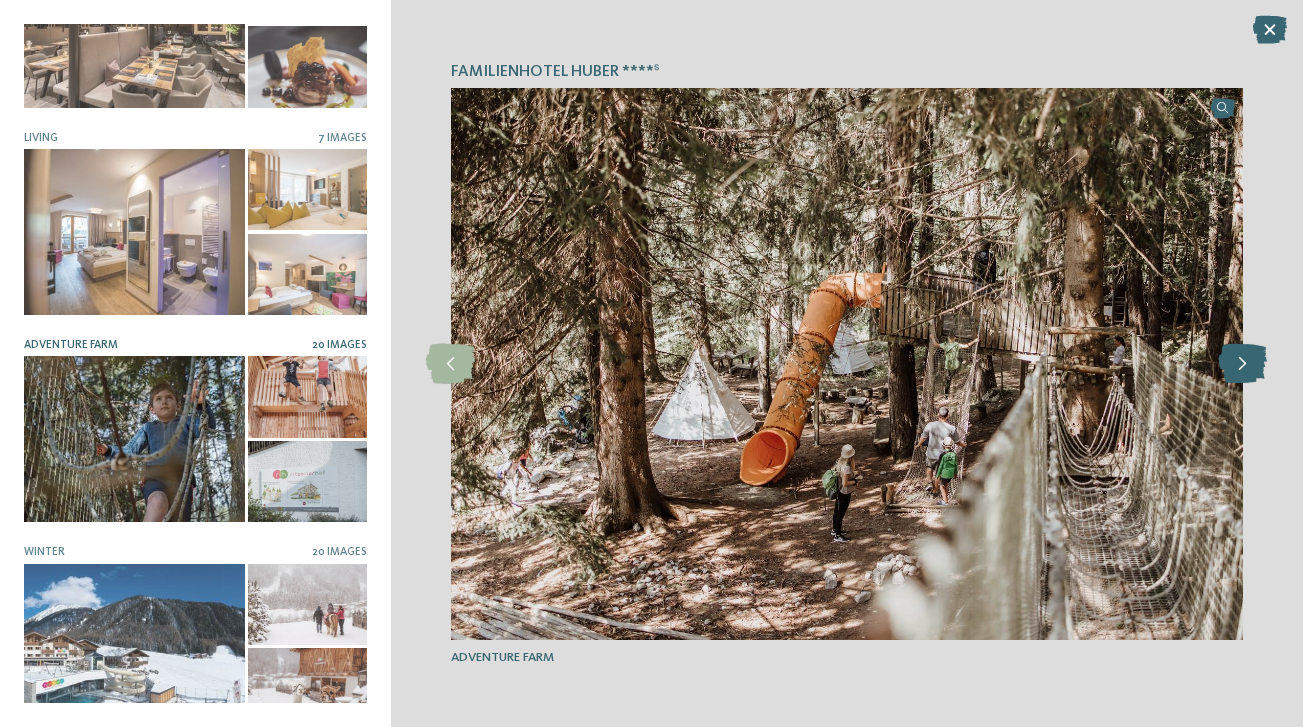 click at bounding box center [1242, 364] 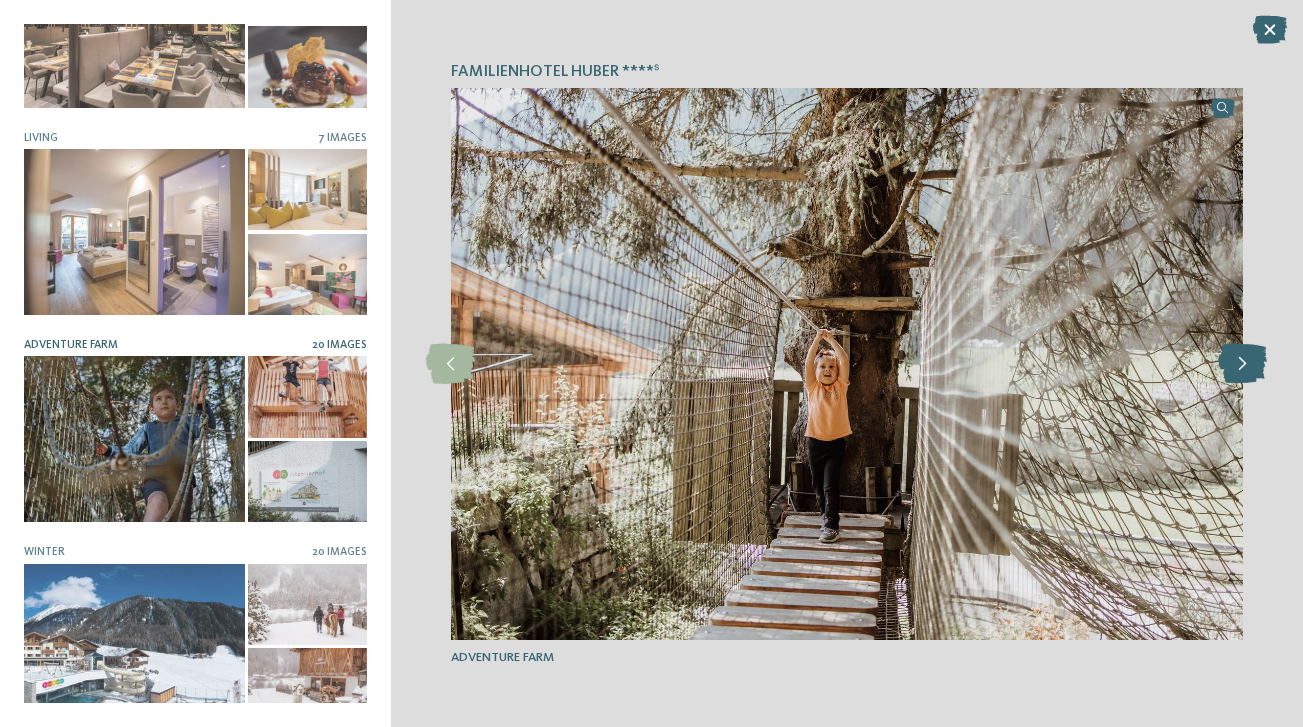 click at bounding box center (1242, 364) 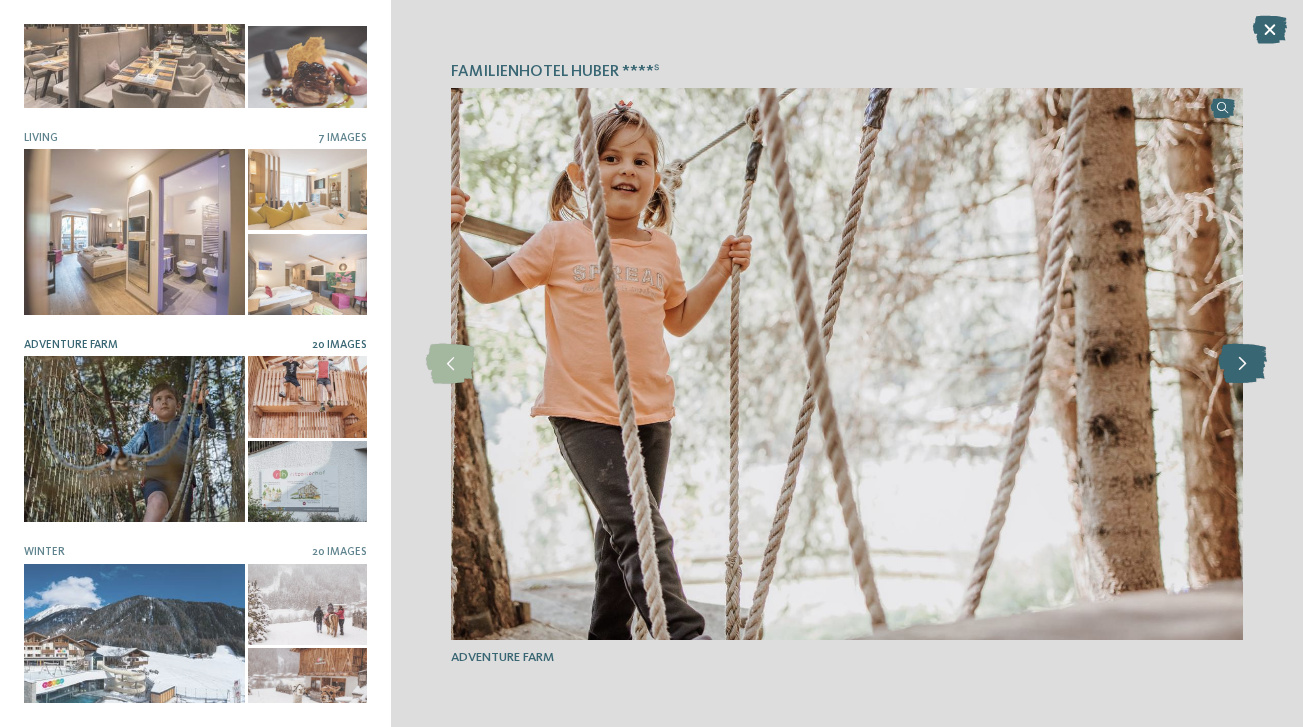 click at bounding box center [1242, 364] 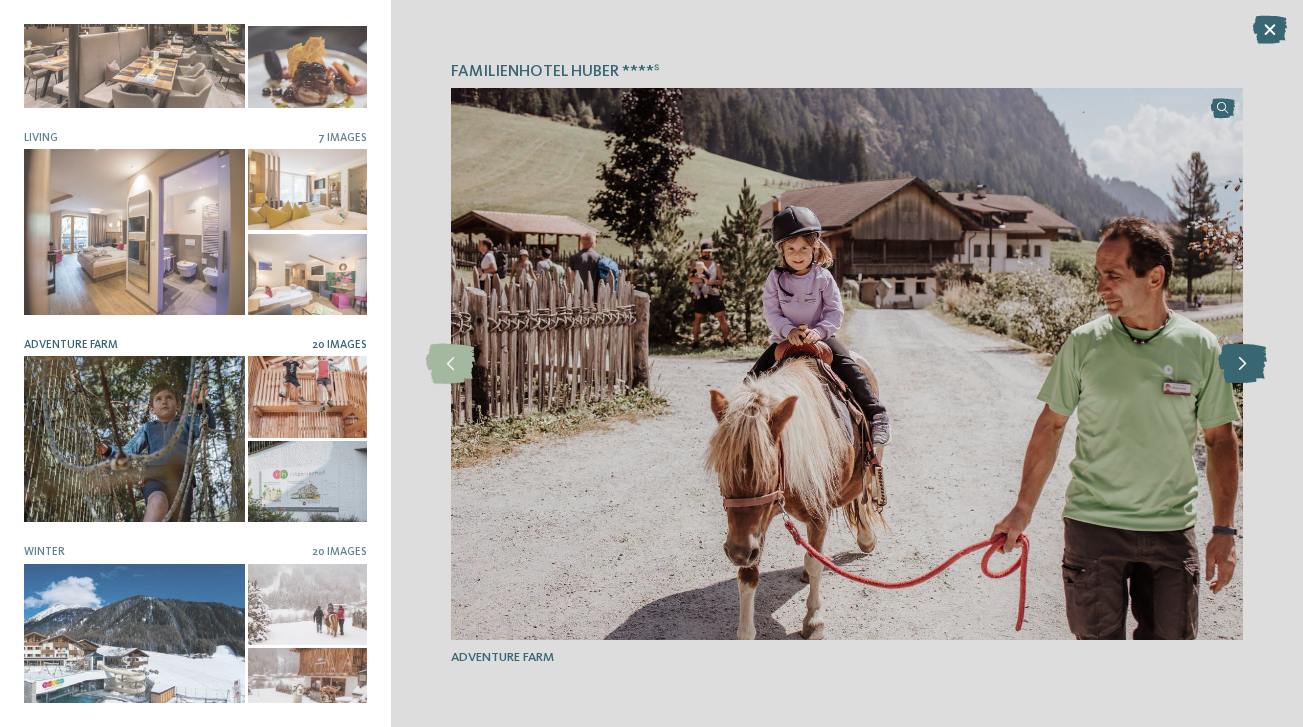 click at bounding box center [1242, 364] 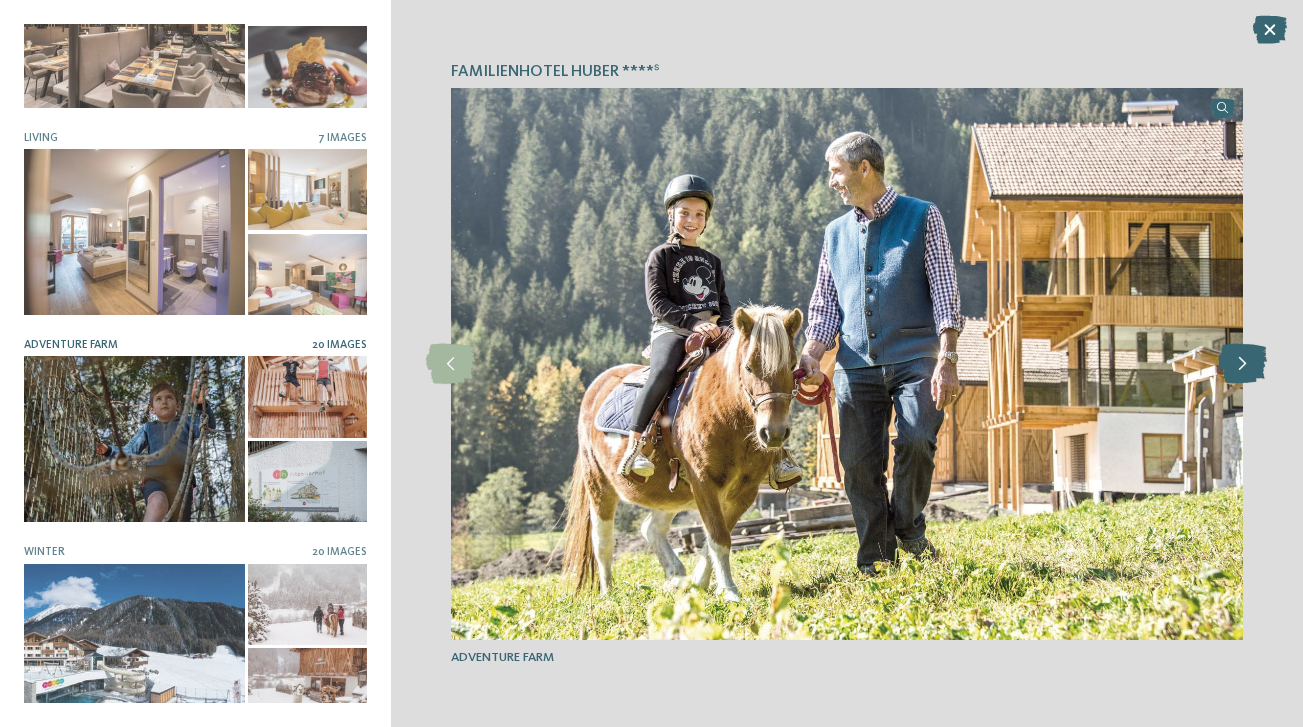 click at bounding box center [1242, 364] 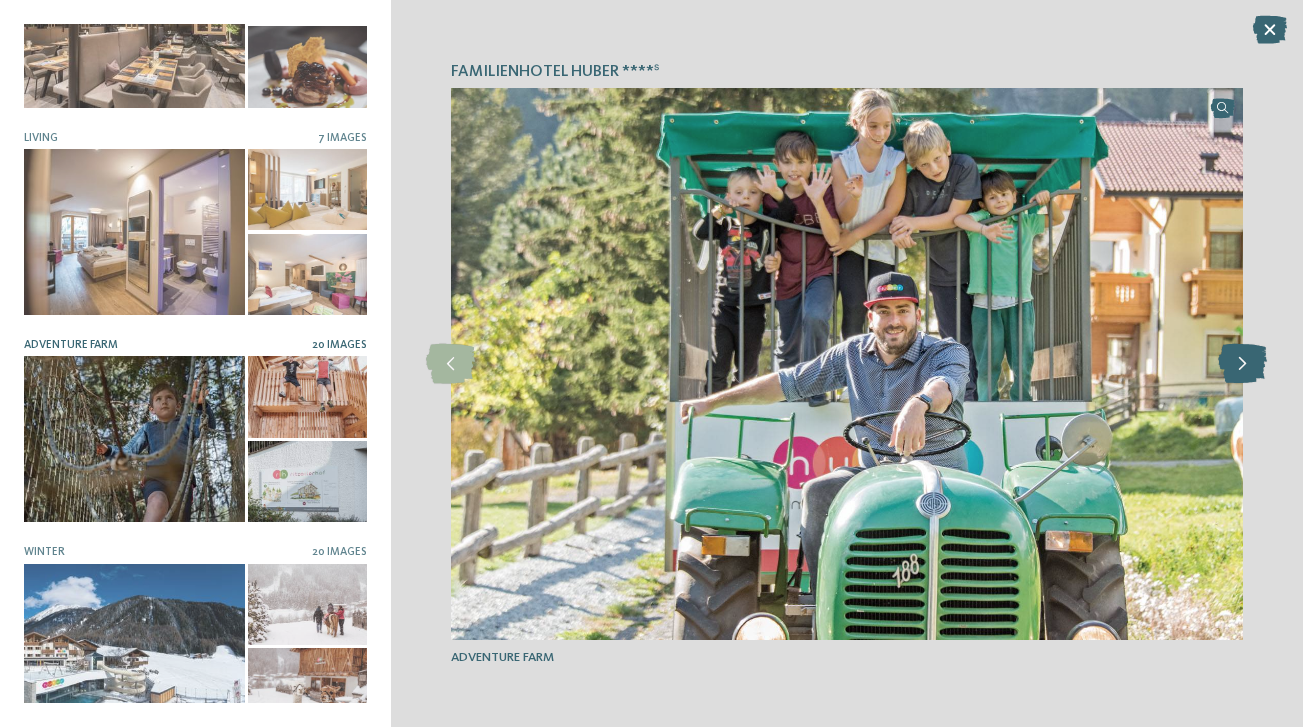 click at bounding box center [1242, 364] 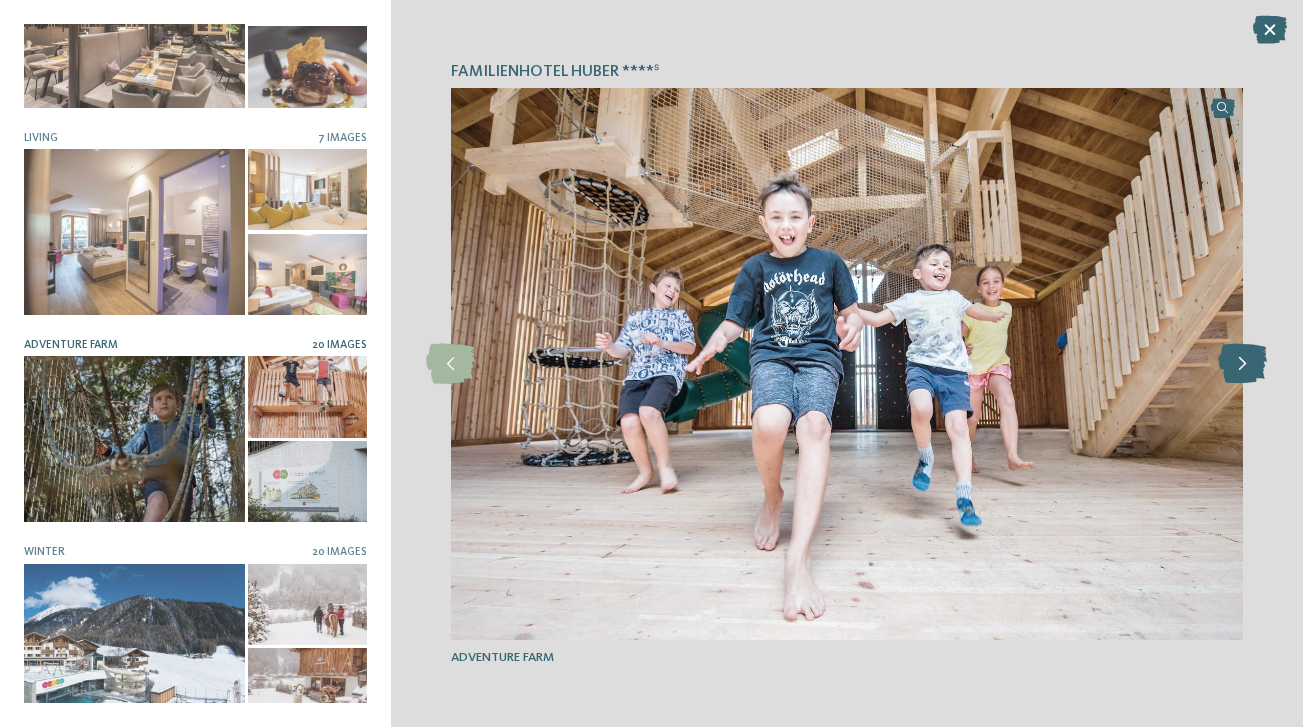click at bounding box center [1242, 364] 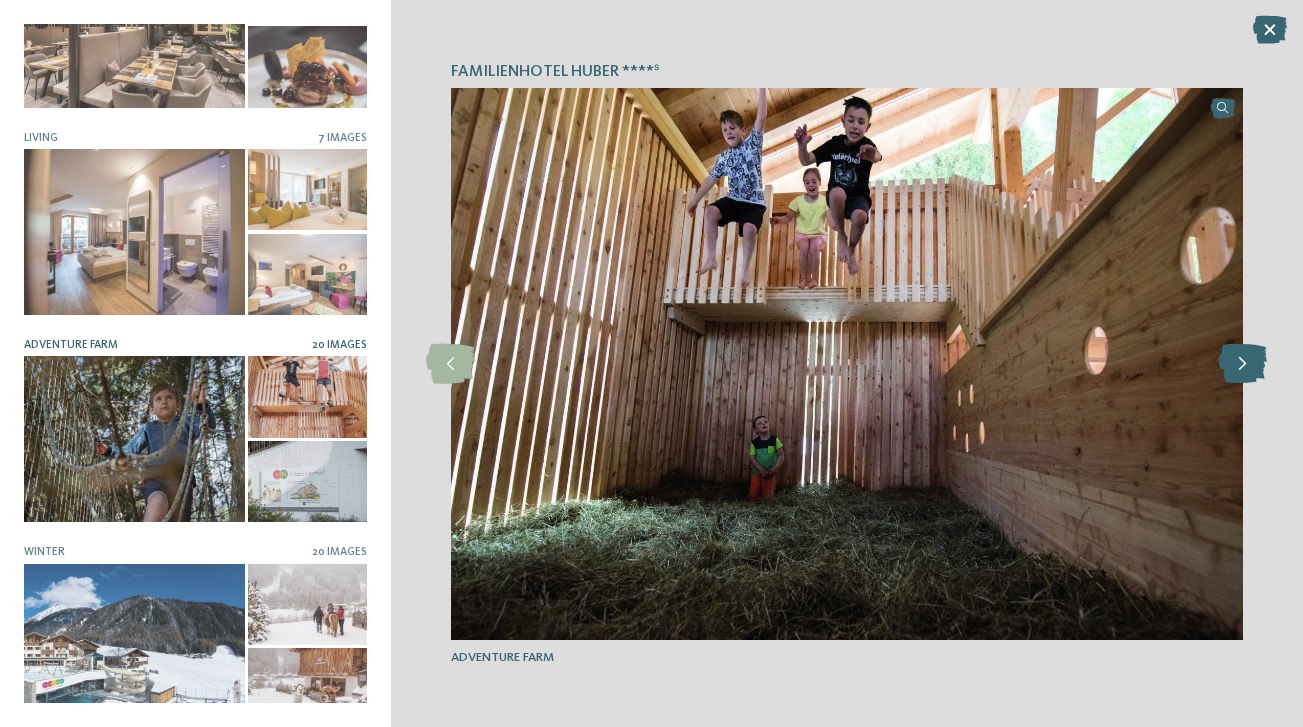 click at bounding box center [1242, 364] 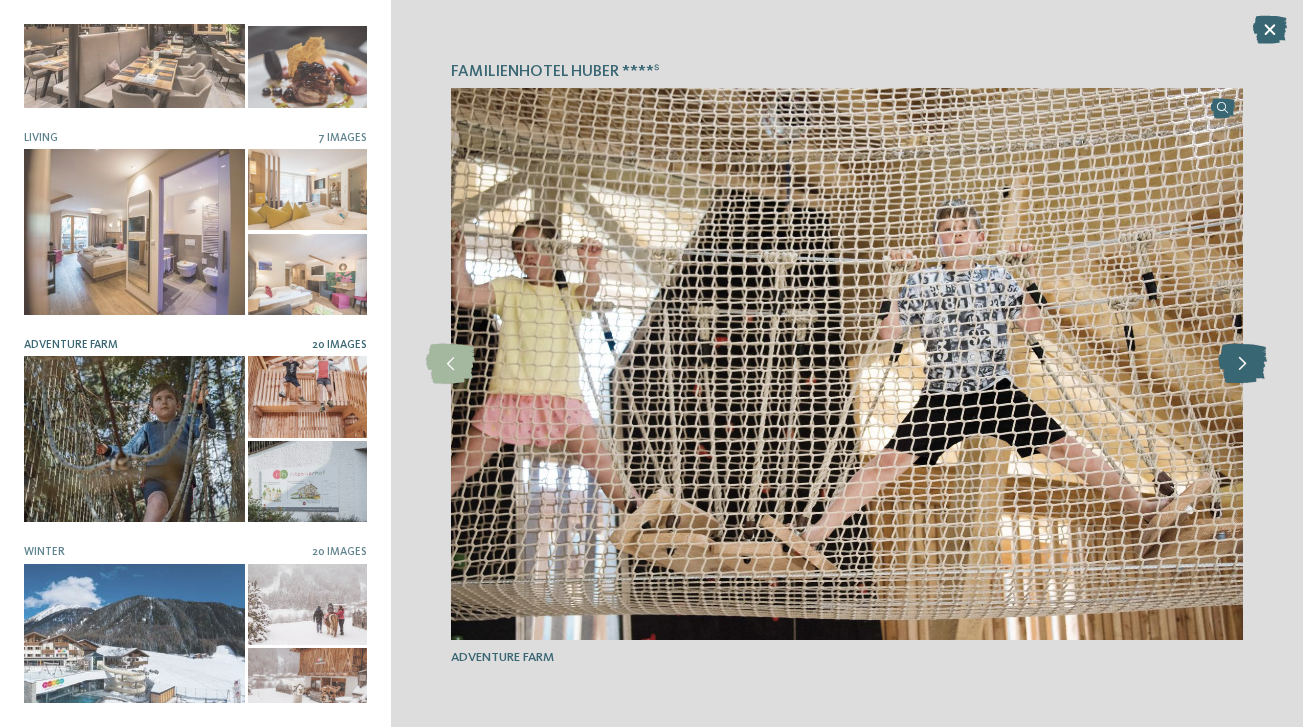 click at bounding box center [1242, 364] 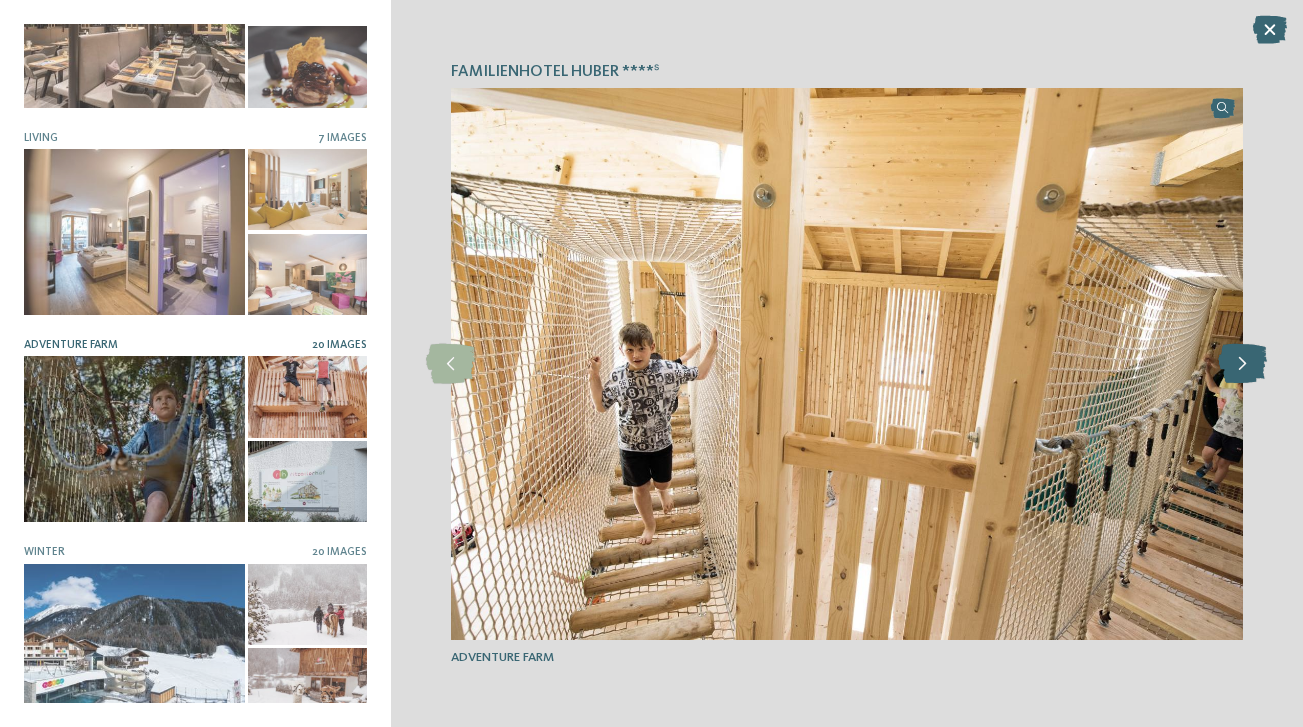 click at bounding box center [1242, 364] 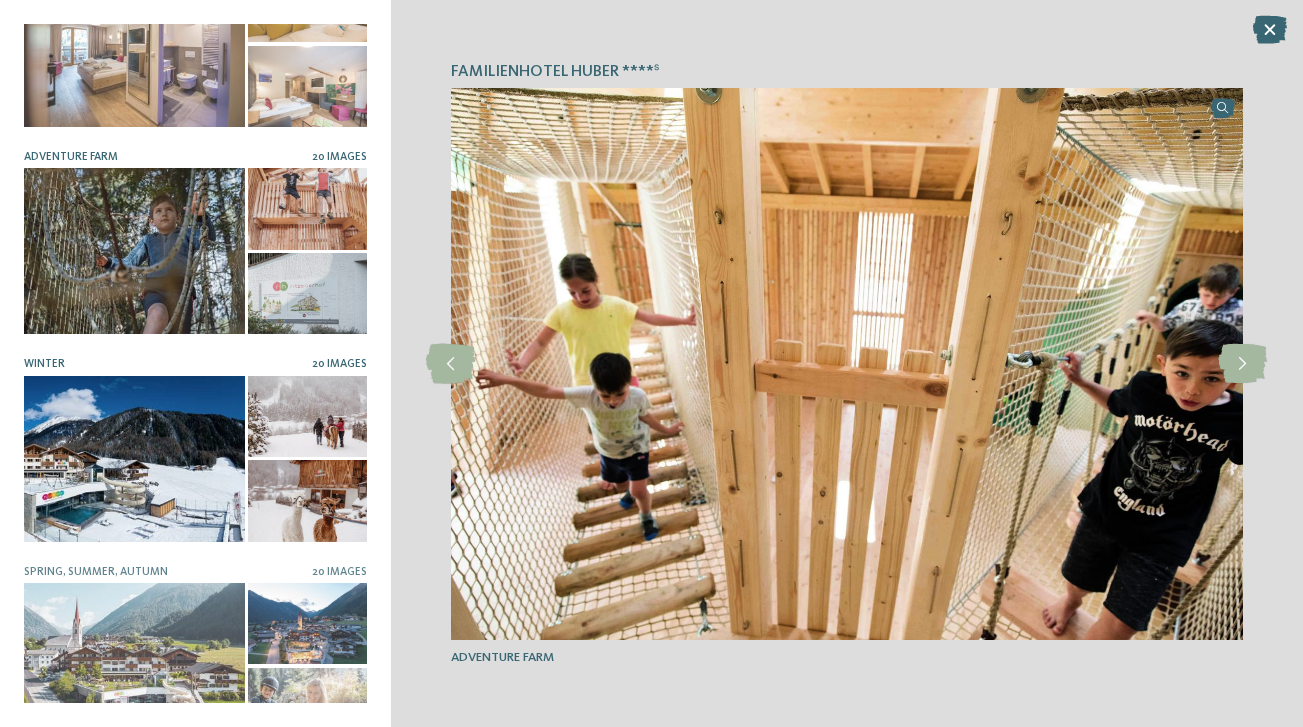 scroll, scrollTop: 956, scrollLeft: 0, axis: vertical 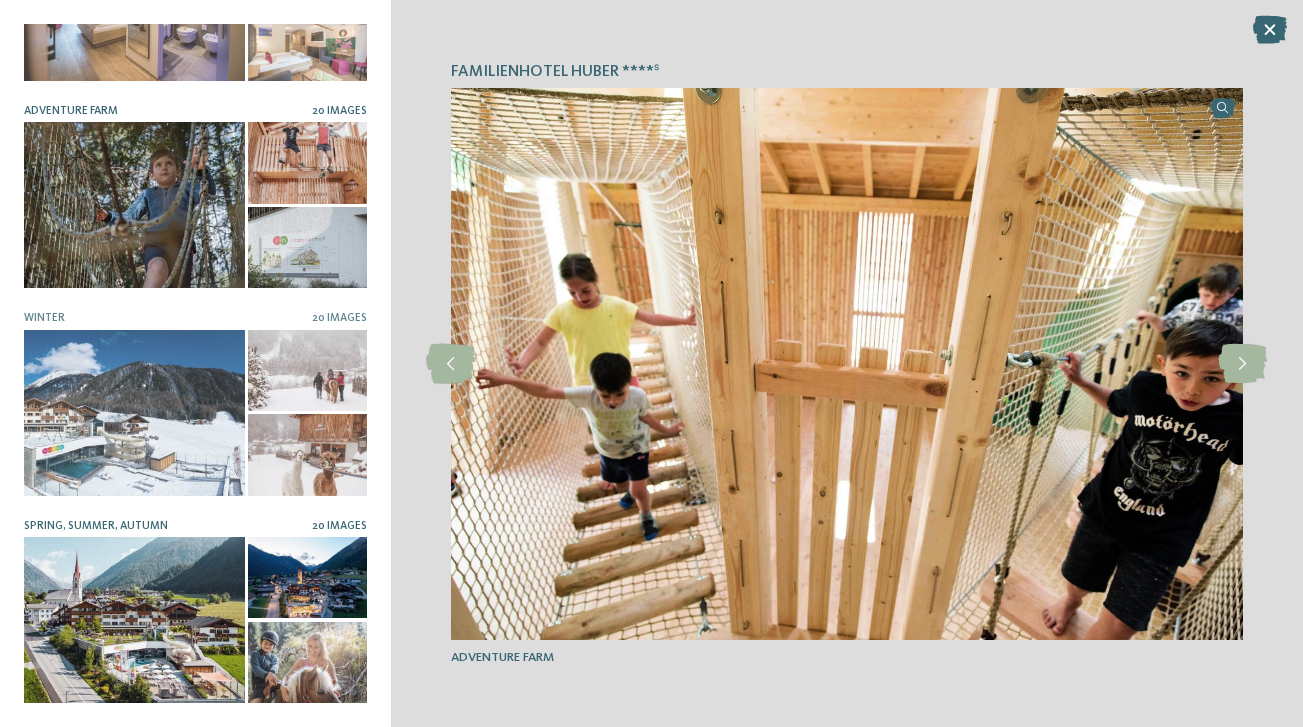 click on "20 Images" at bounding box center [339, 526] 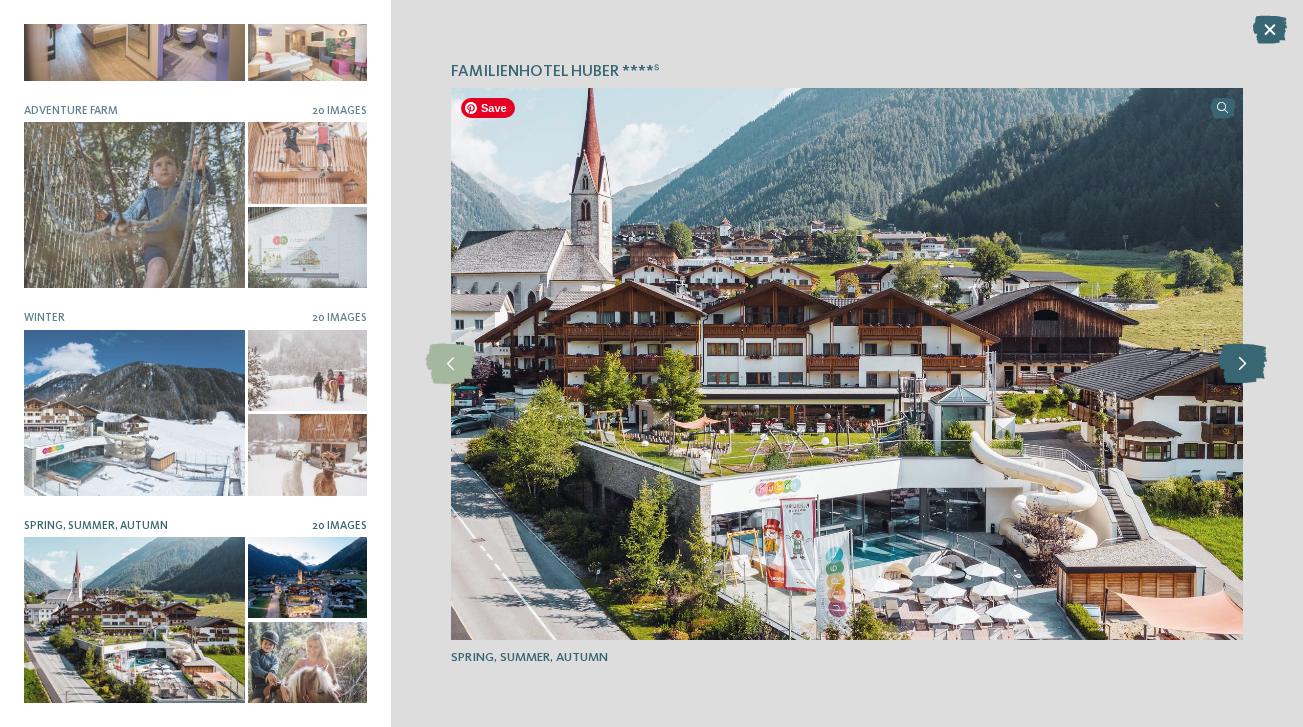 click at bounding box center (1242, 364) 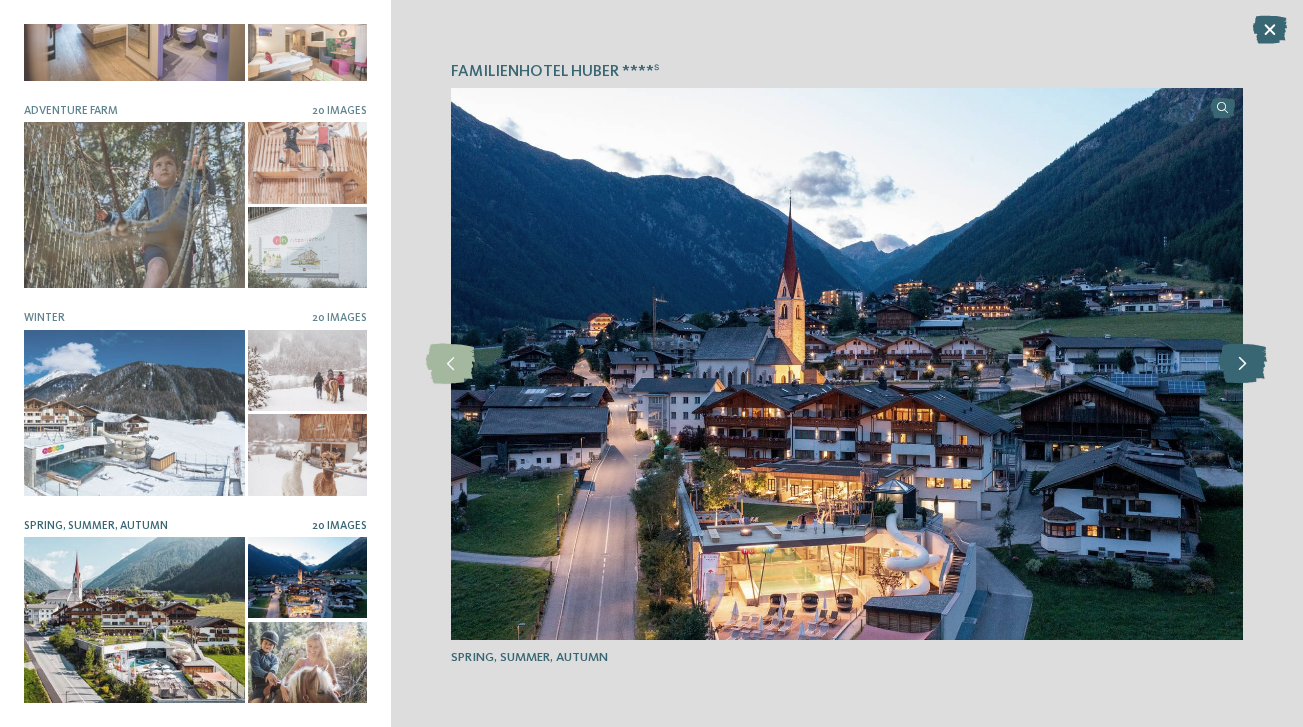 click at bounding box center (1242, 364) 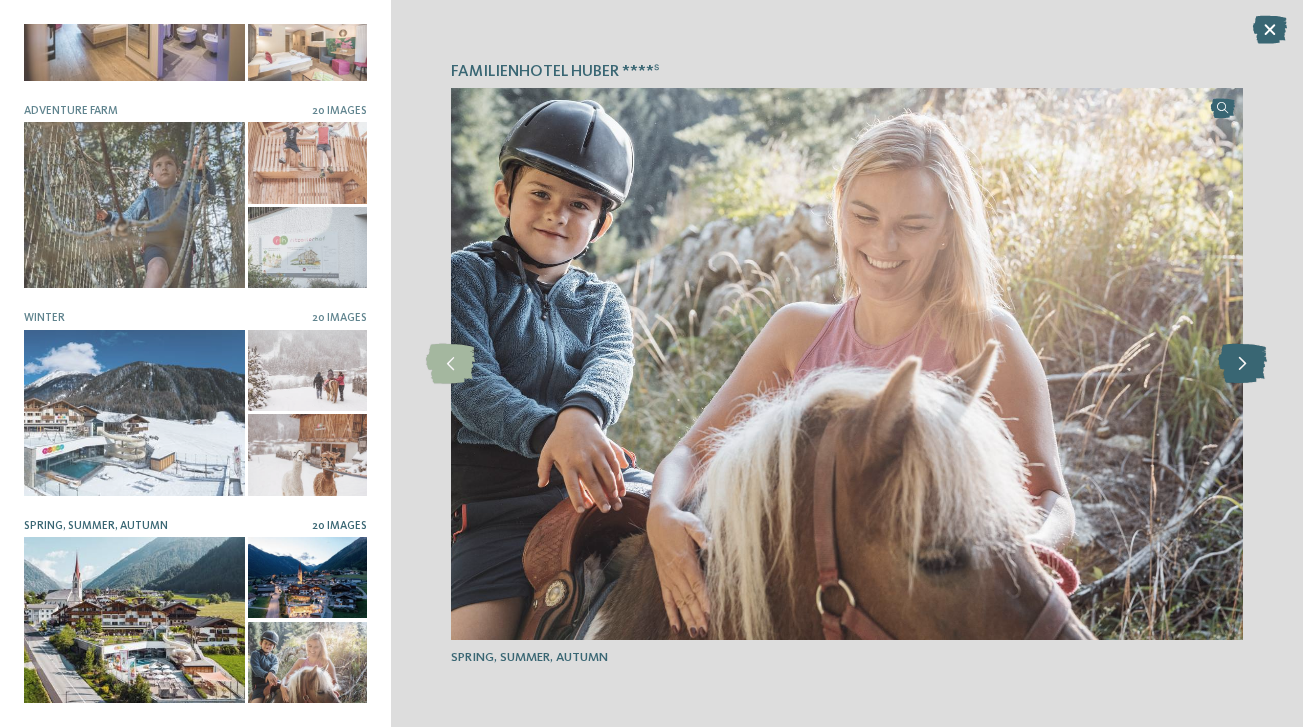 click at bounding box center [1242, 364] 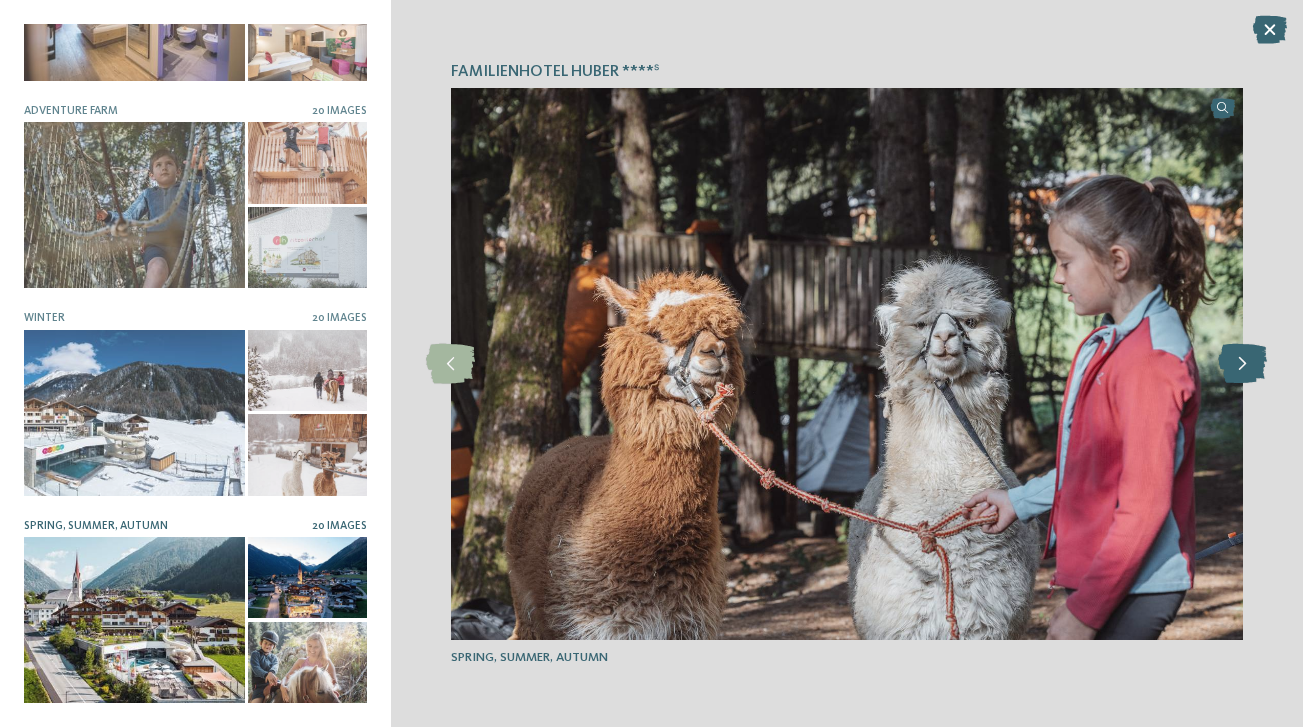 click at bounding box center (1242, 364) 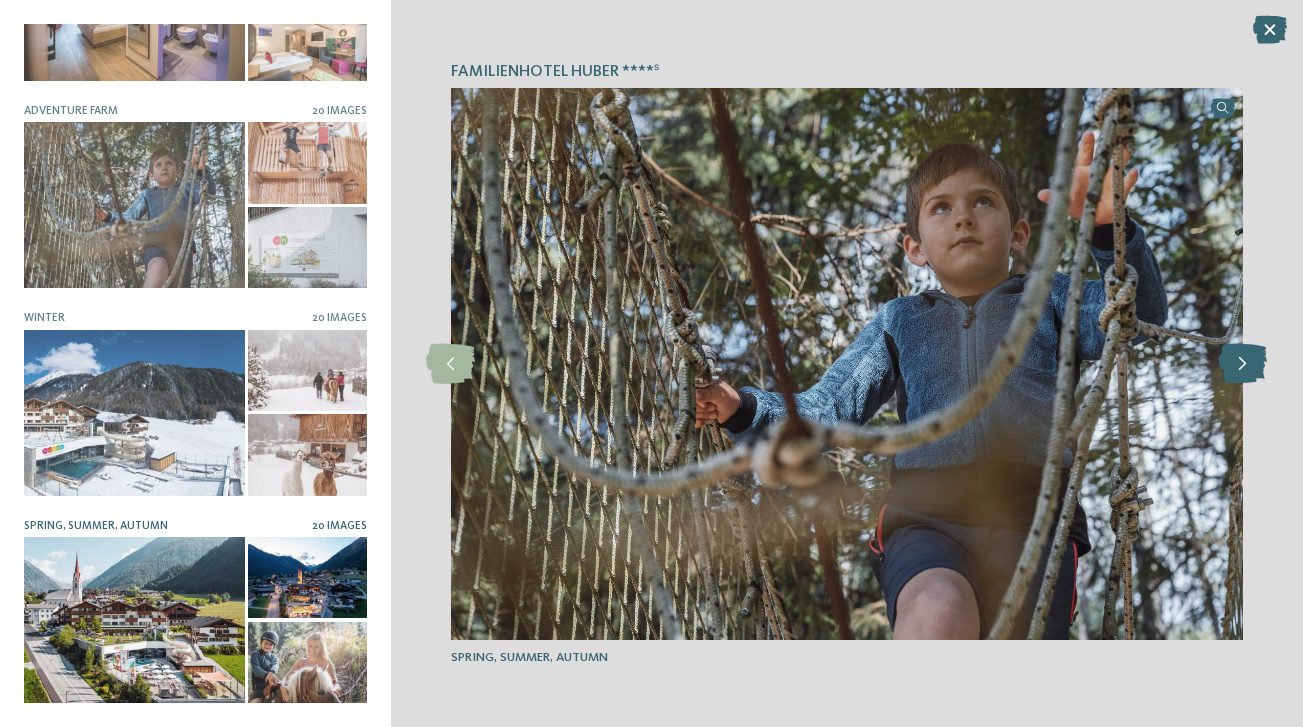 click at bounding box center [1242, 364] 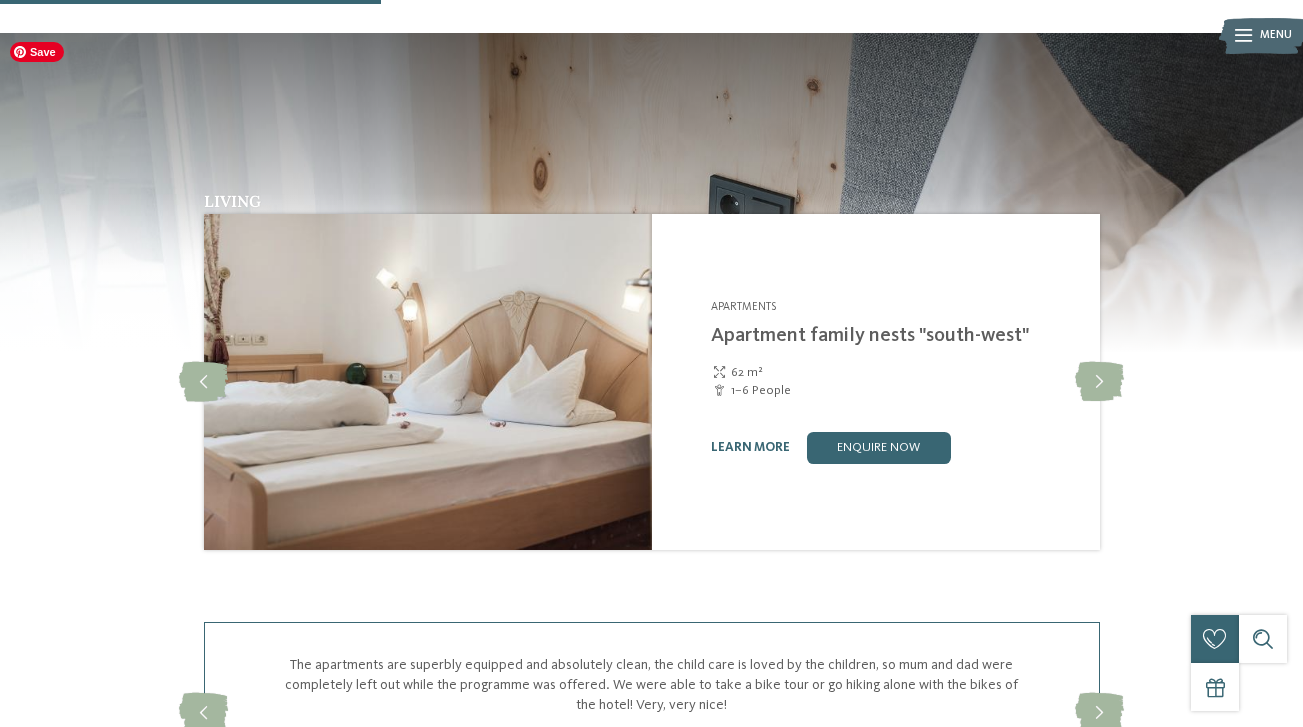 scroll, scrollTop: 0, scrollLeft: 0, axis: both 